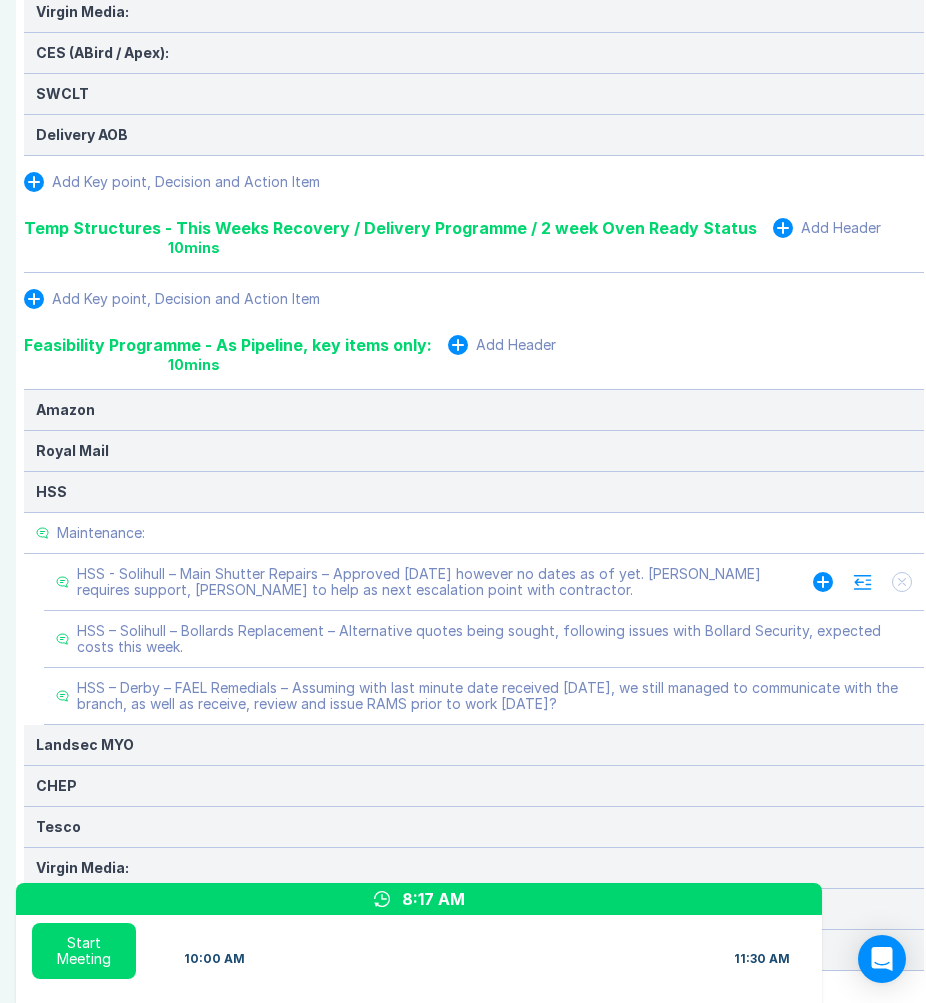 scroll, scrollTop: 1151, scrollLeft: 0, axis: vertical 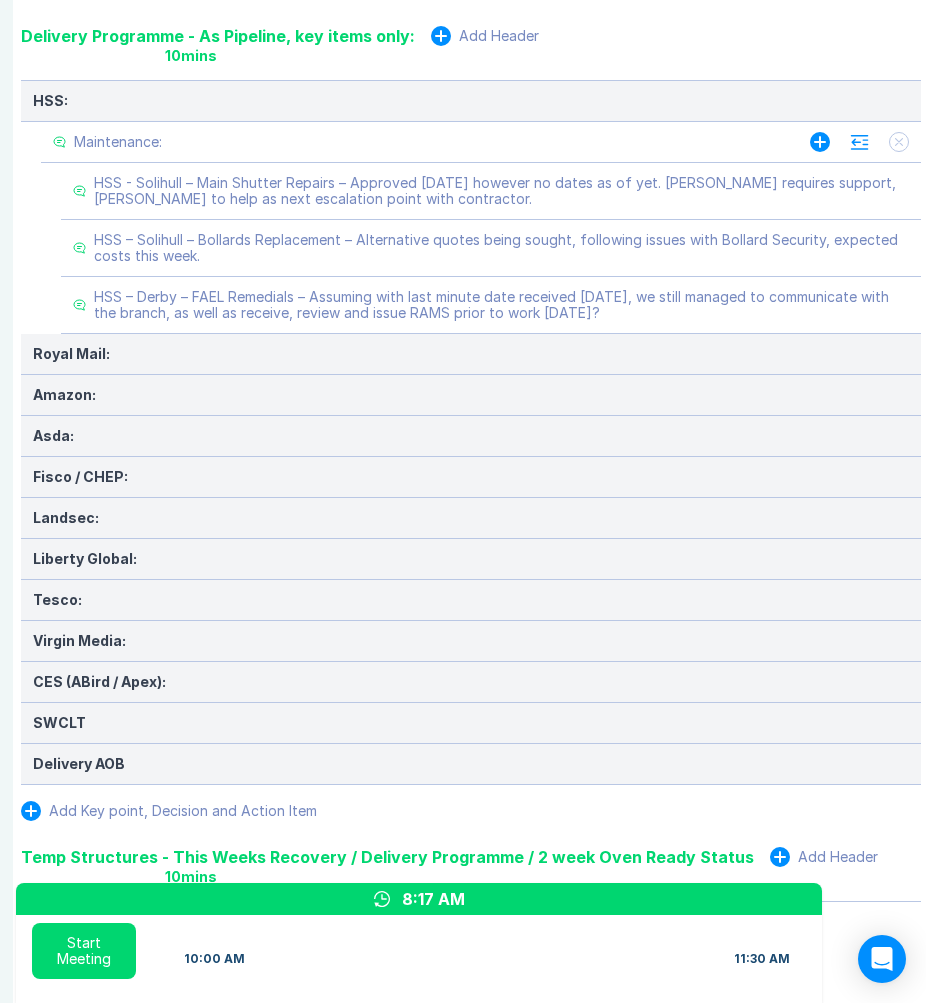 click 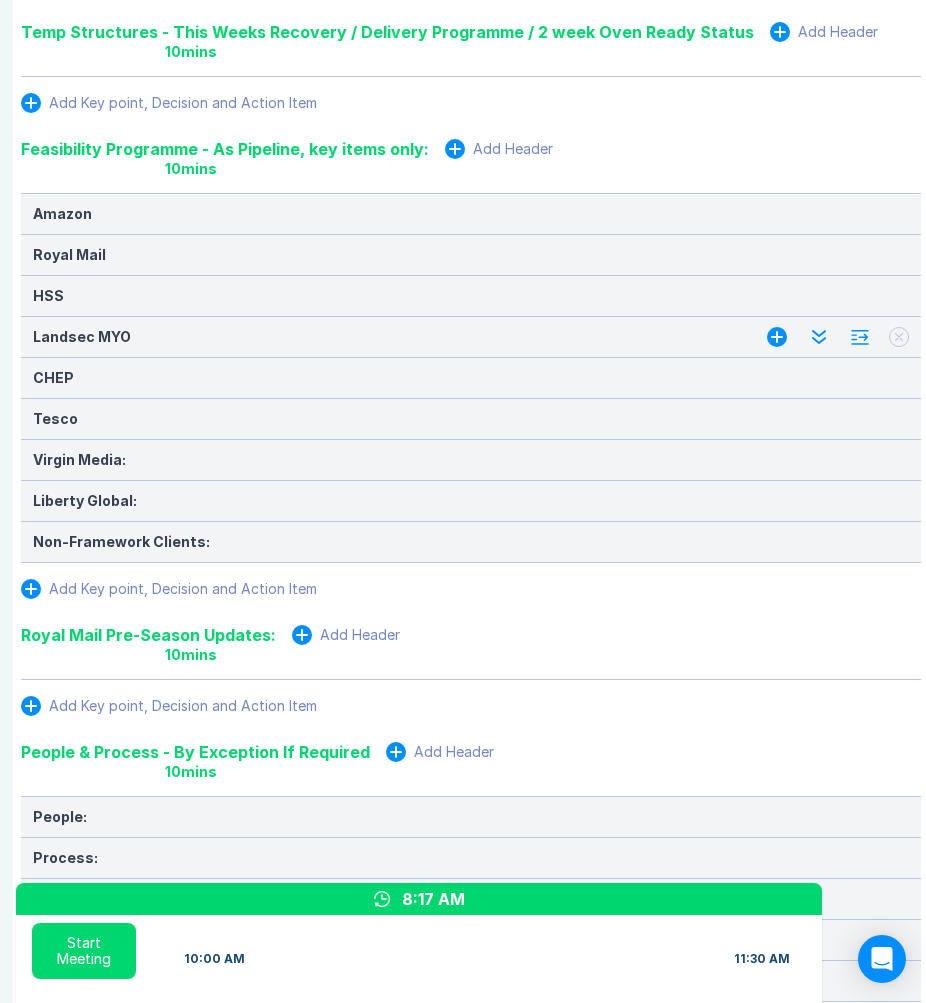 scroll, scrollTop: 1593, scrollLeft: 3, axis: both 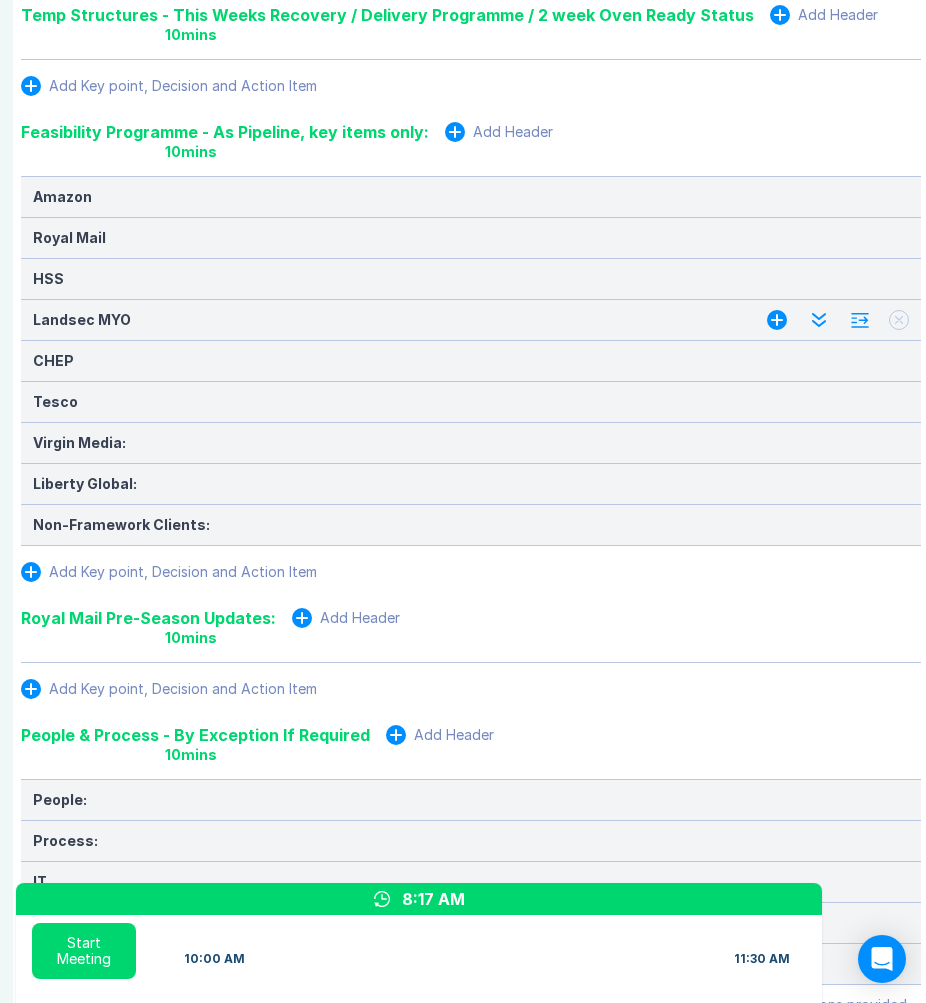 click 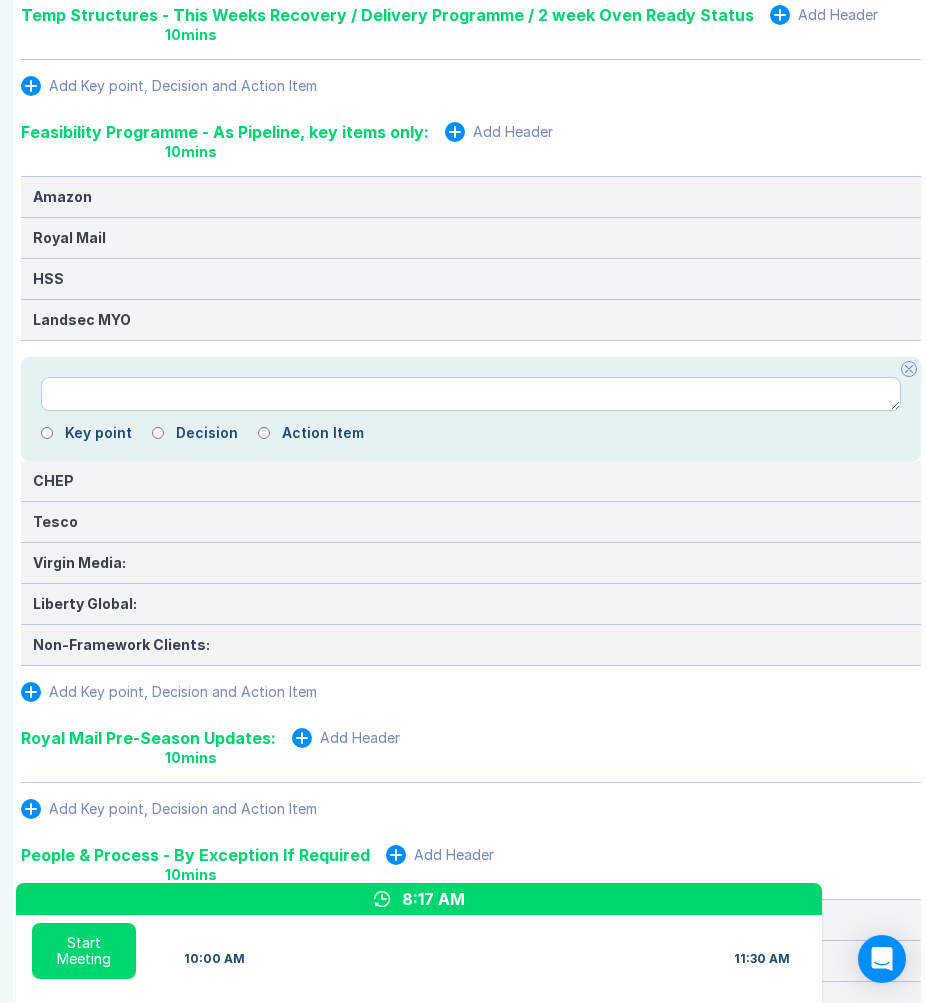 click at bounding box center [909, 369] 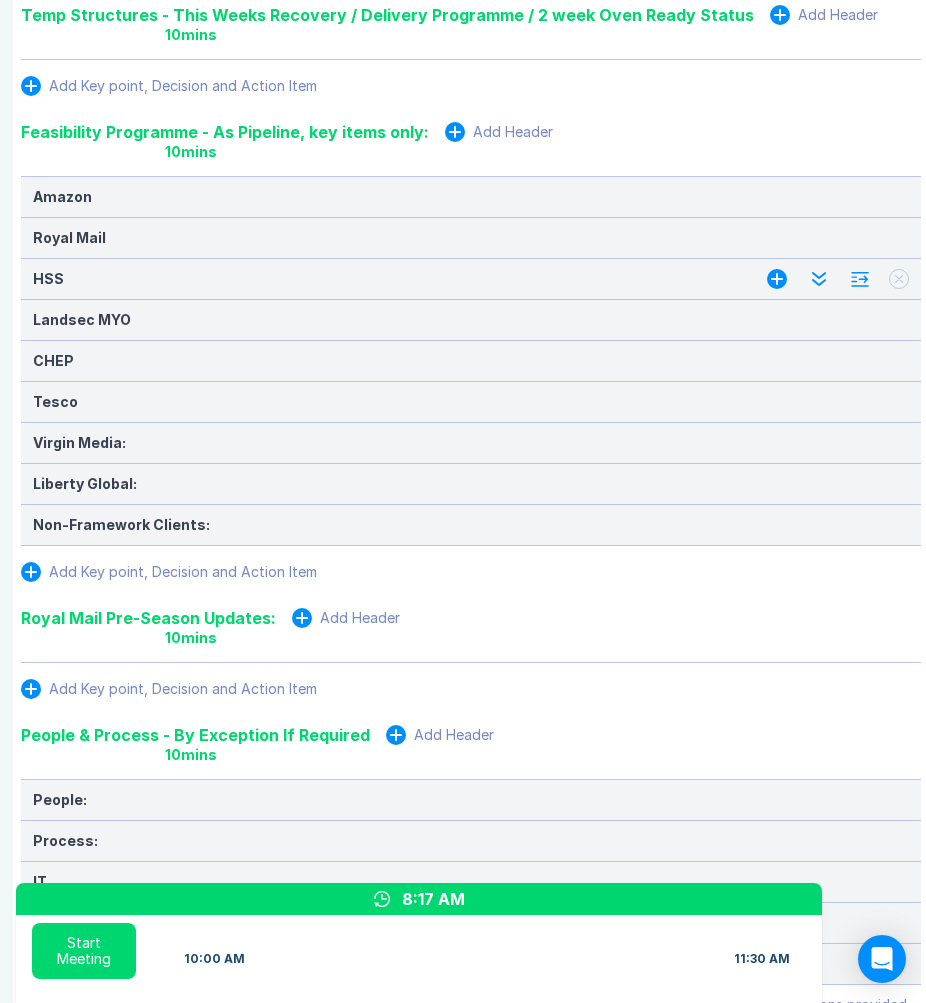 click 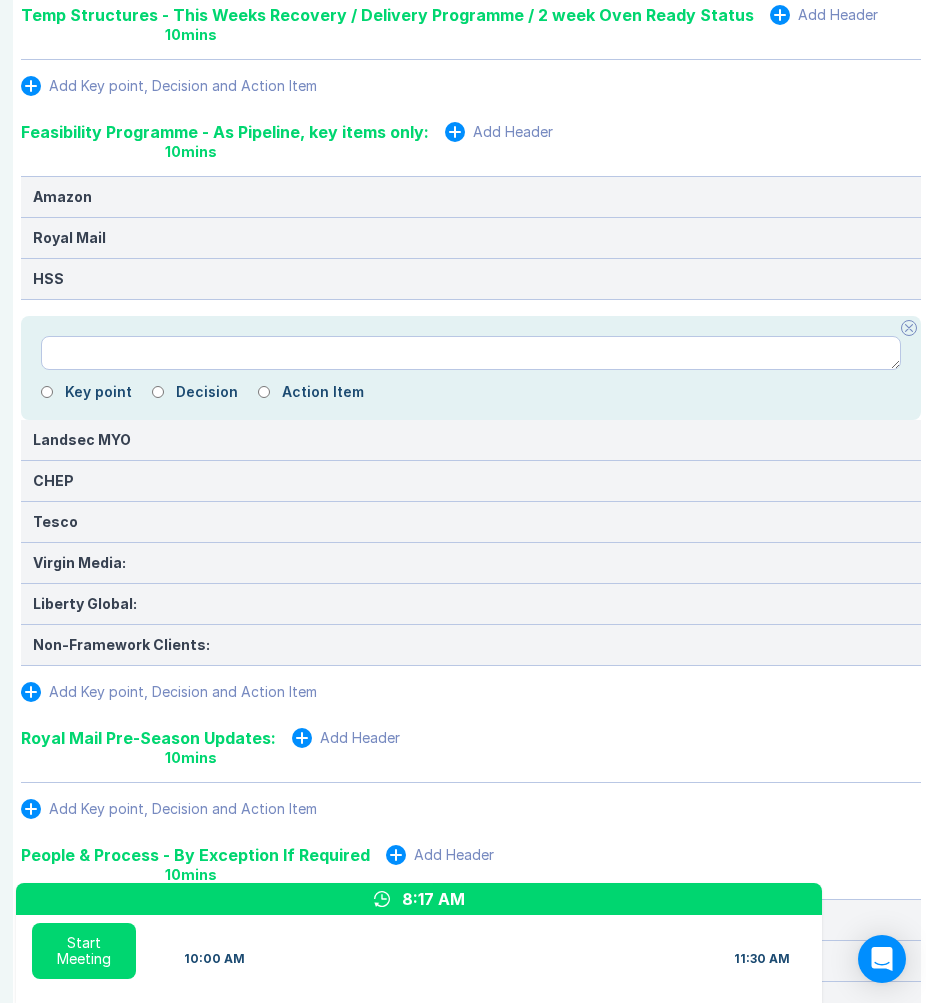 type on "*" 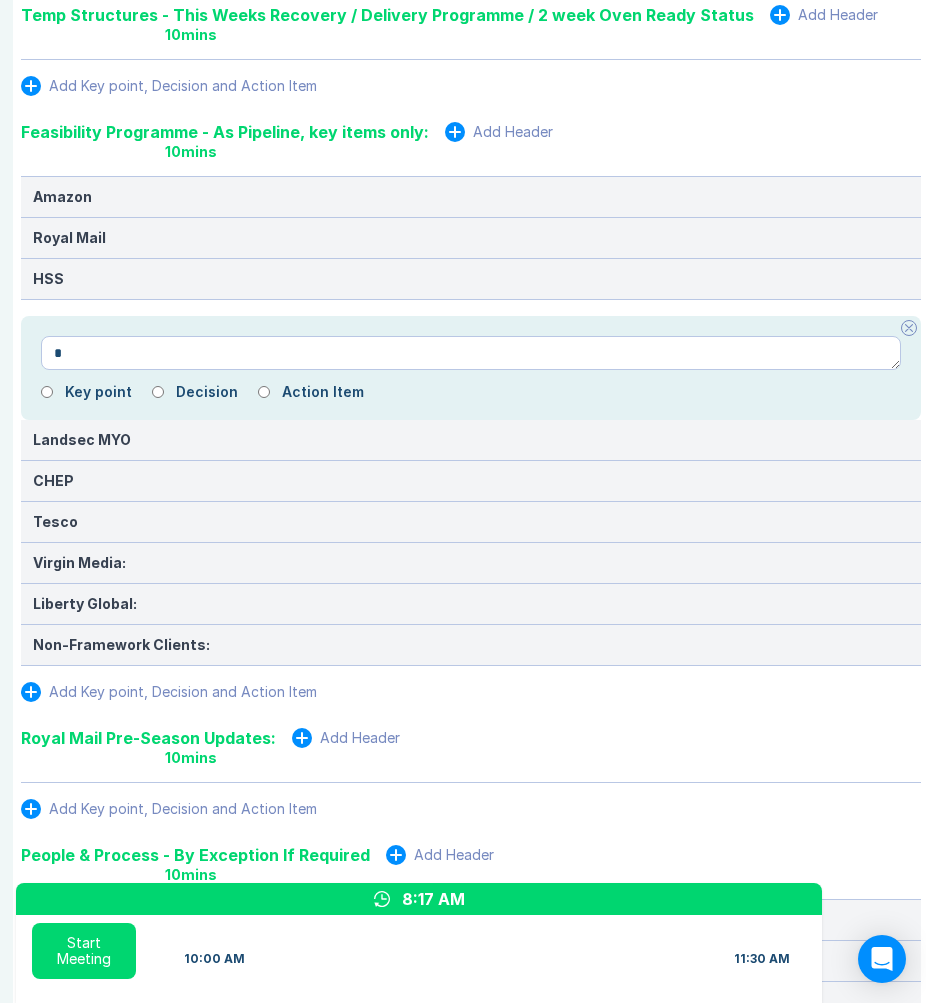 type on "*" 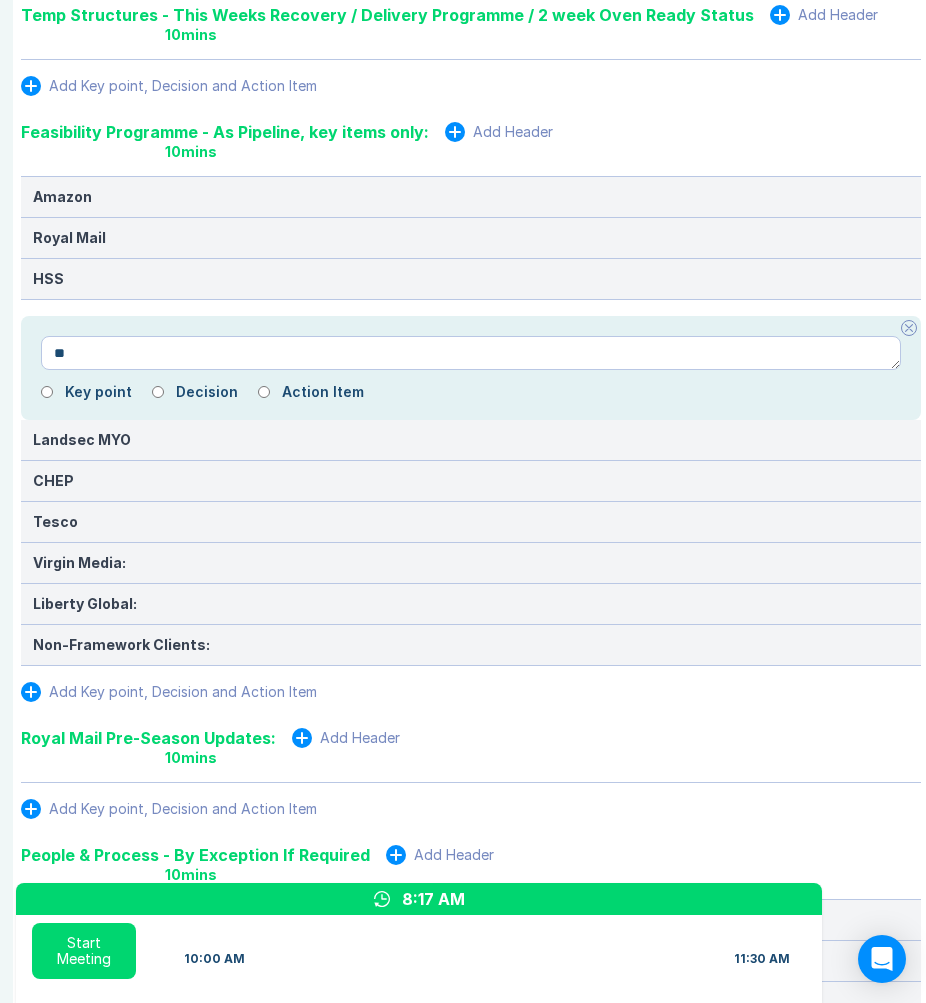 type on "*" 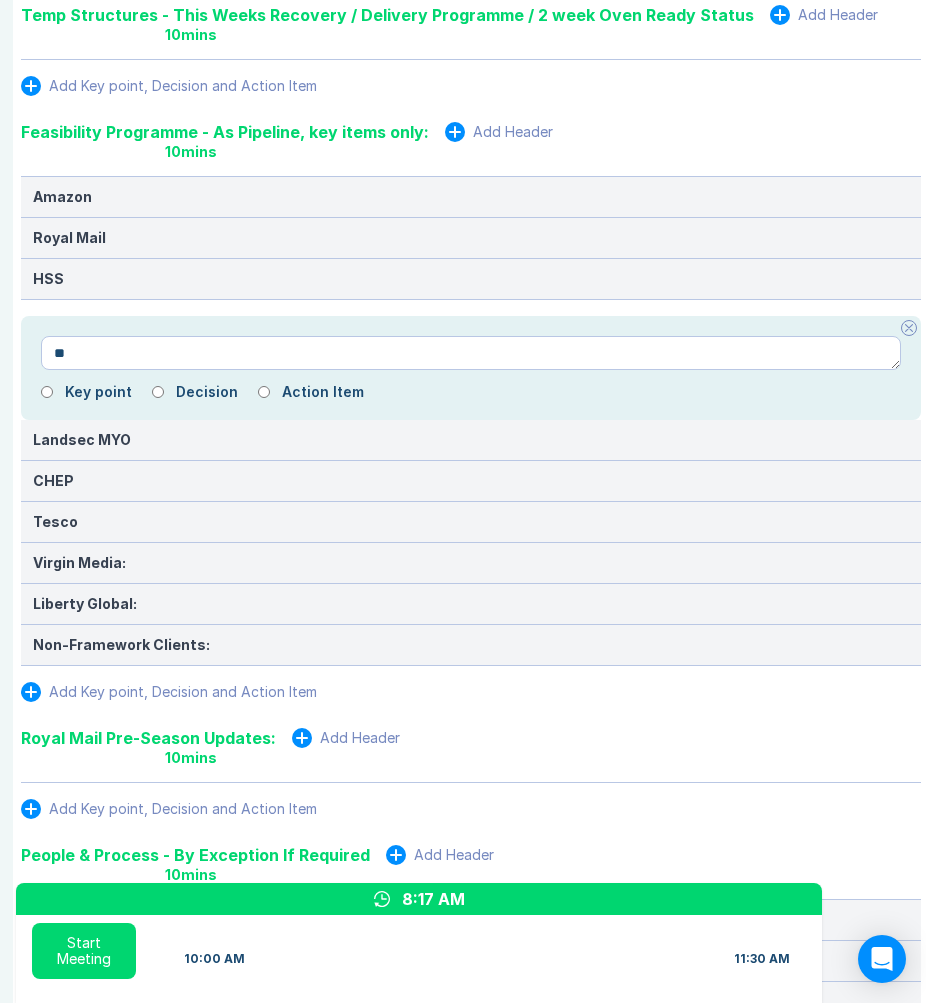 type on "***" 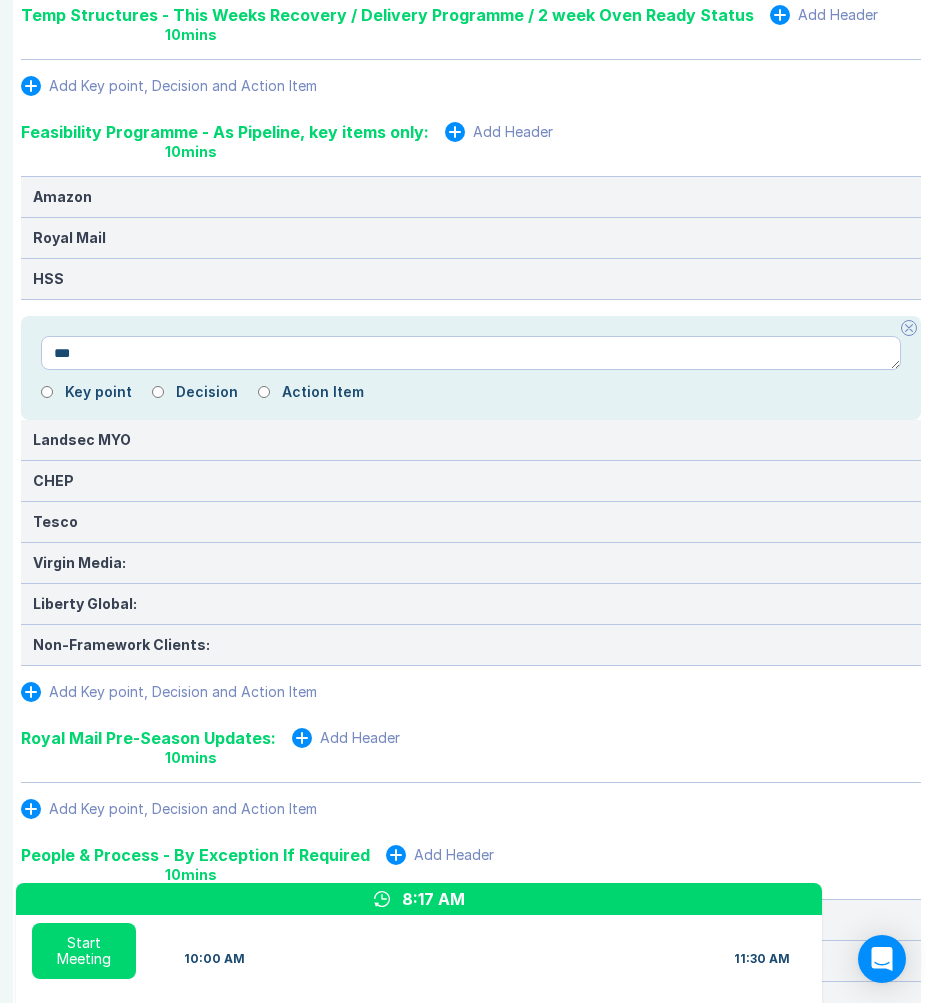 type on "*" 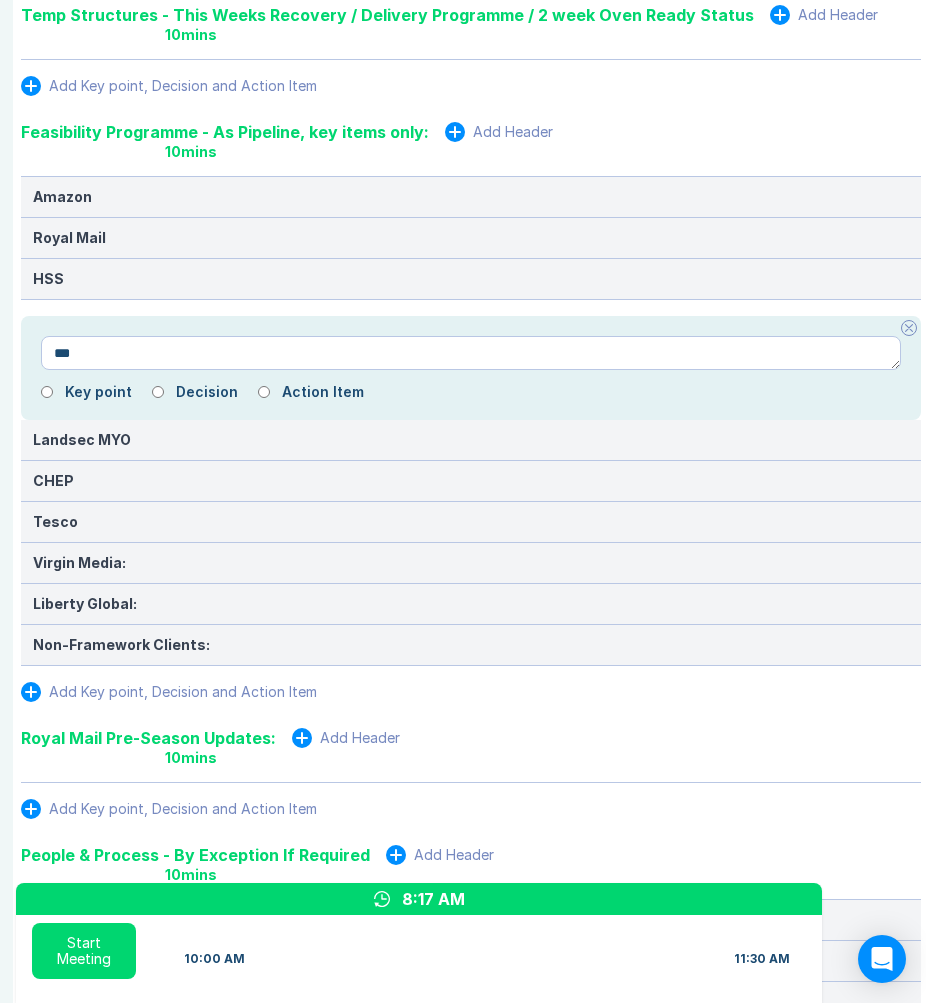 type on "****" 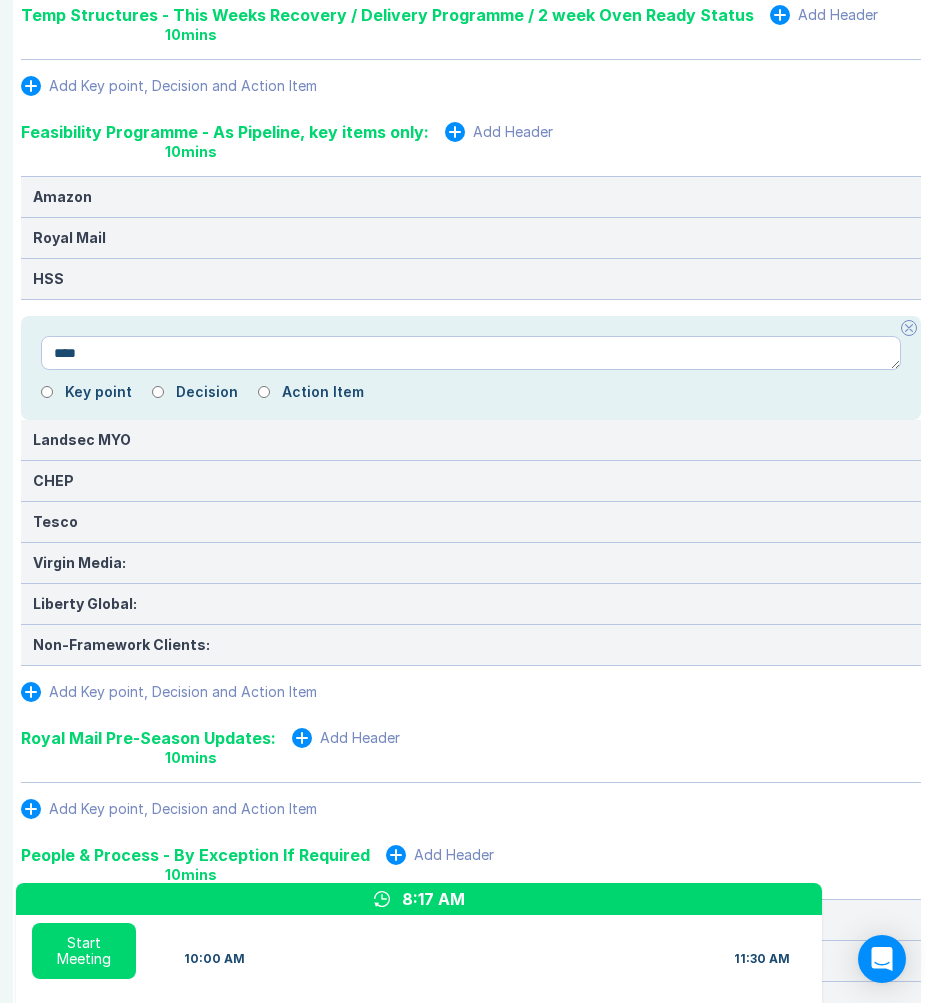 type on "*" 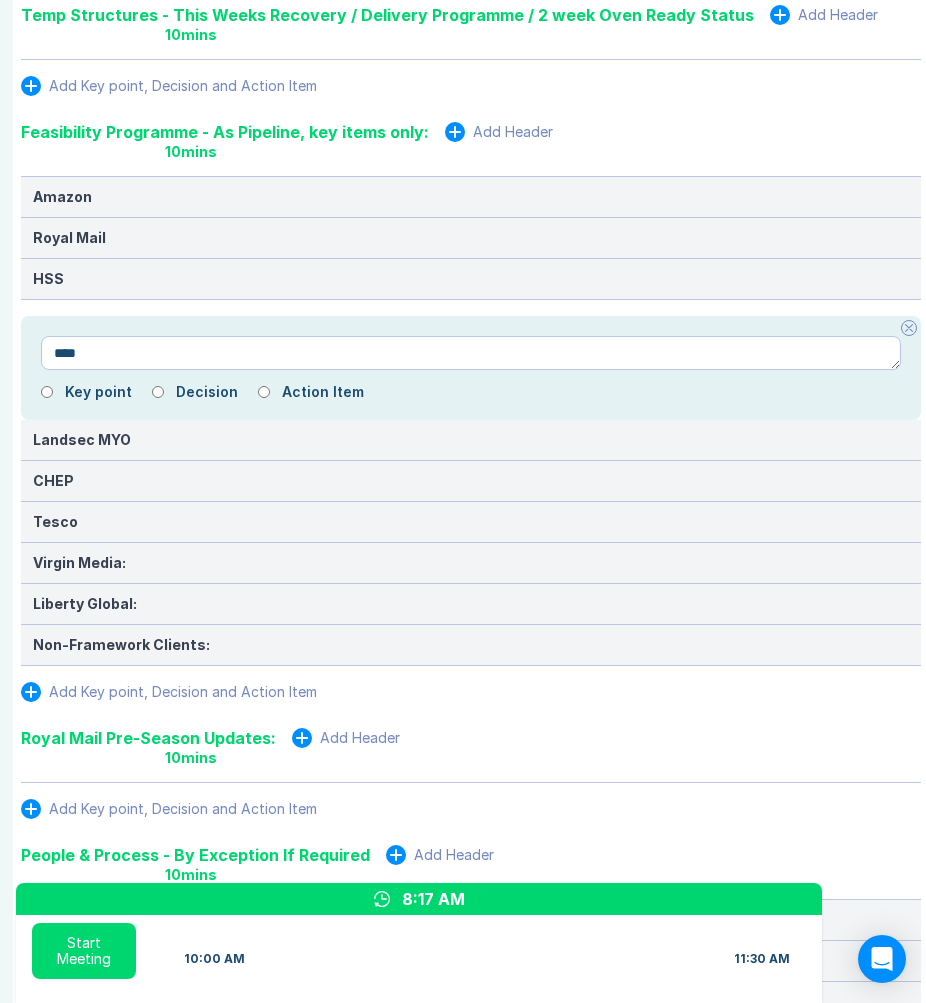 type on "*****" 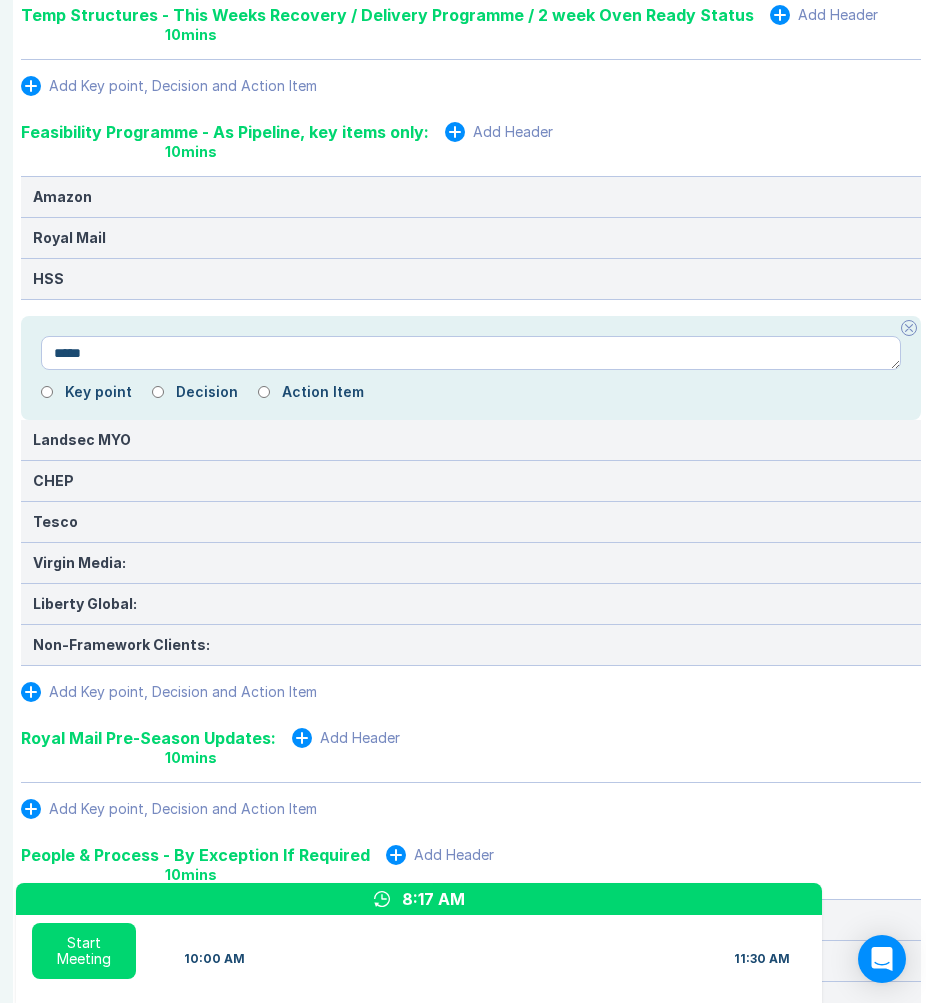 type on "*" 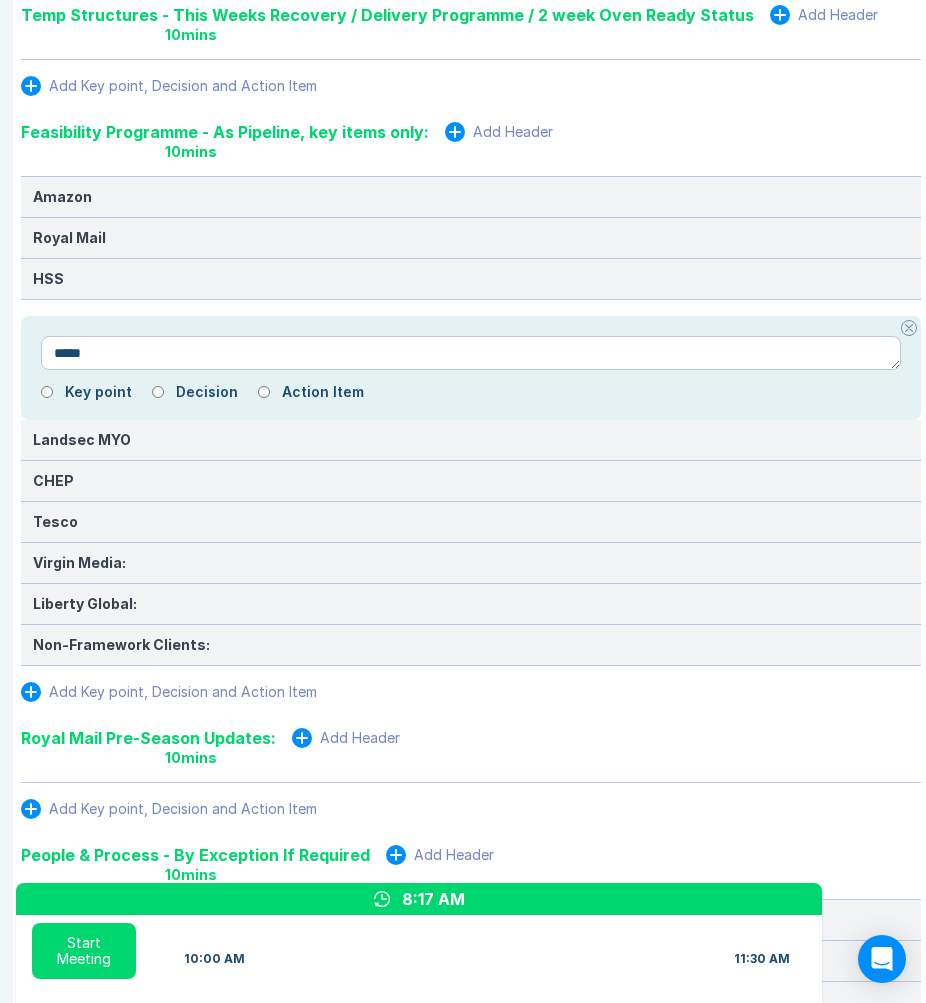 type on "******" 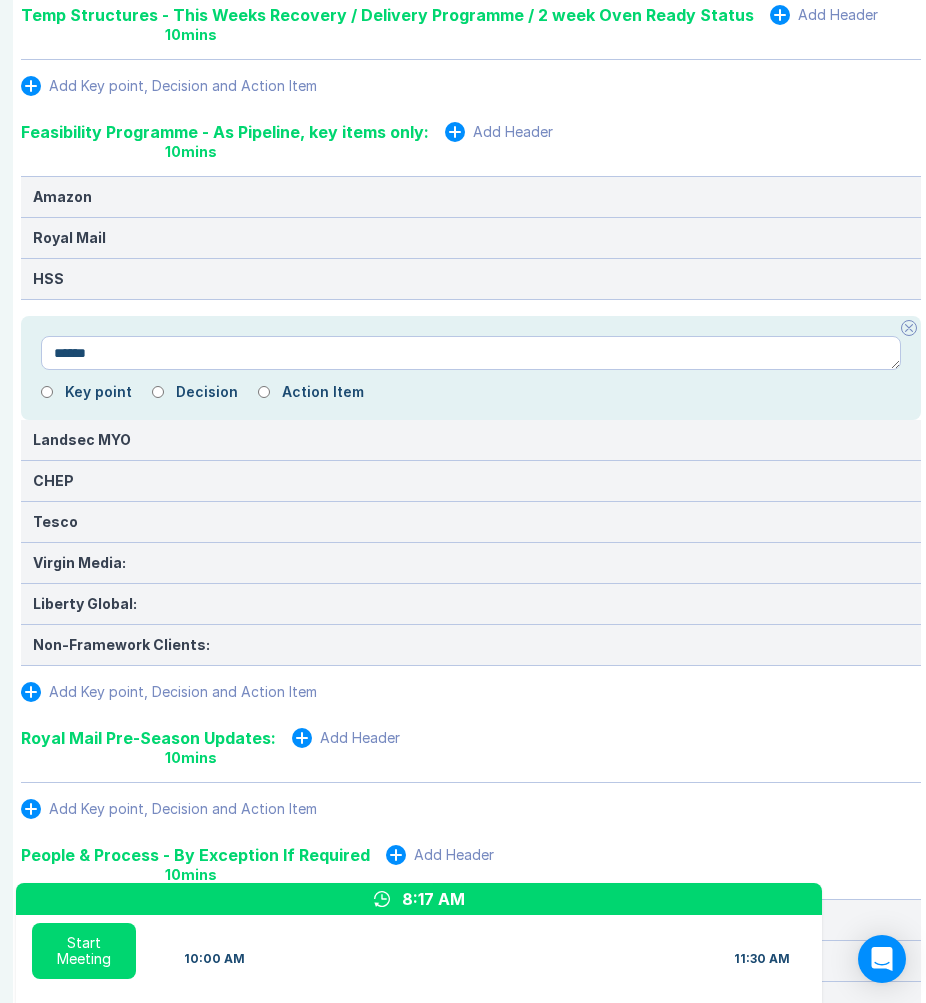 type on "*" 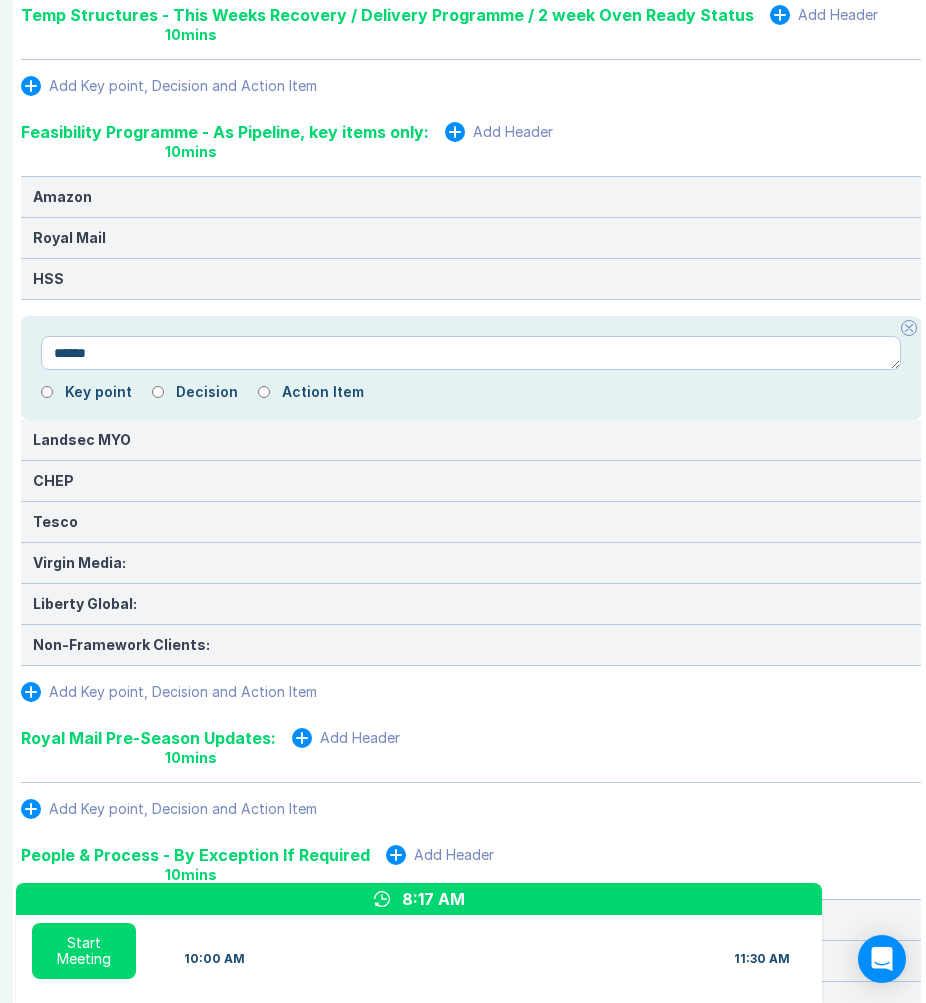type on "*******" 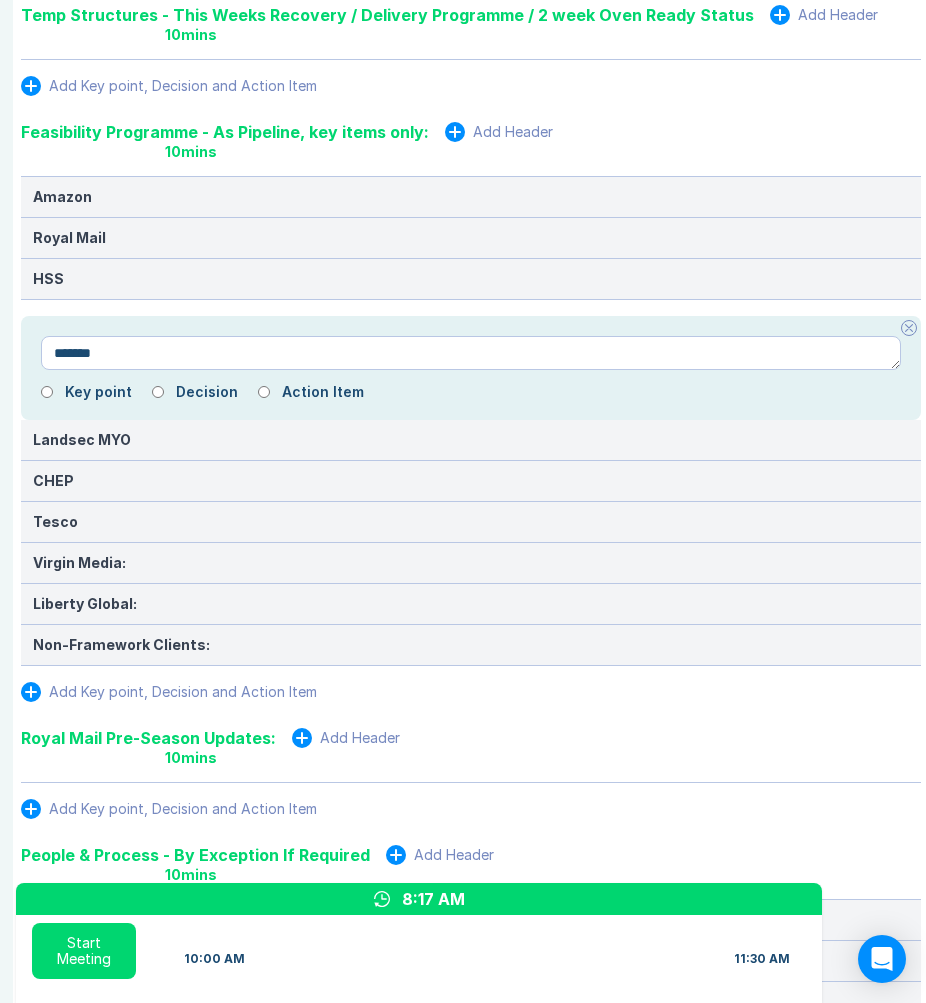 type on "*" 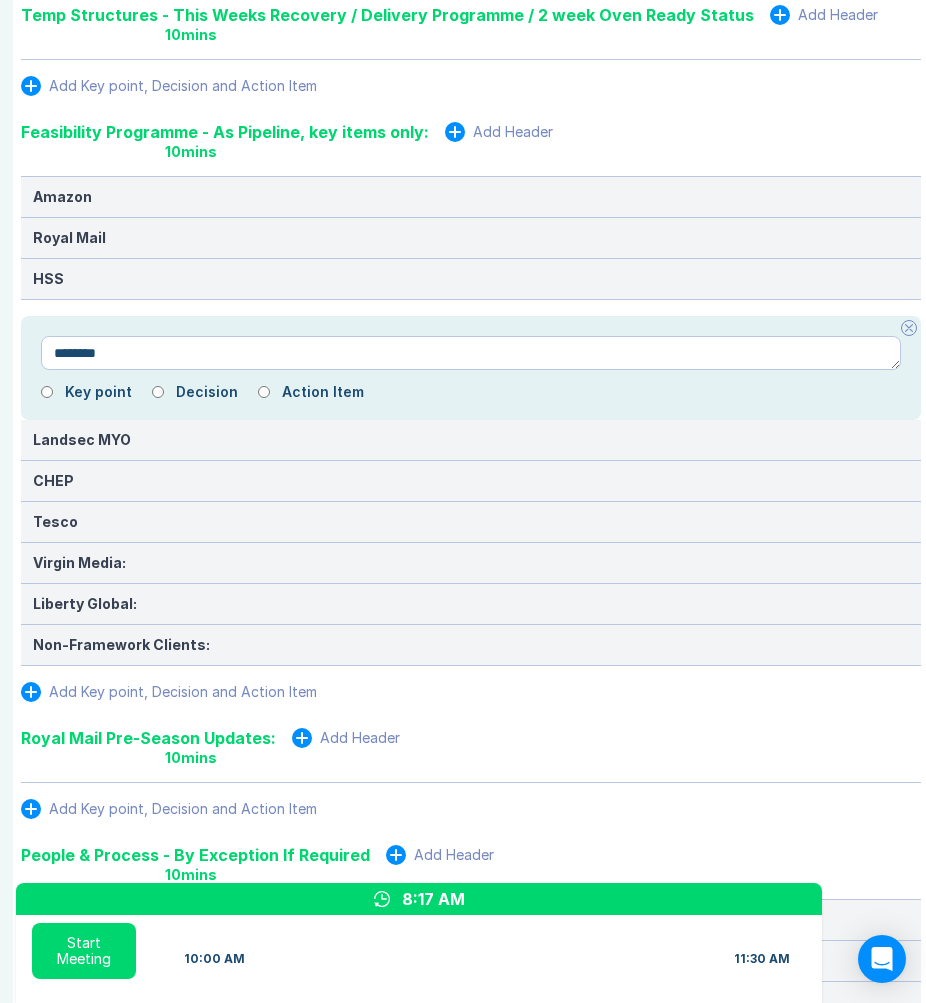 type on "*" 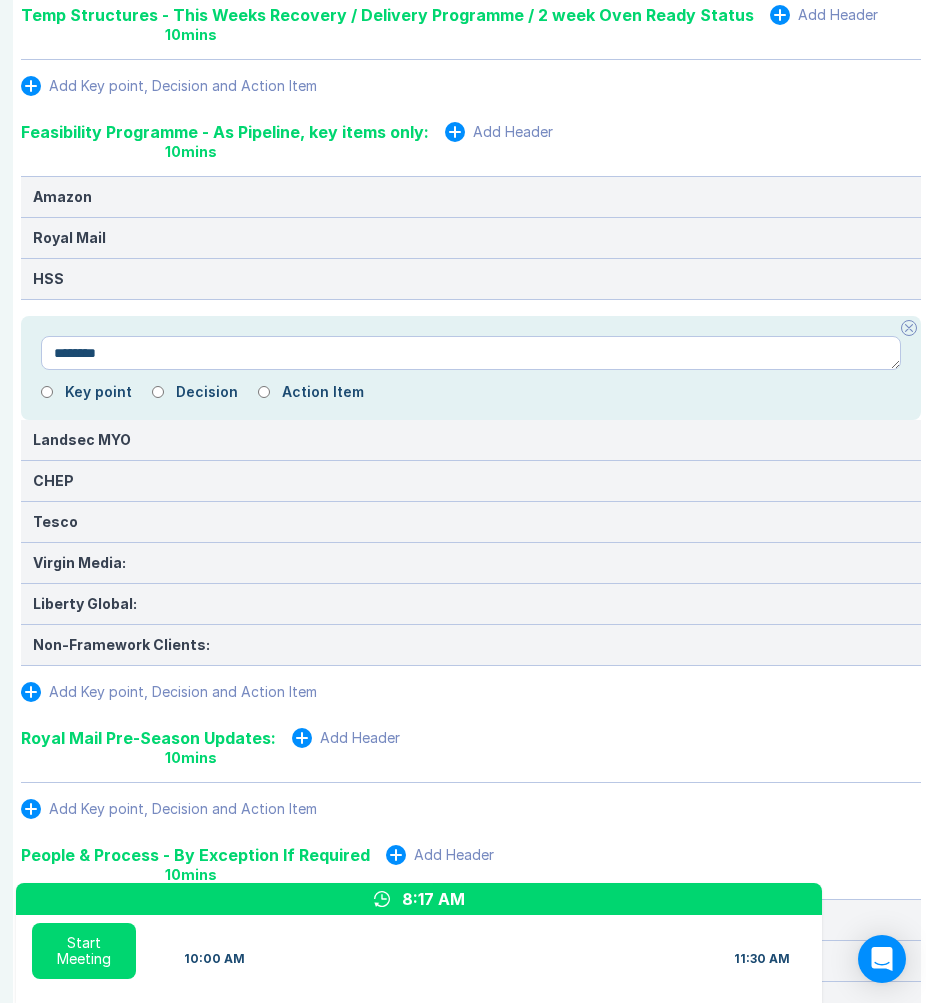 type on "*********" 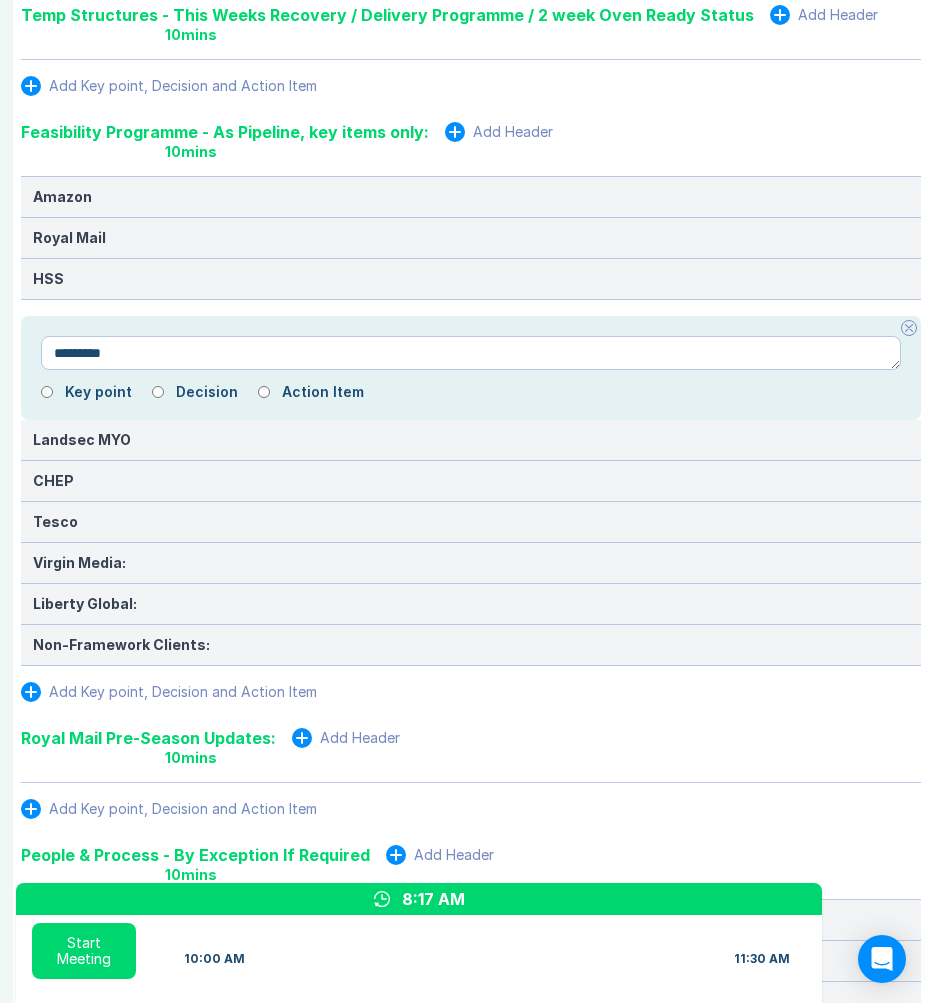 type on "*" 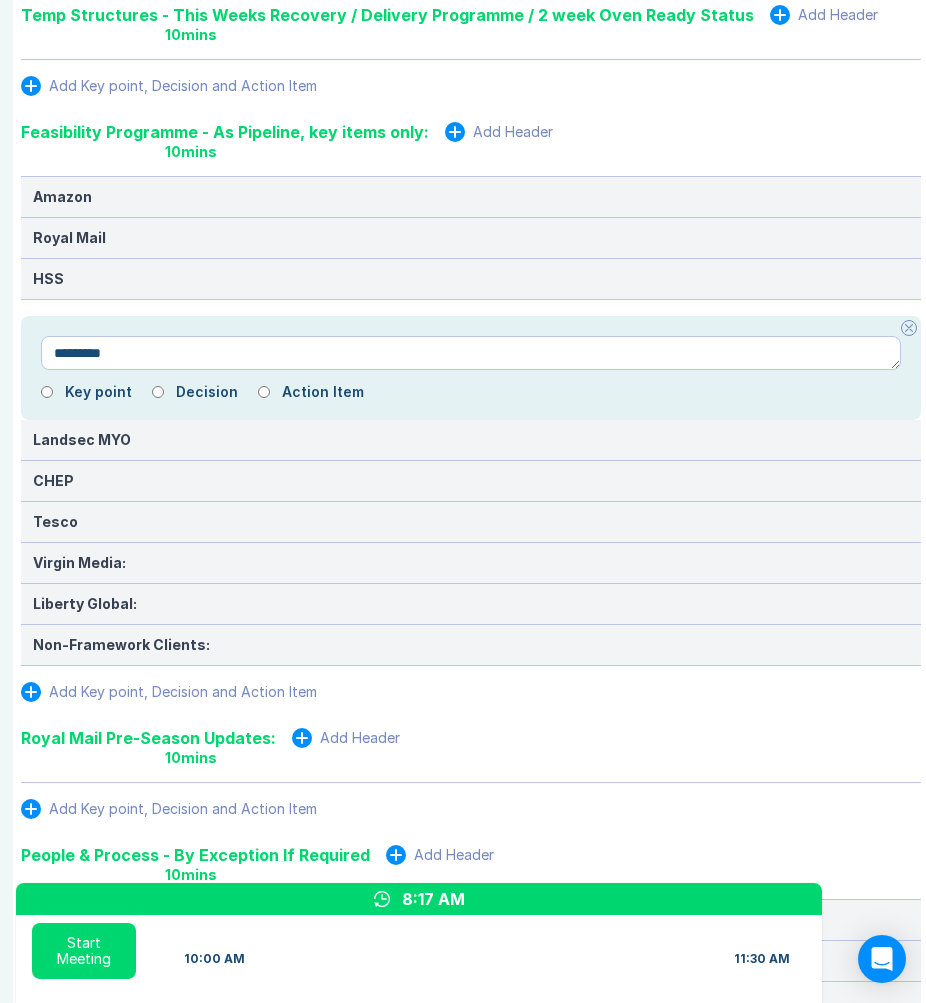 type on "**********" 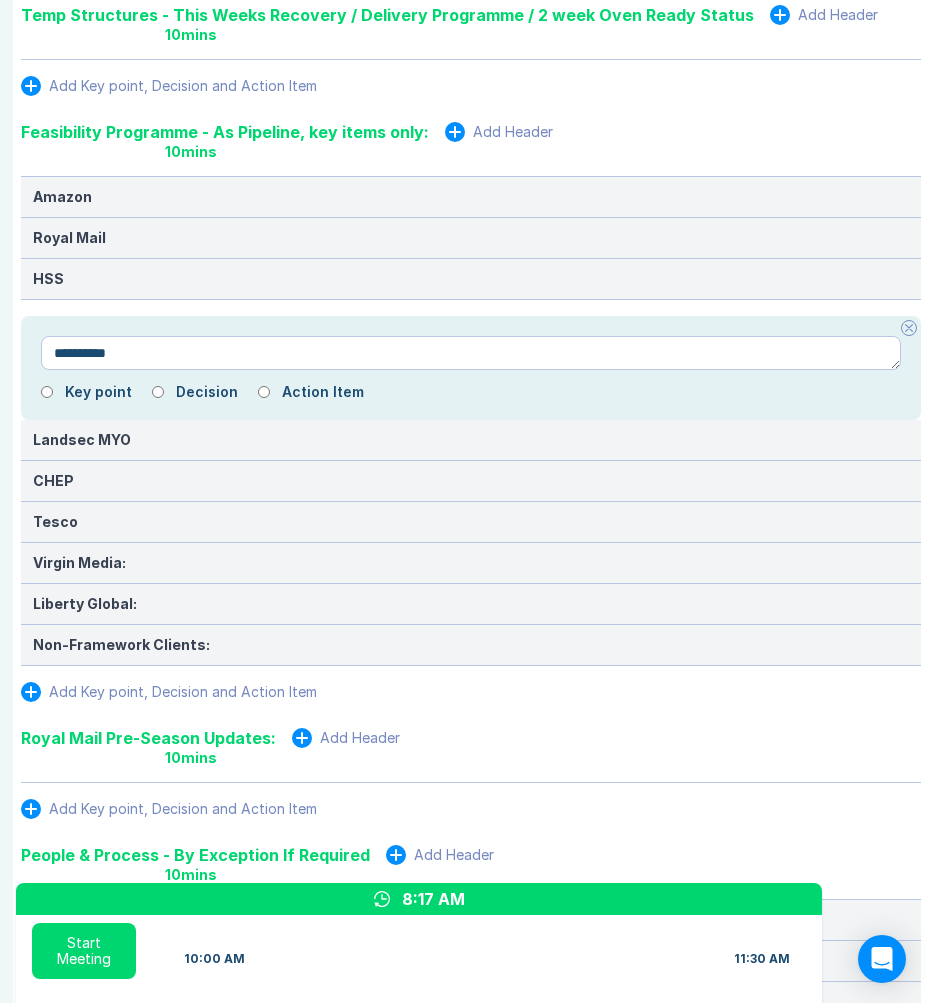 type on "*" 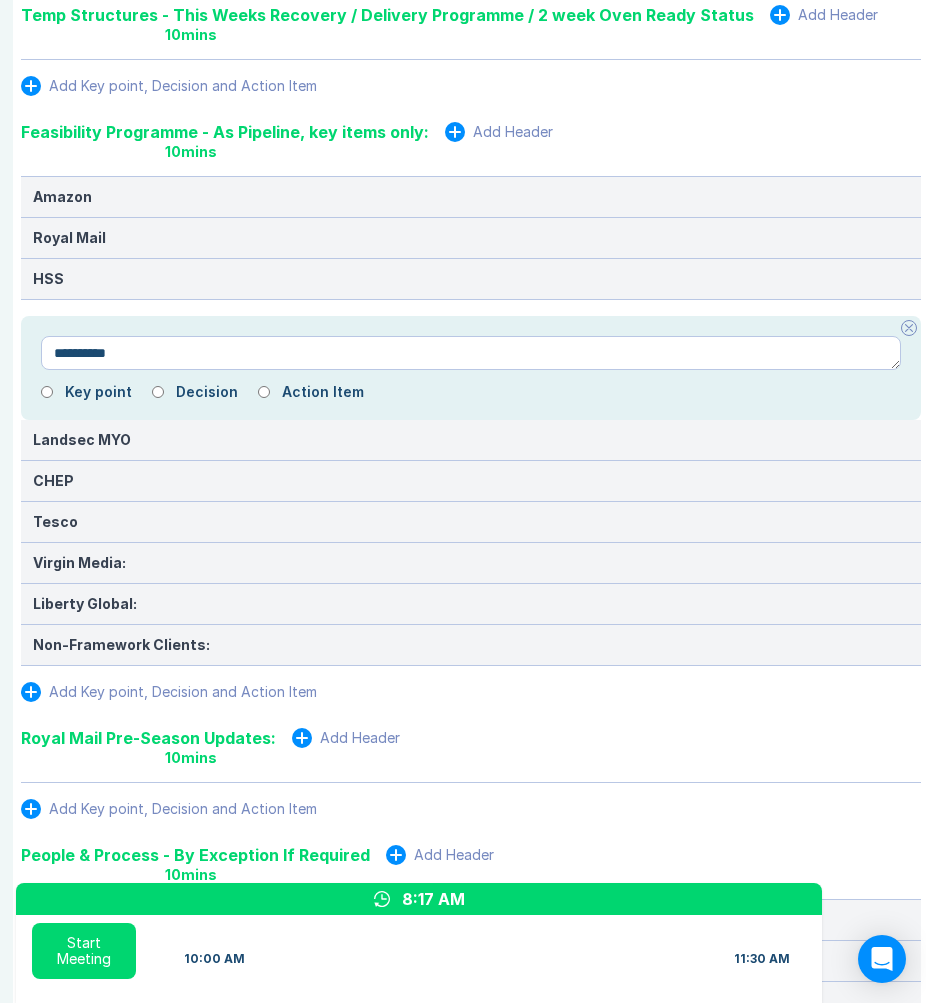 type on "**********" 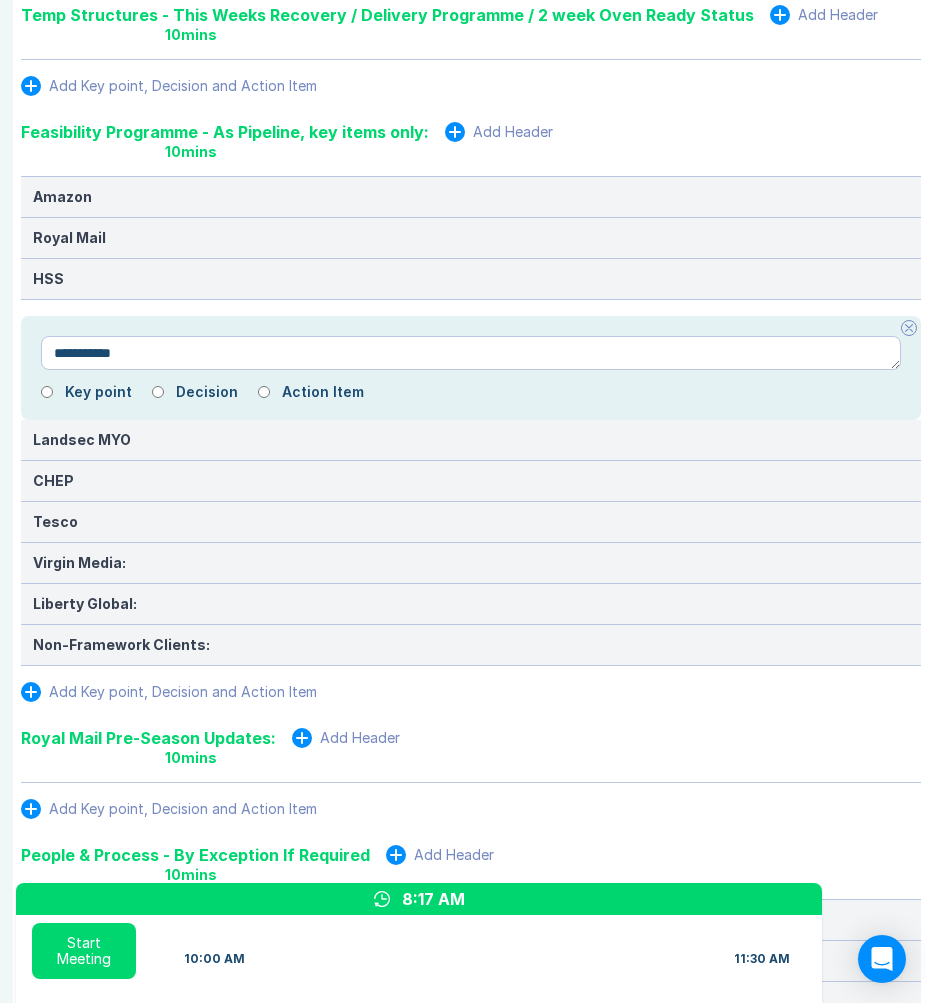 type on "*" 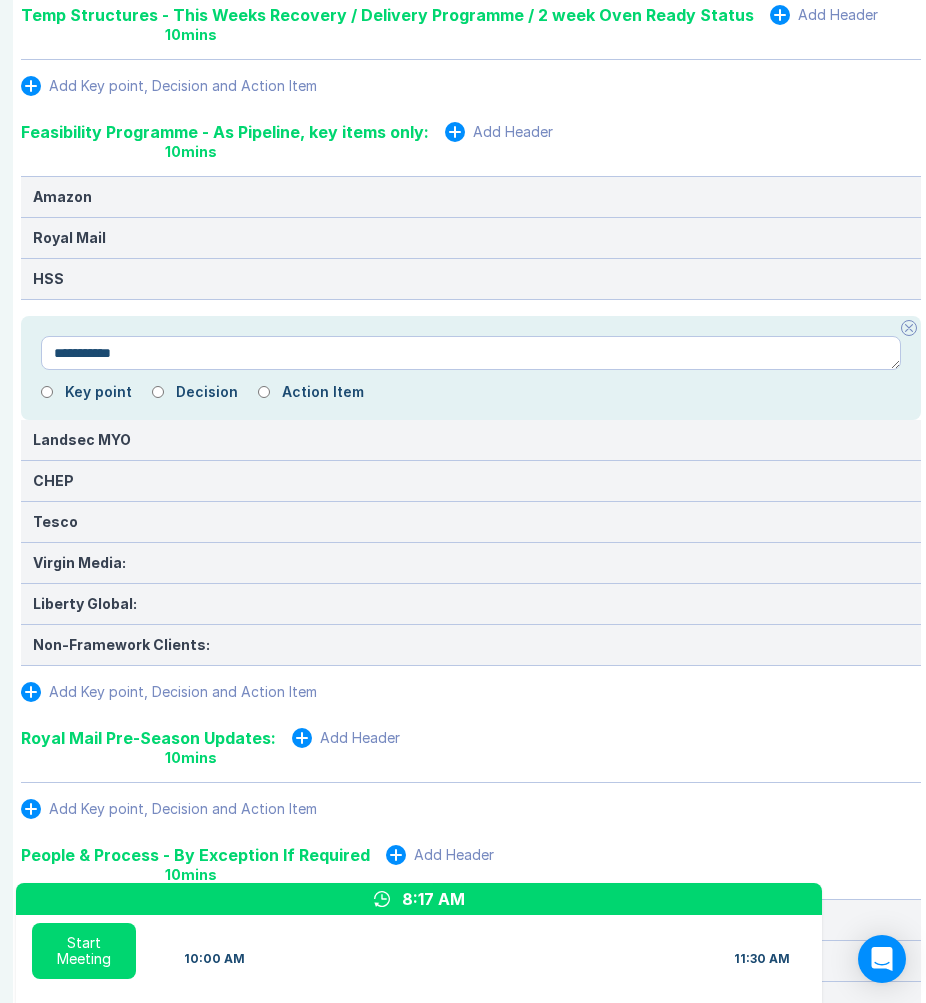 type on "**********" 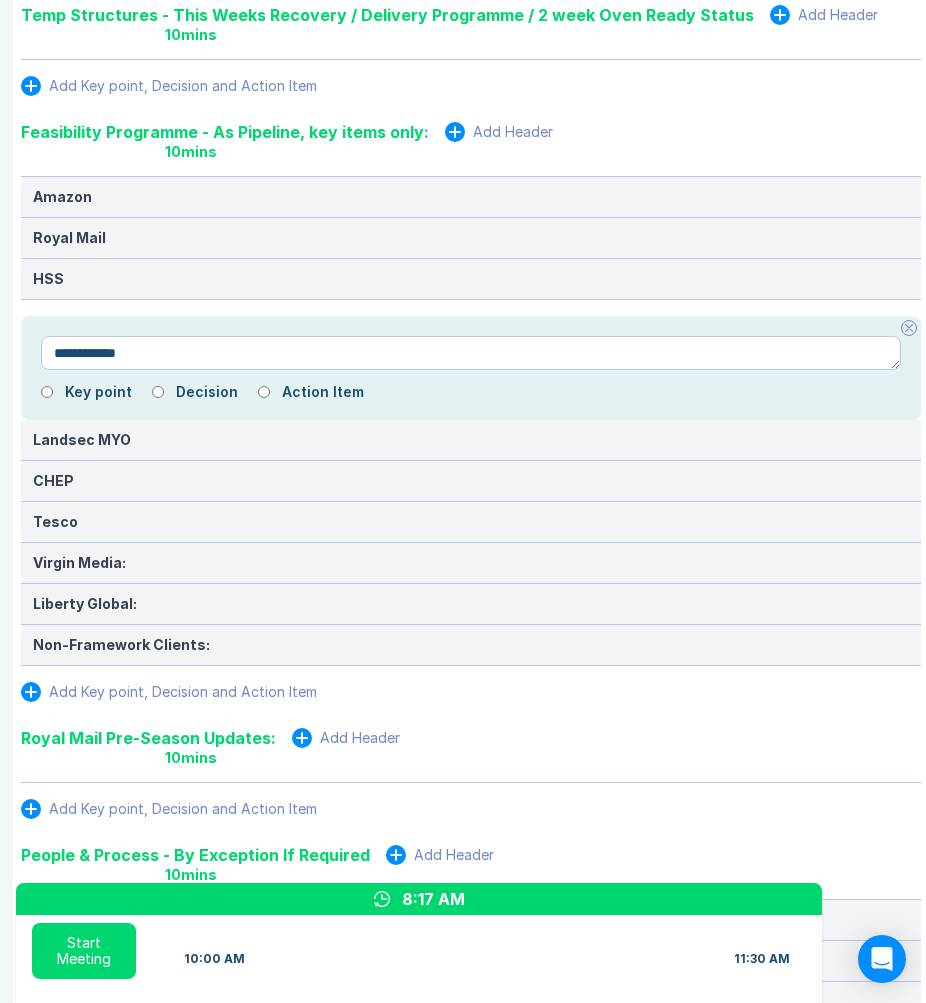 type on "*" 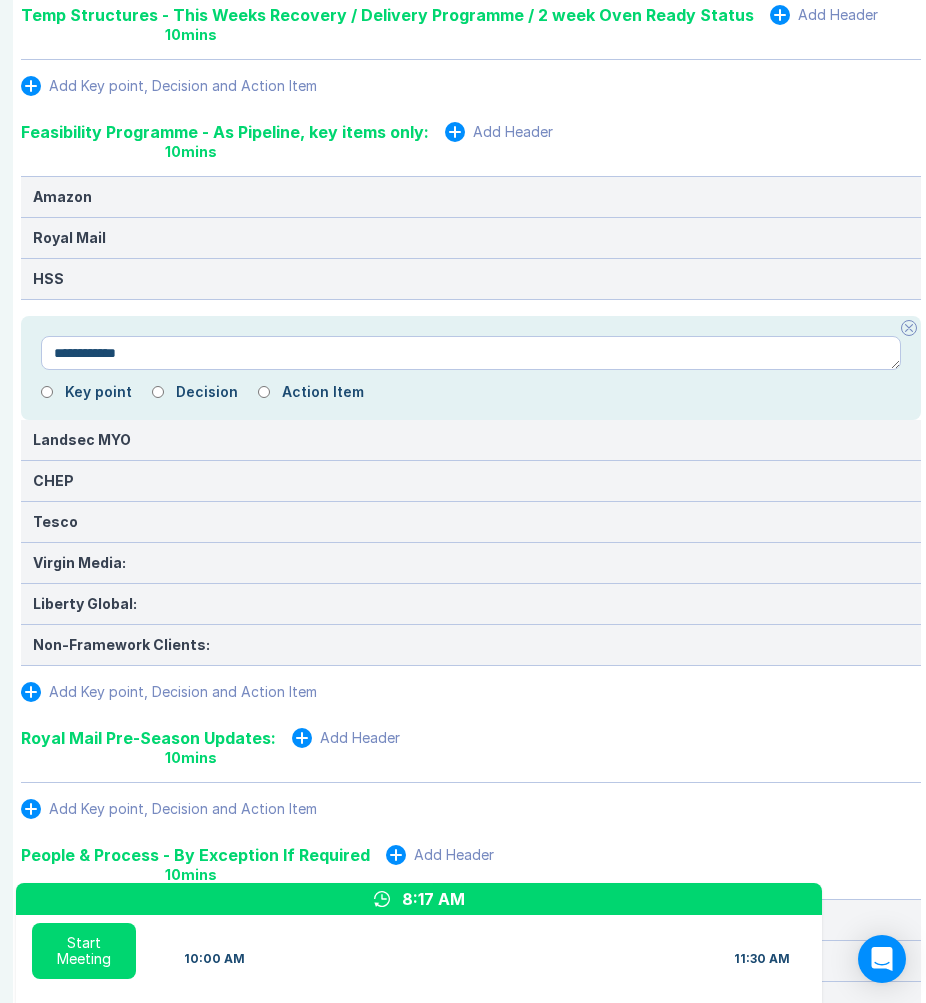 type on "**********" 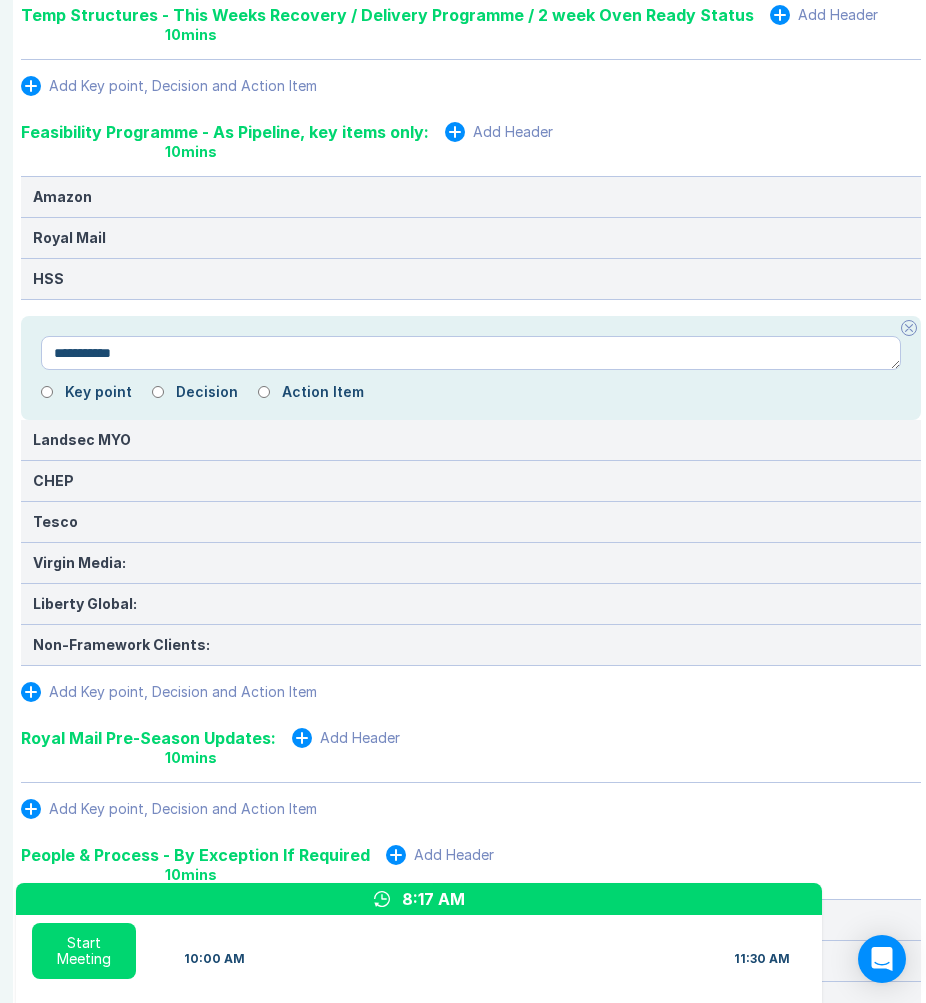 type on "*" 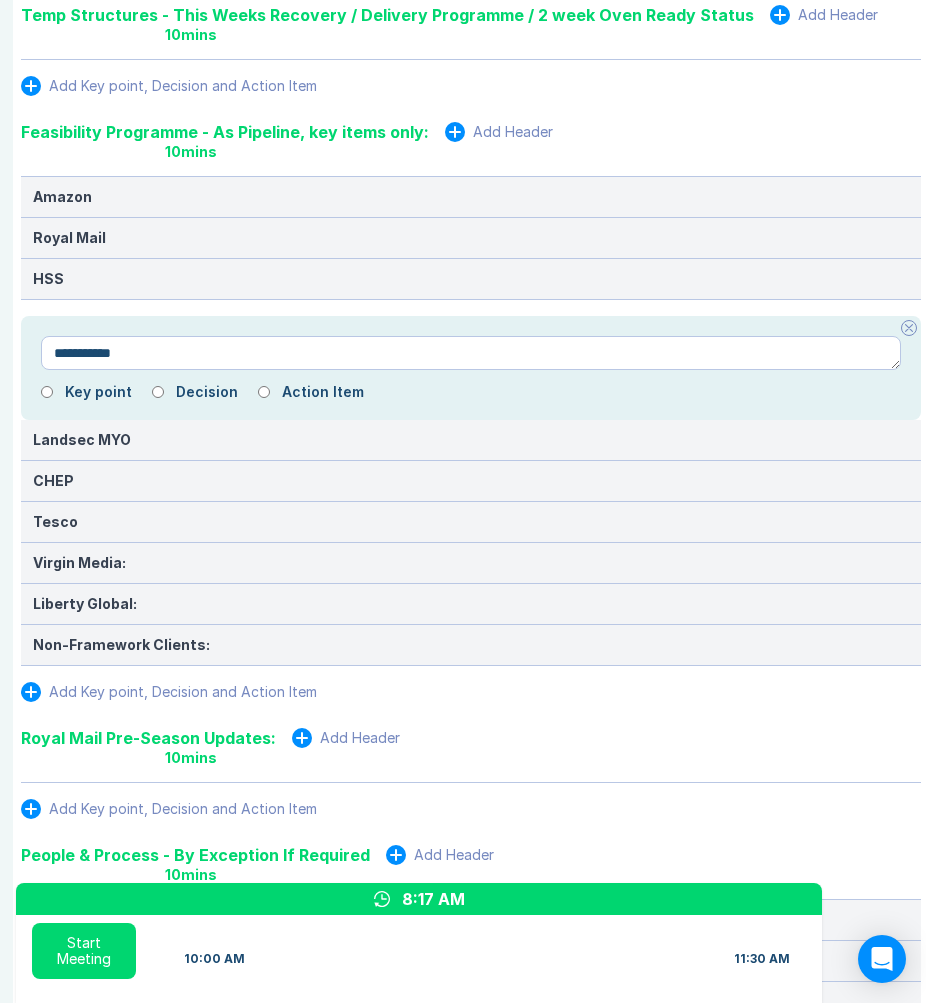 type on "**********" 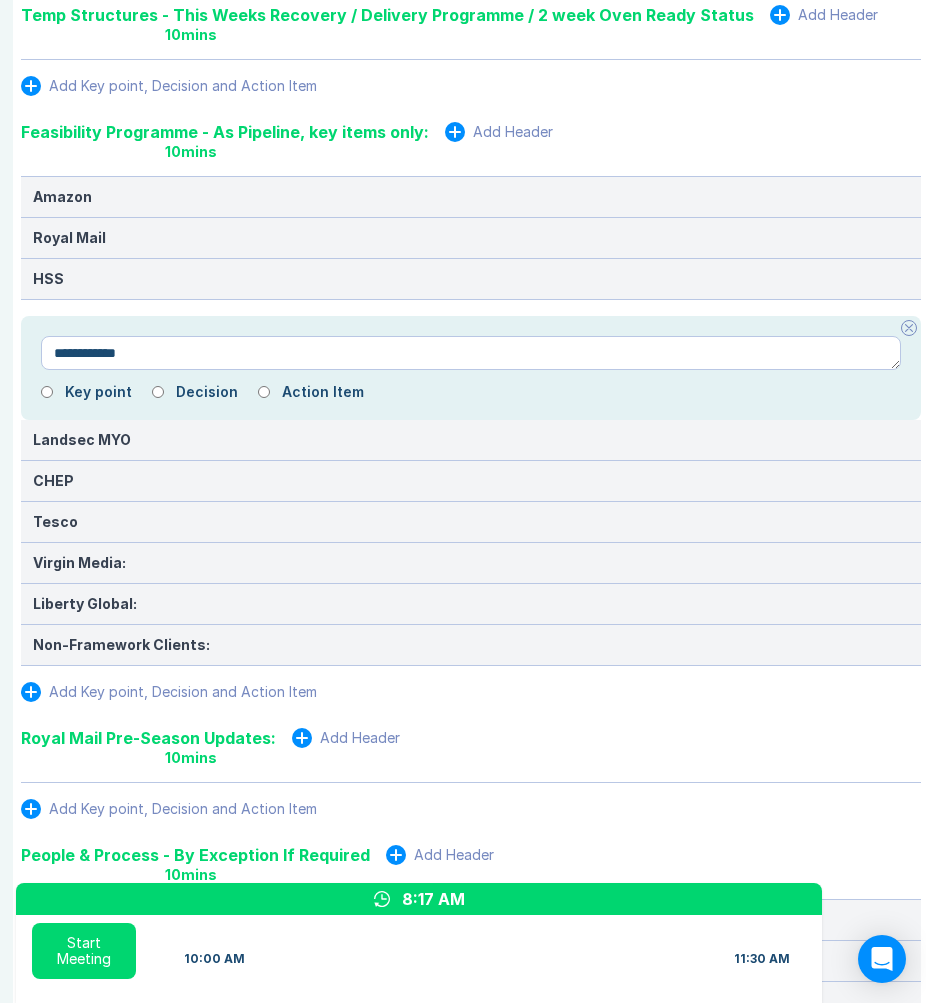 type on "*" 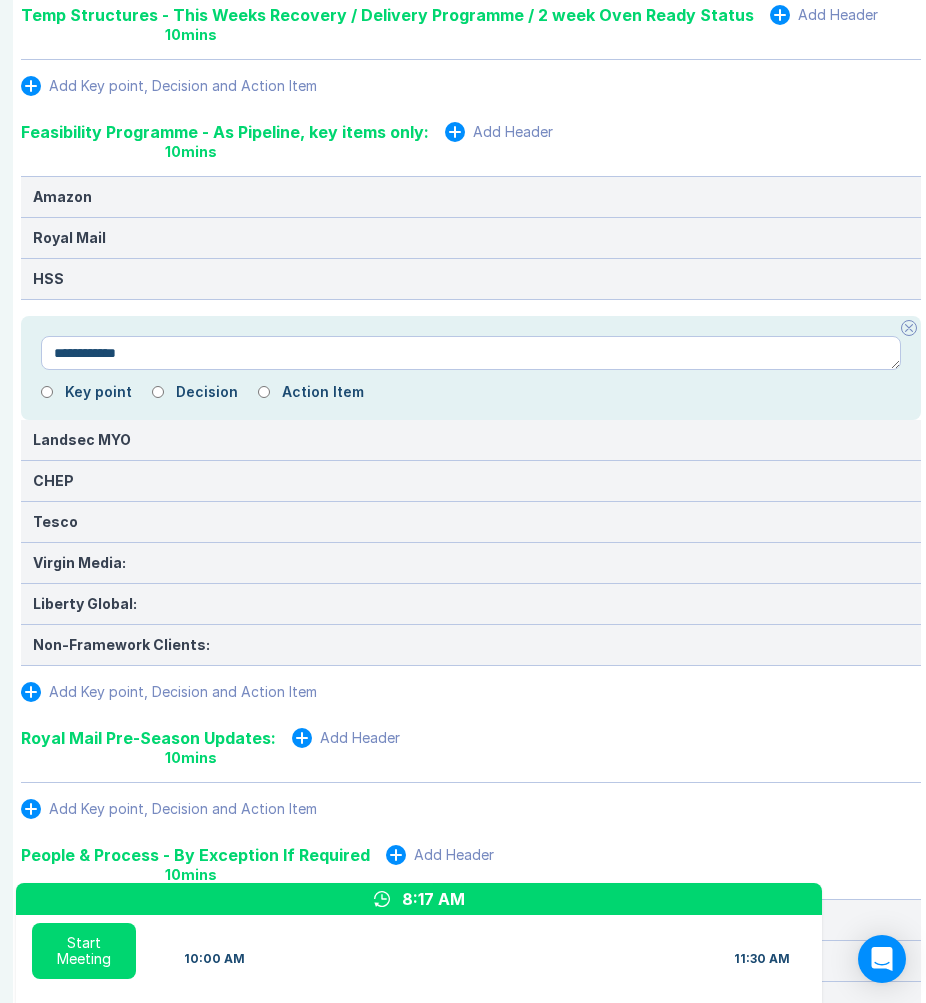 type on "**********" 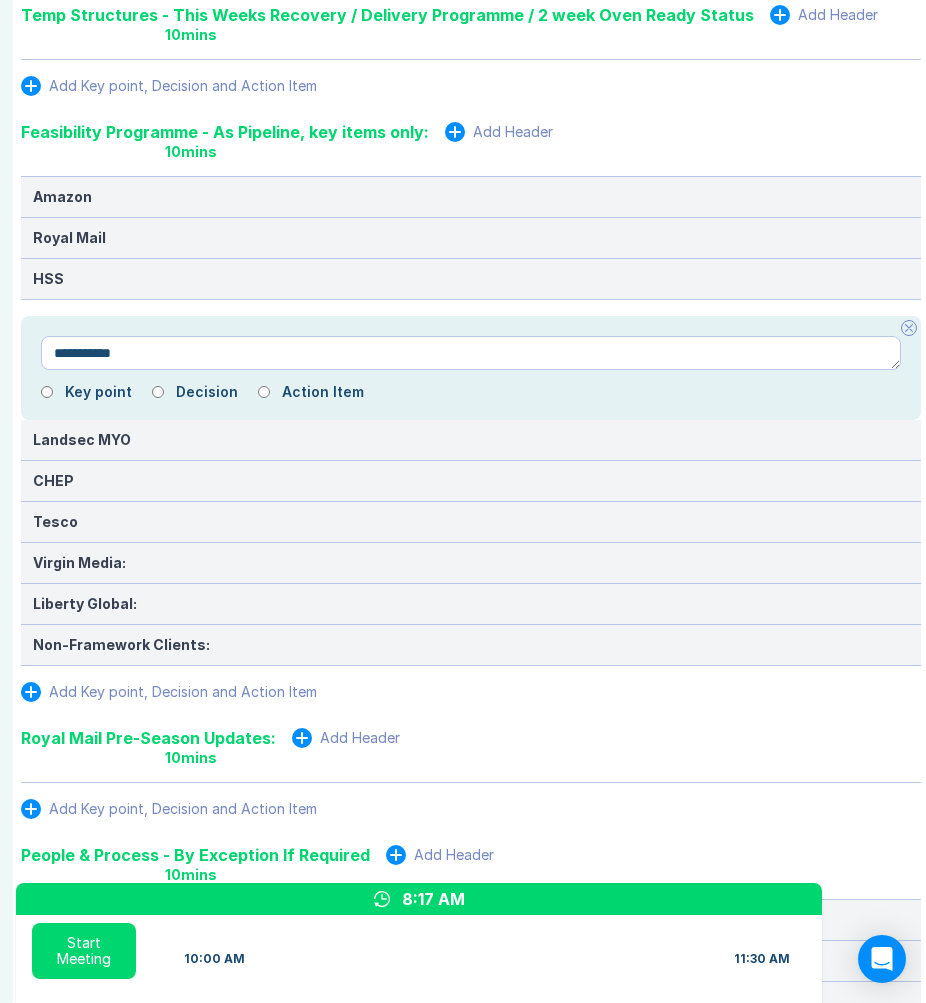 type on "*" 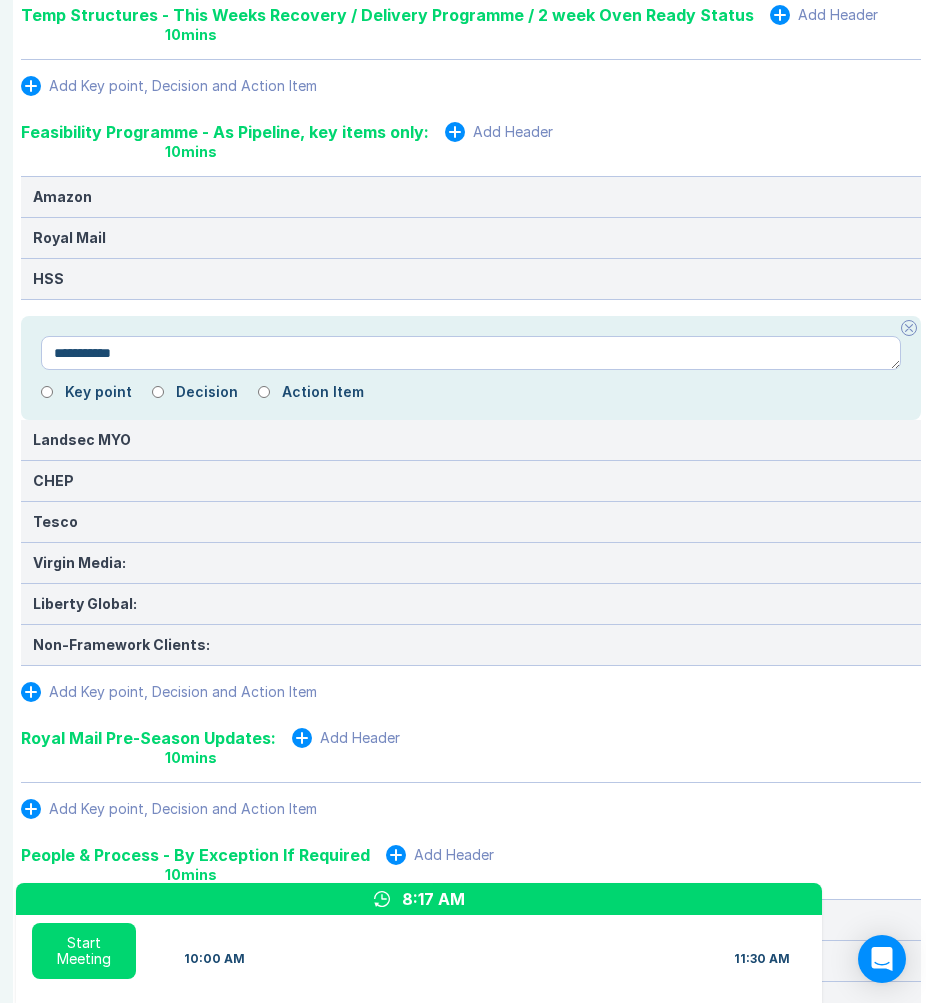 type on "**********" 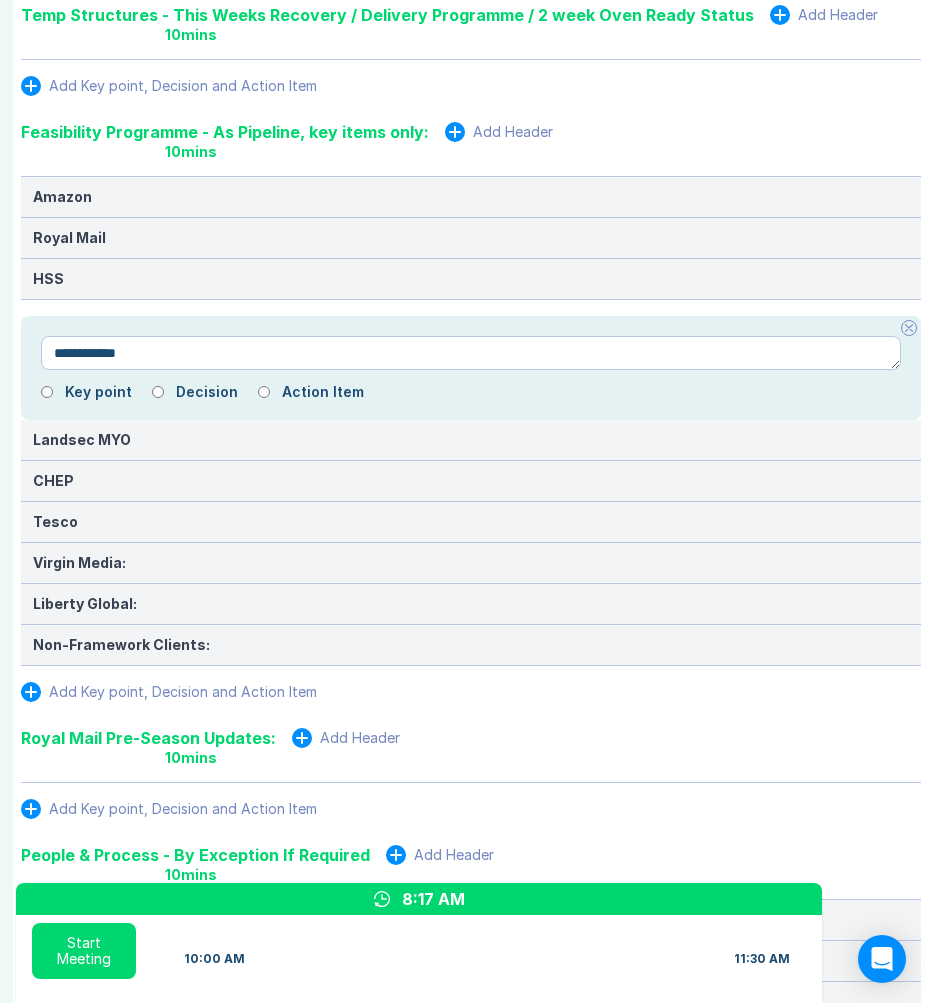 type on "*" 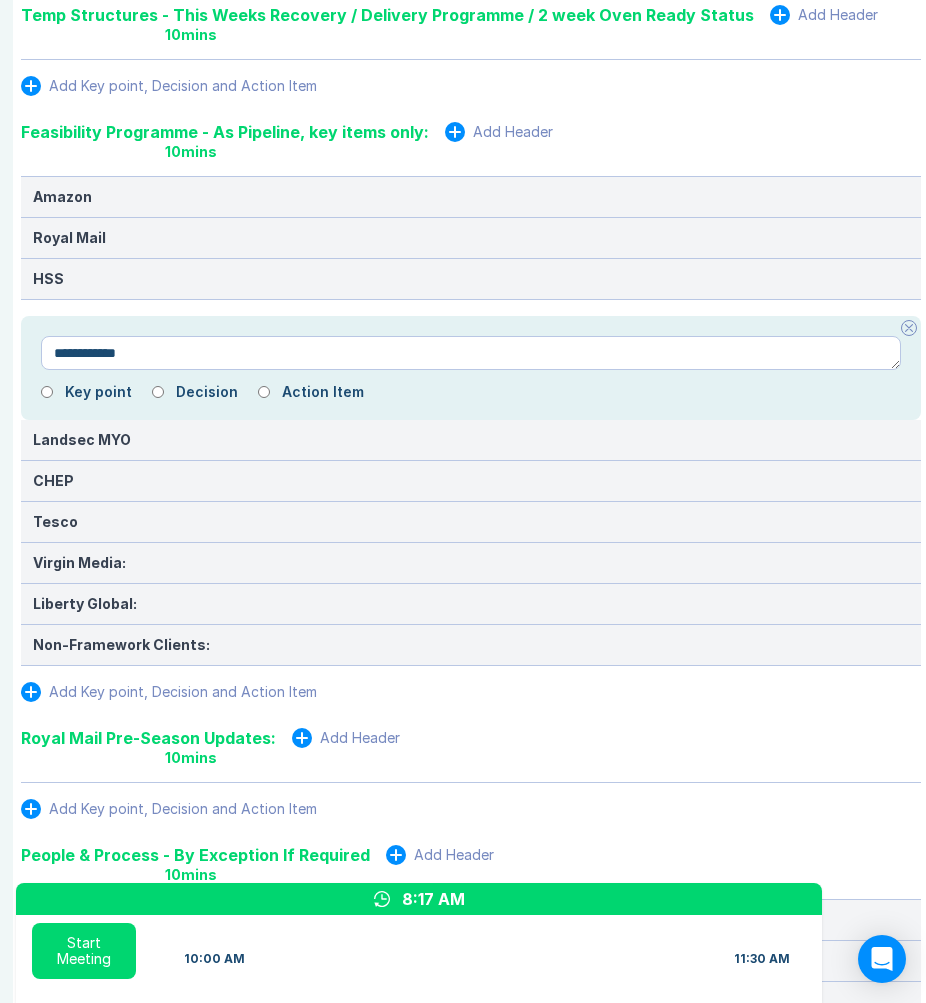 type on "**********" 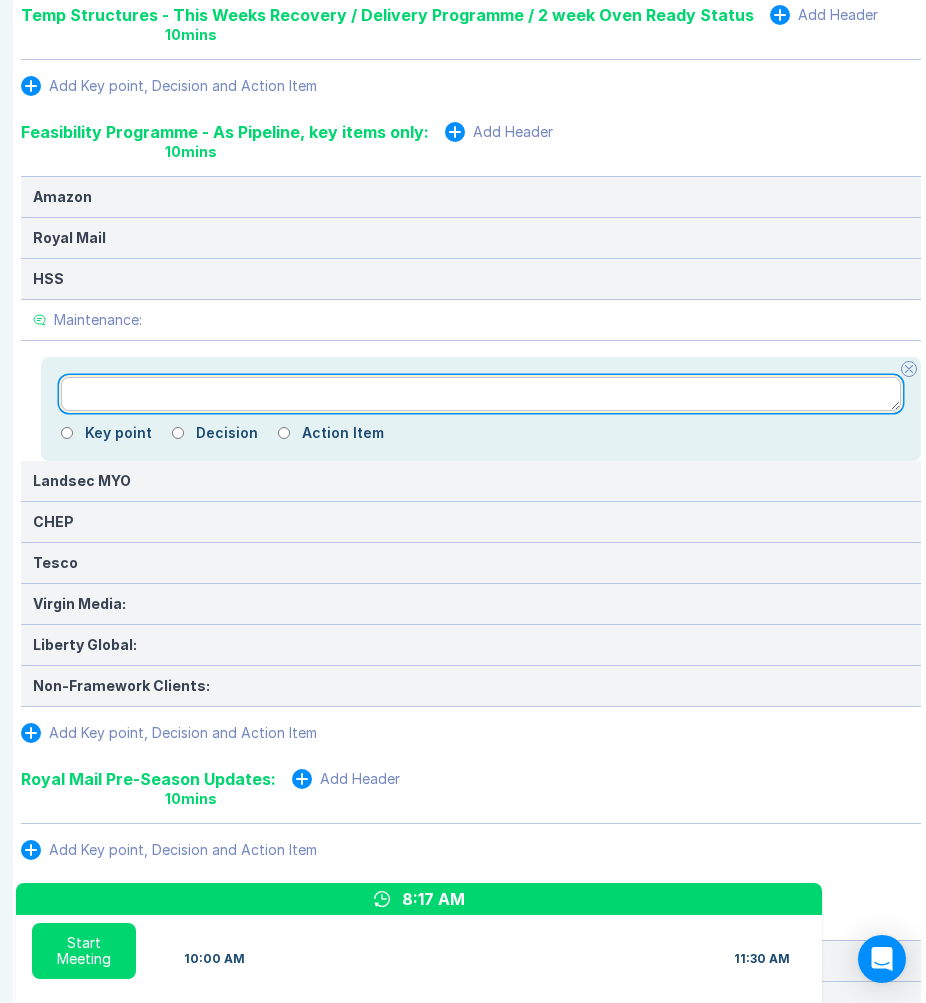 paste on "**********" 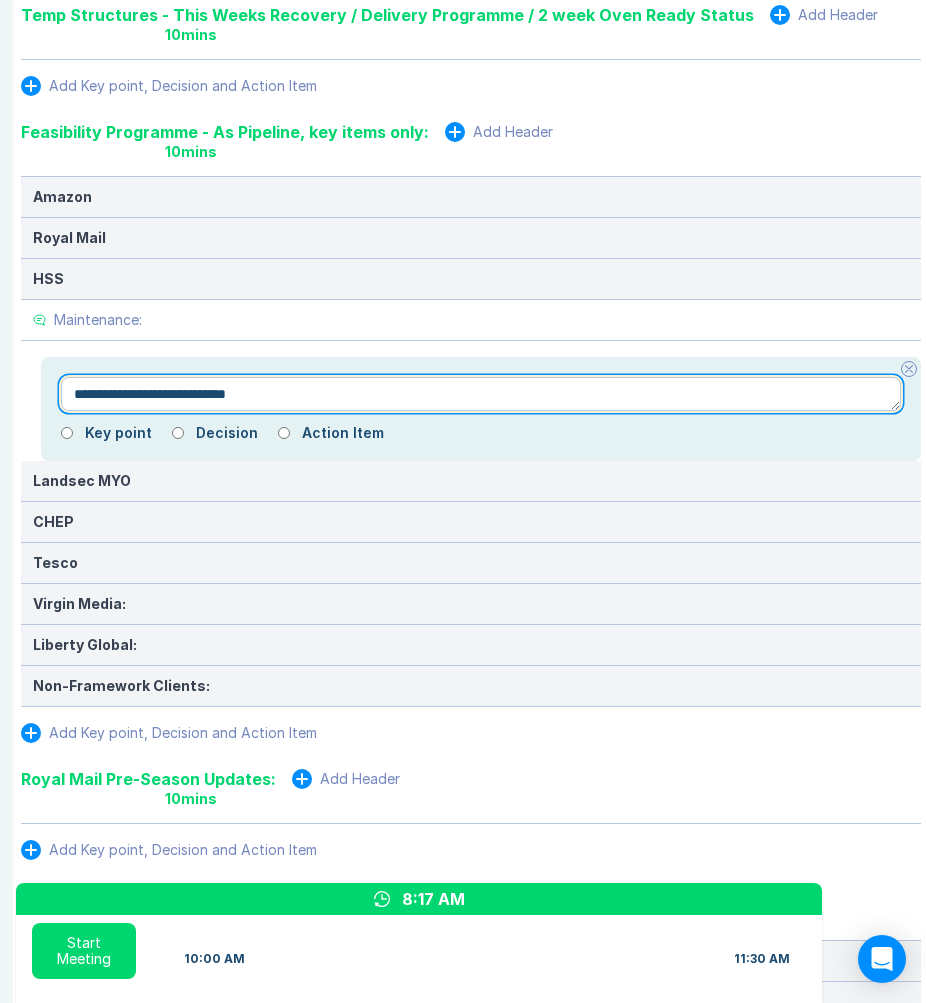 type on "*" 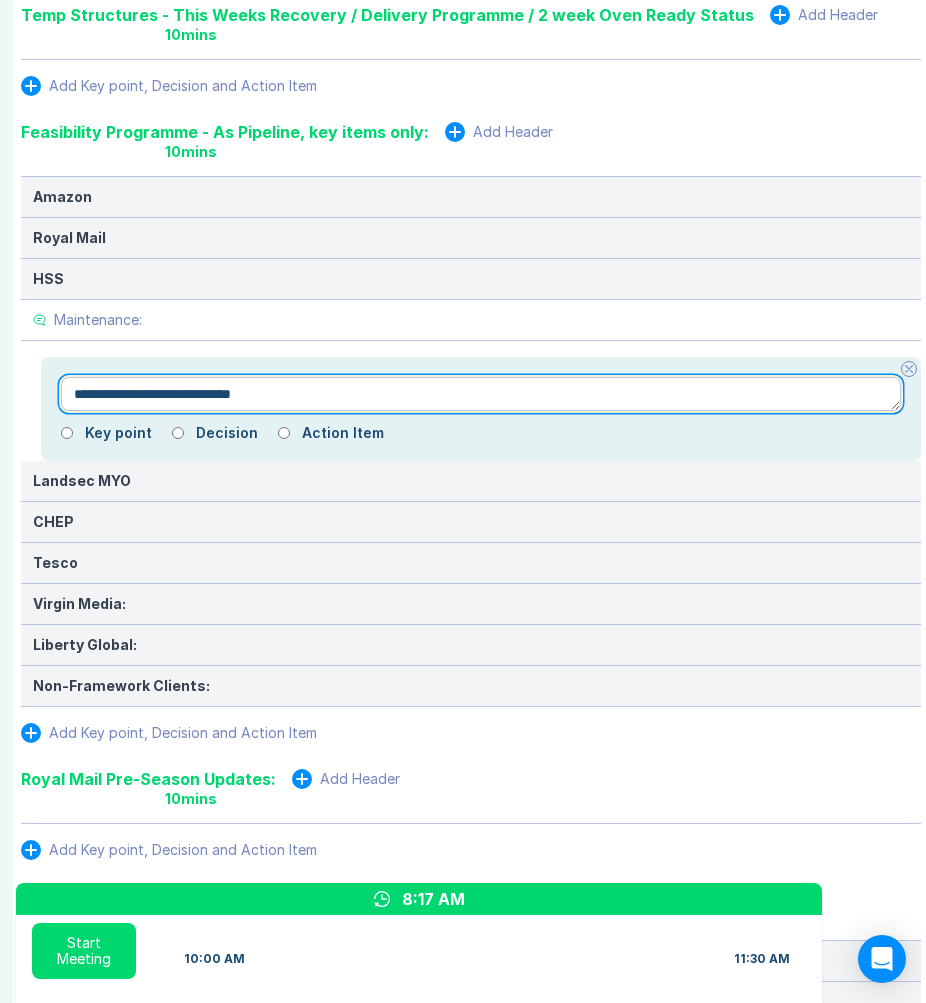 type on "*" 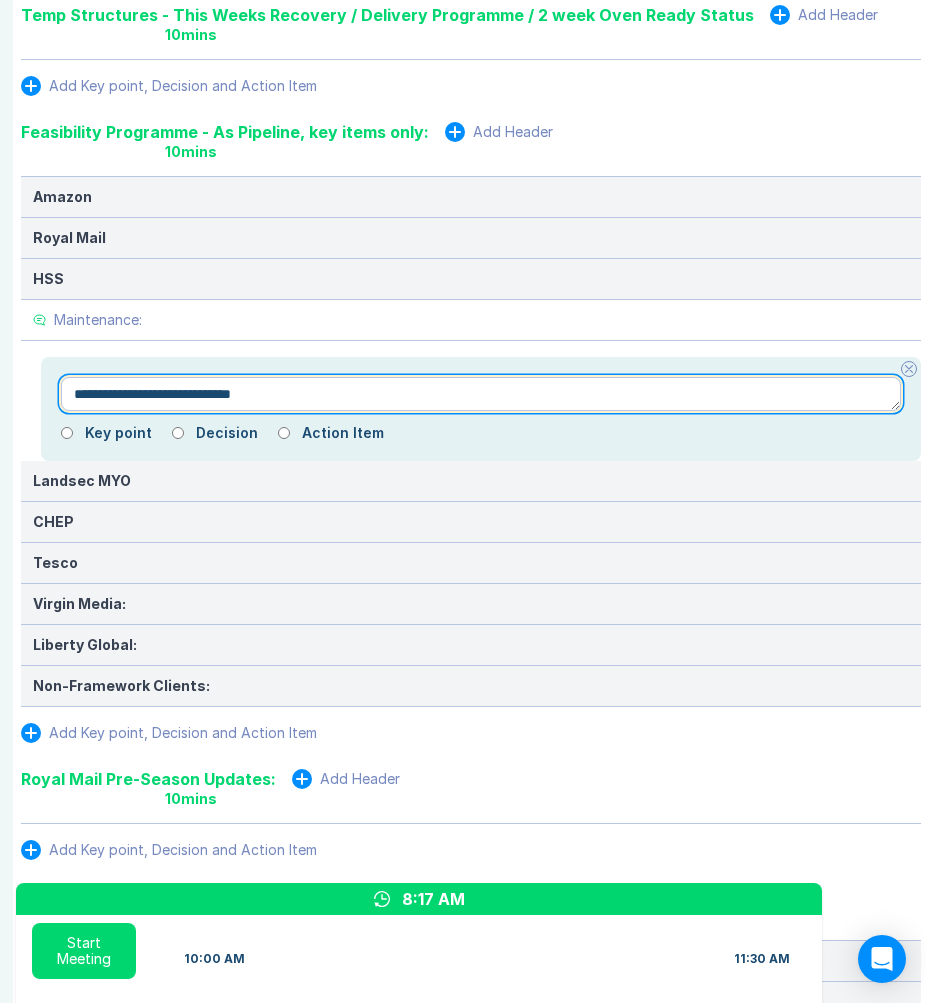 type on "**********" 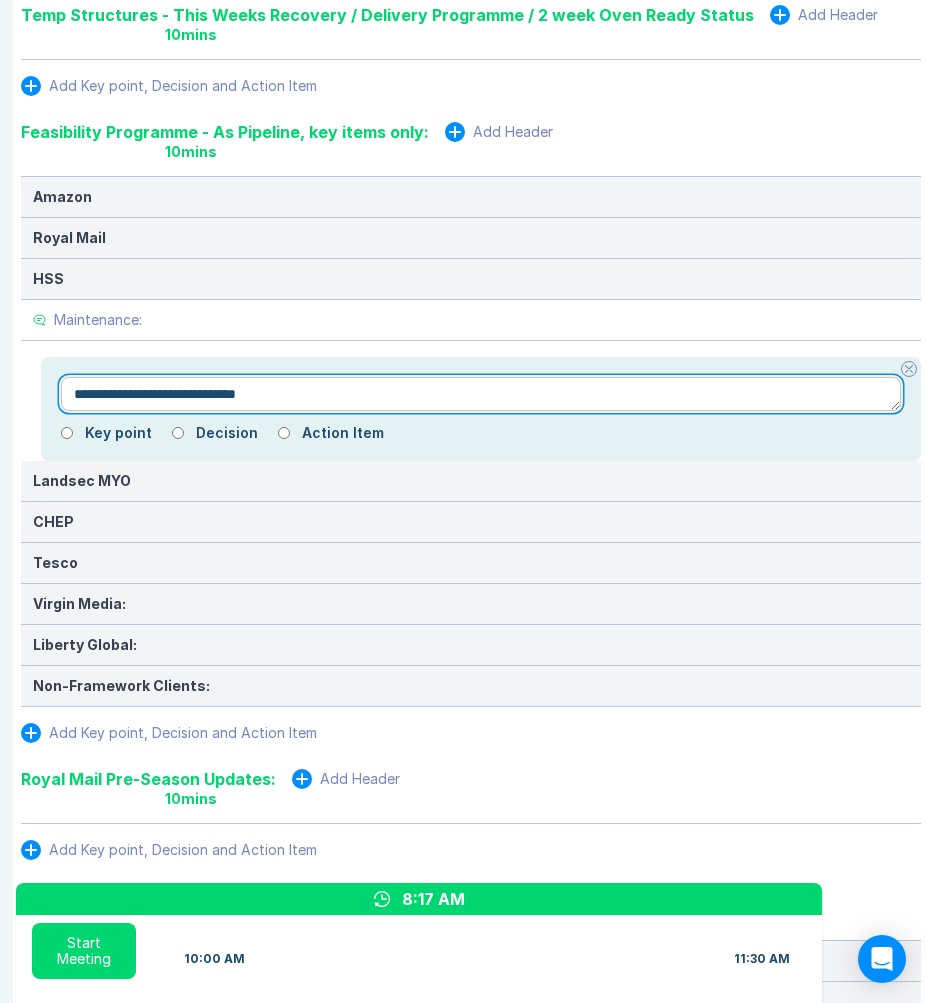 type on "*" 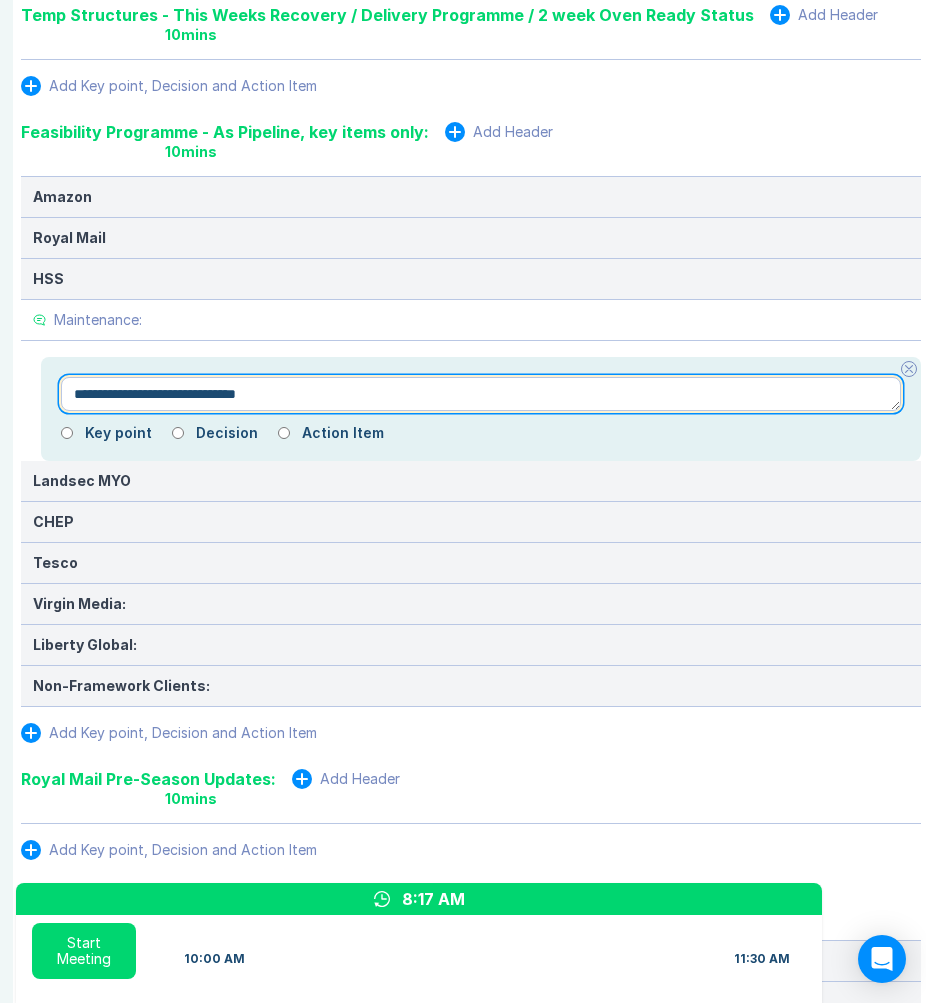 type on "**********" 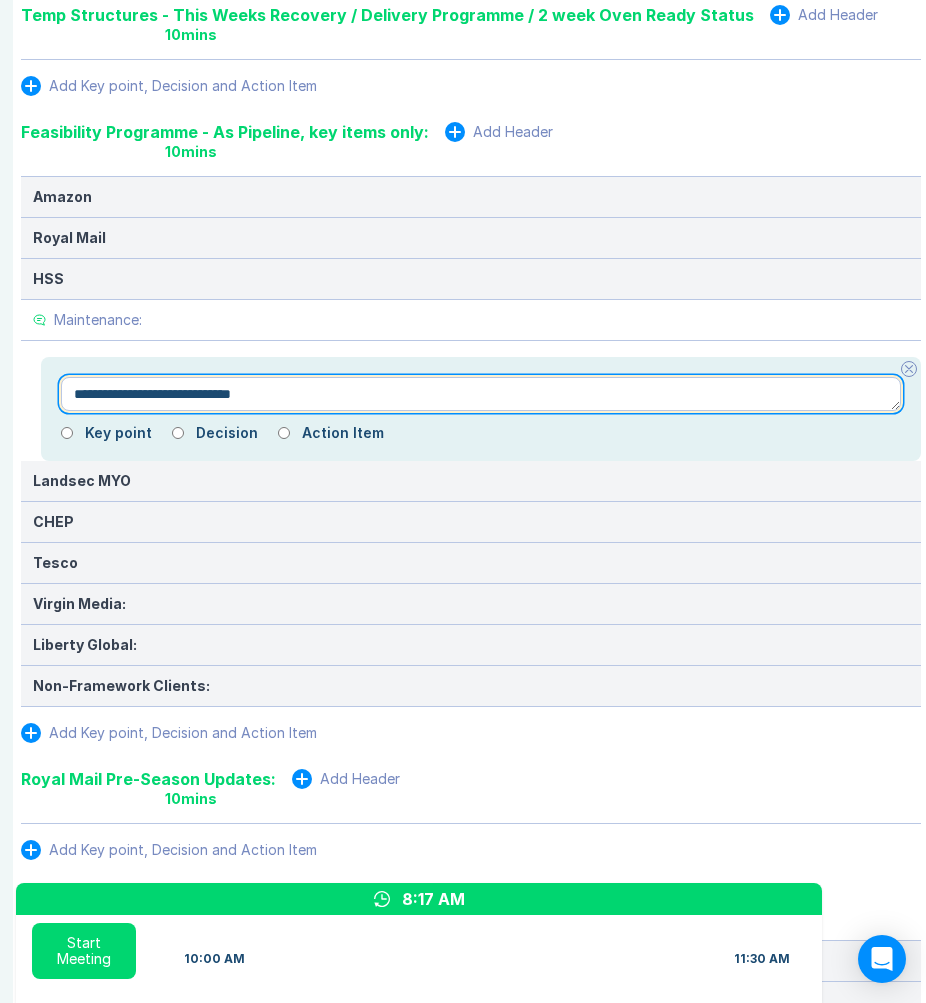 type on "*" 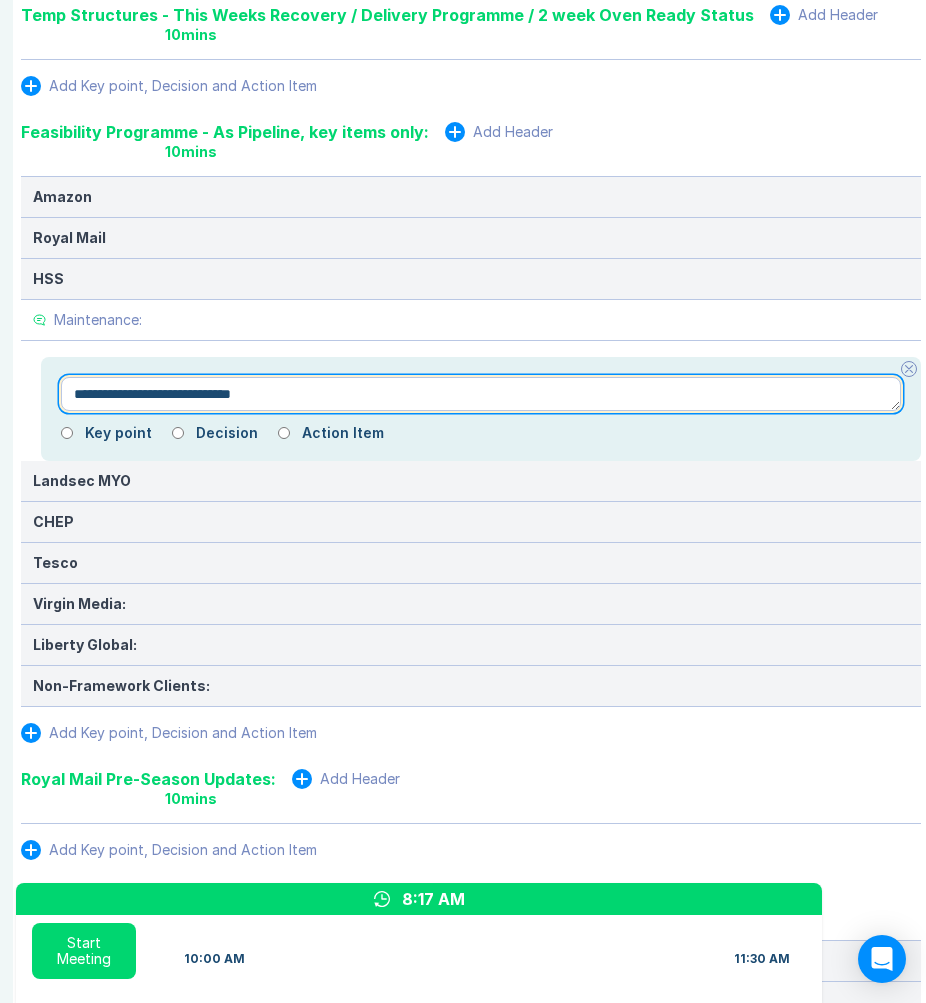 type on "**********" 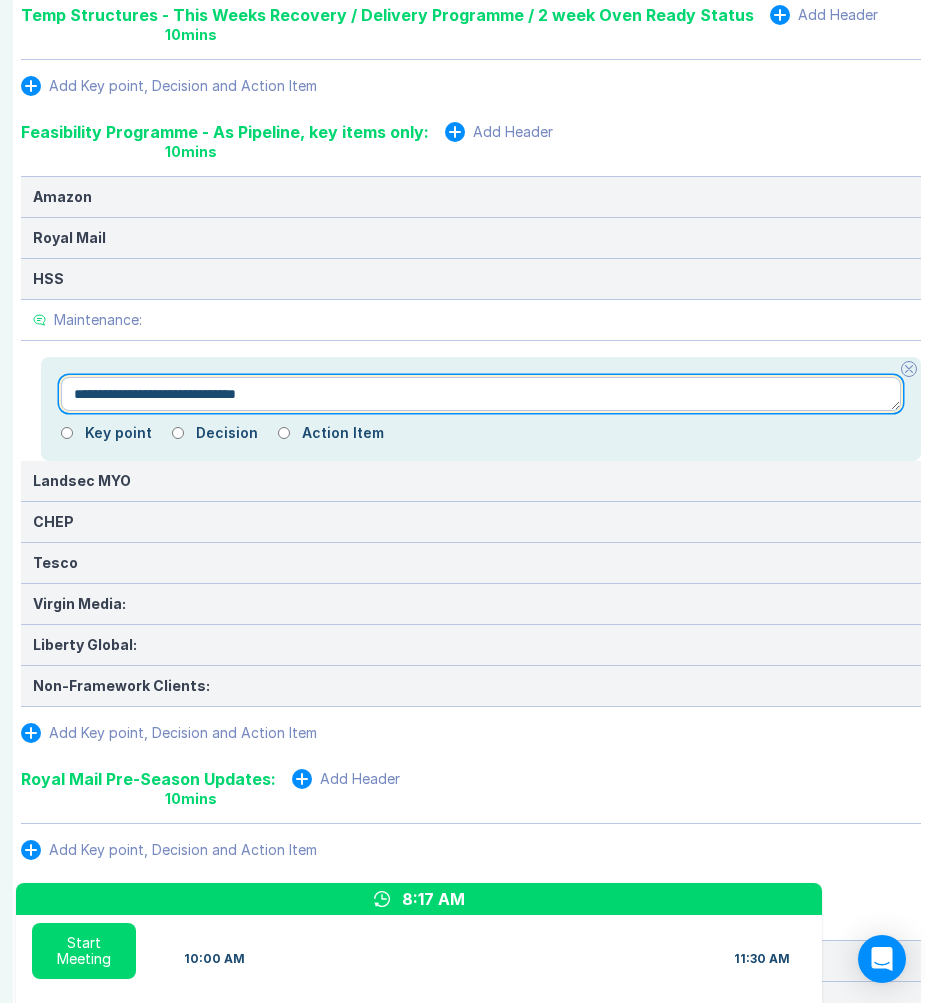type on "*" 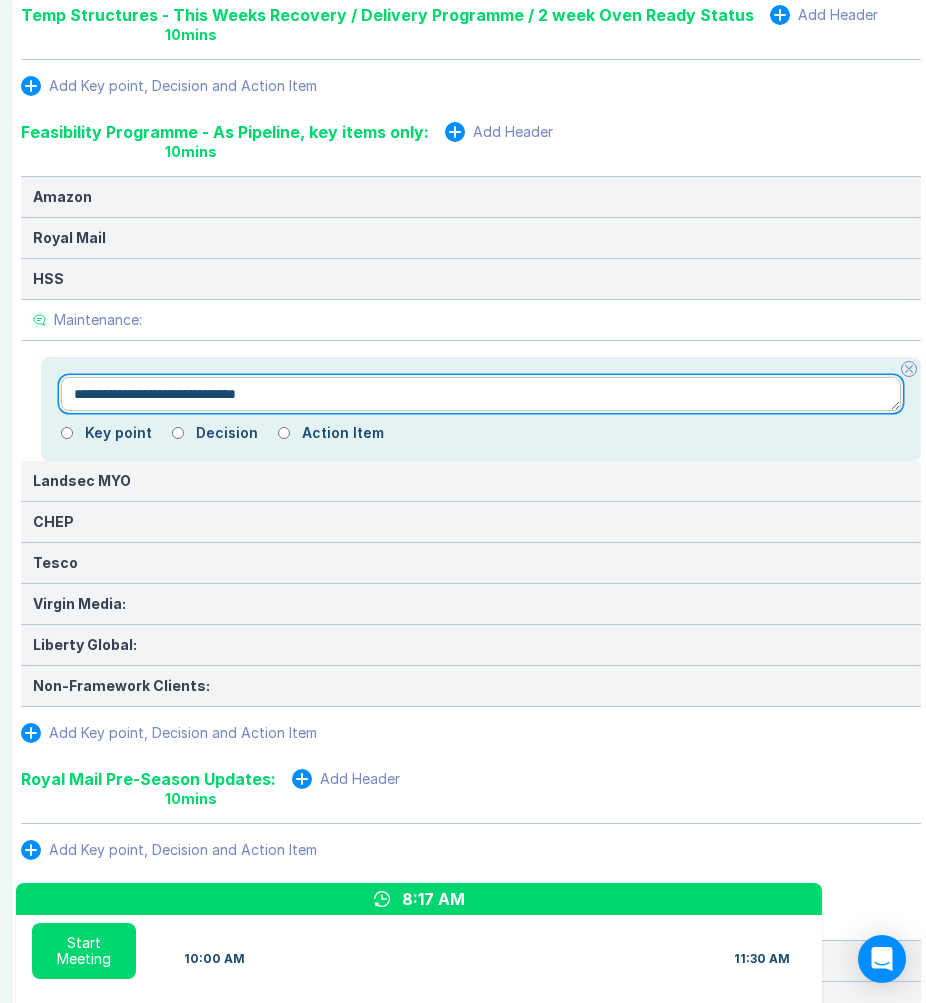type on "**********" 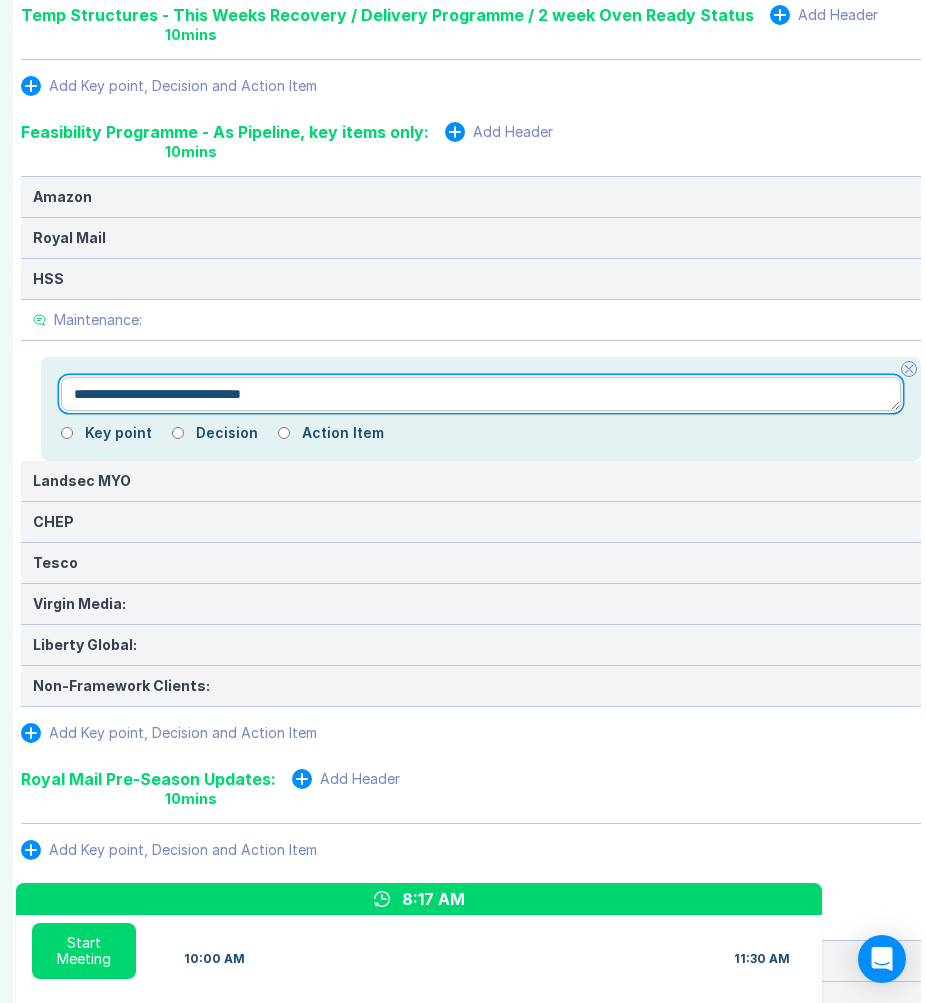 type on "*" 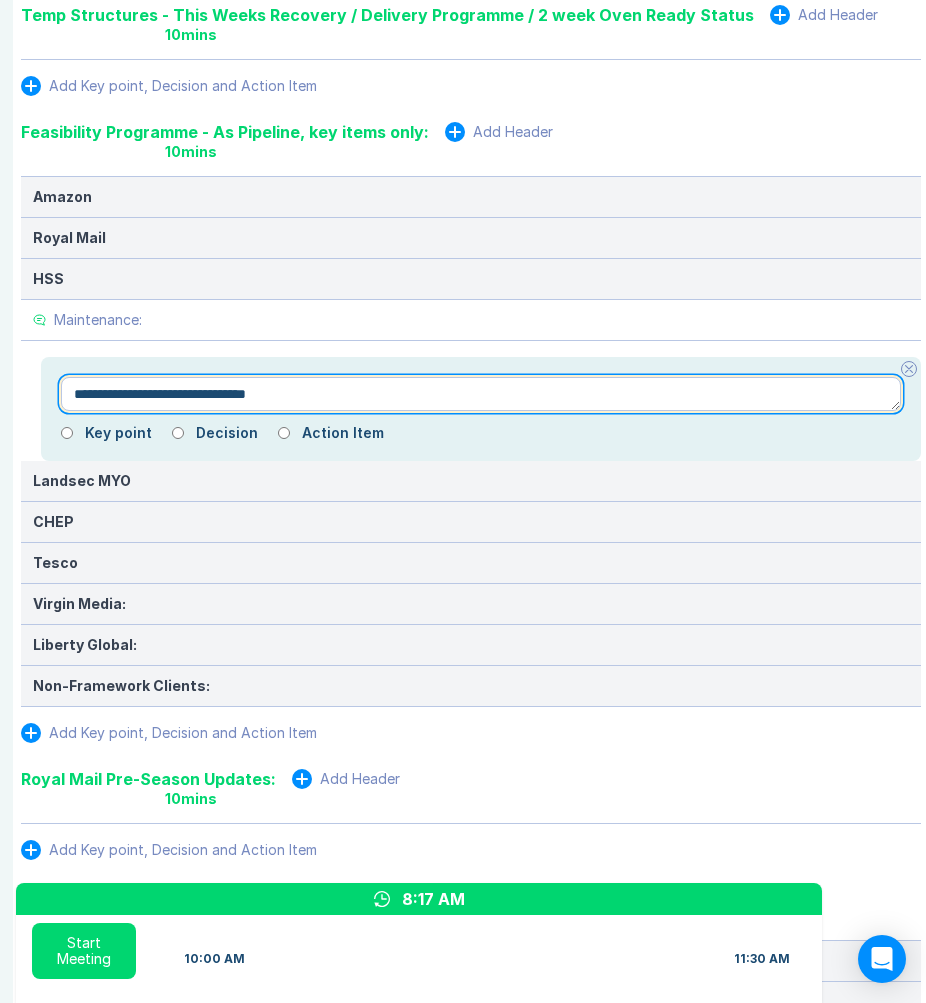 type on "*" 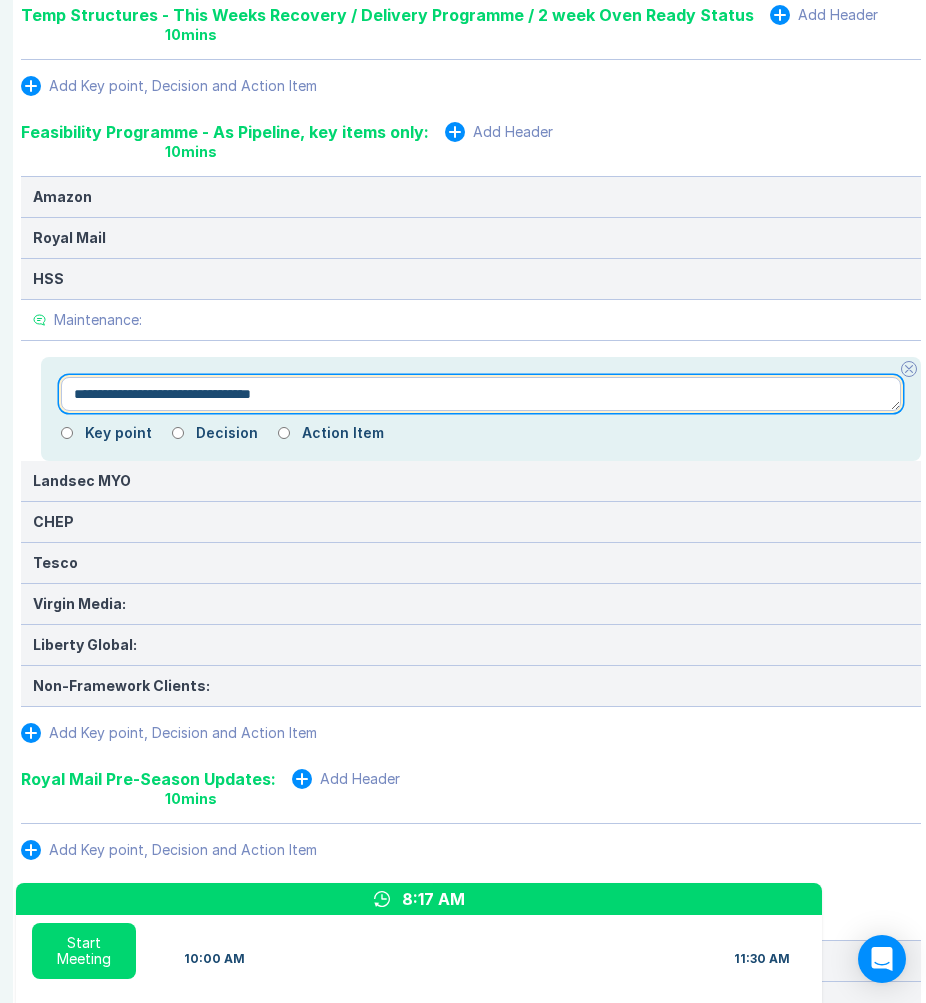 type on "*" 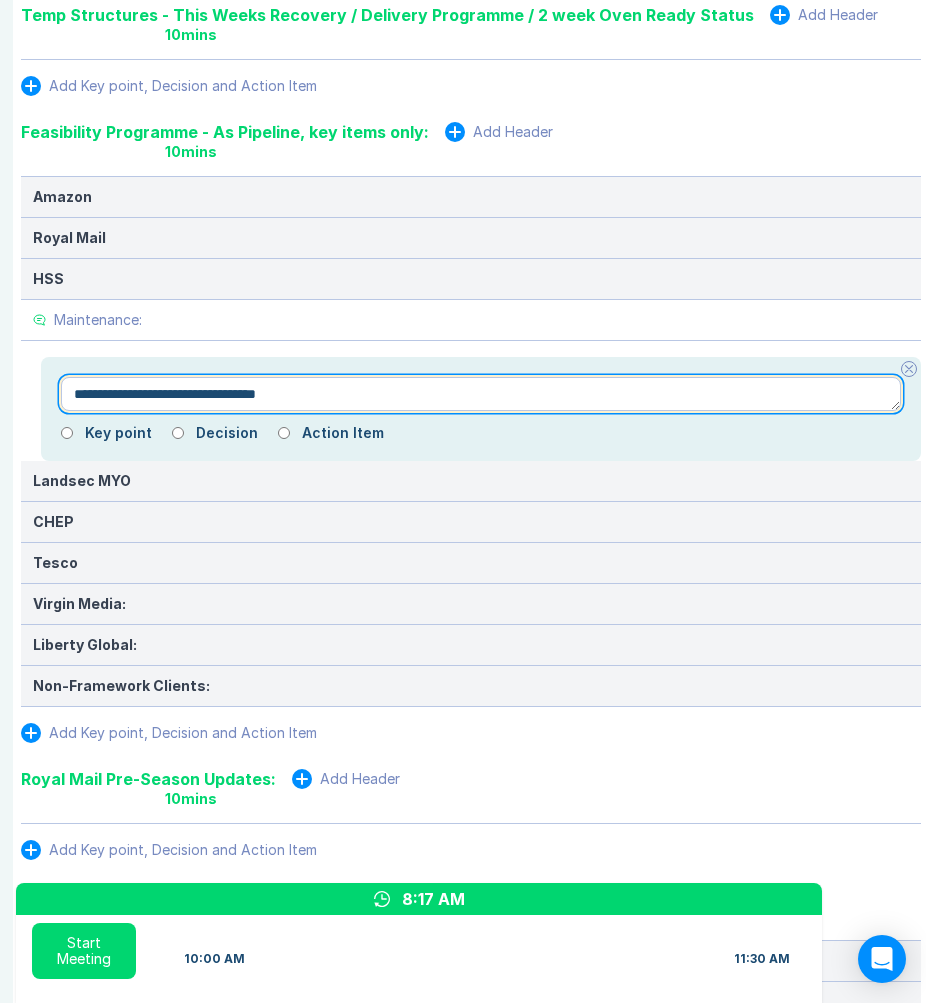 type on "*" 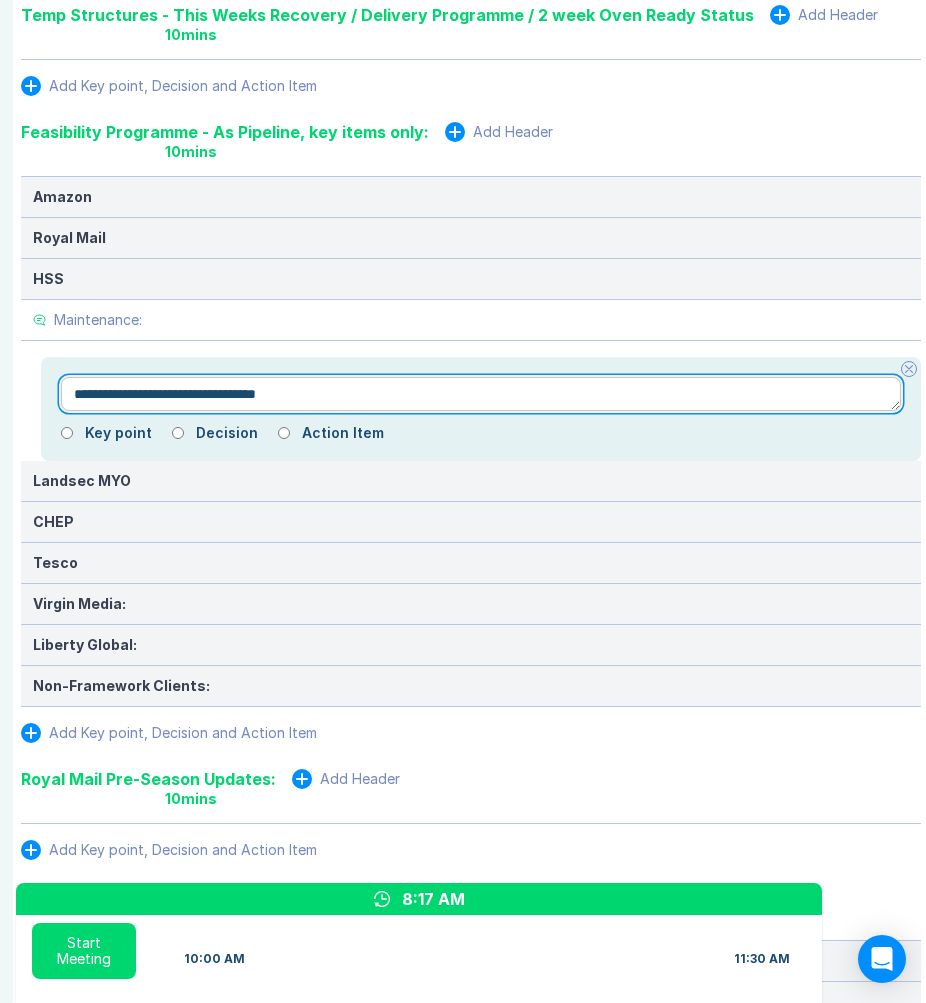 type on "**********" 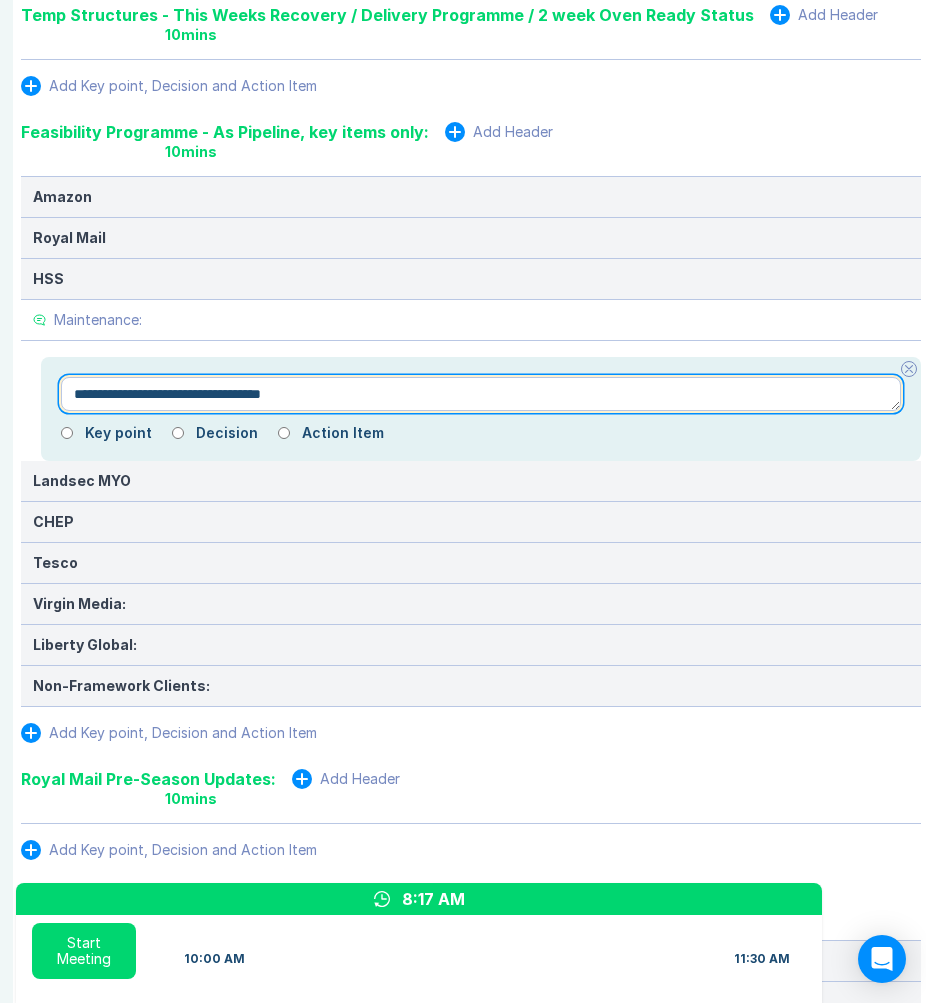 type on "*" 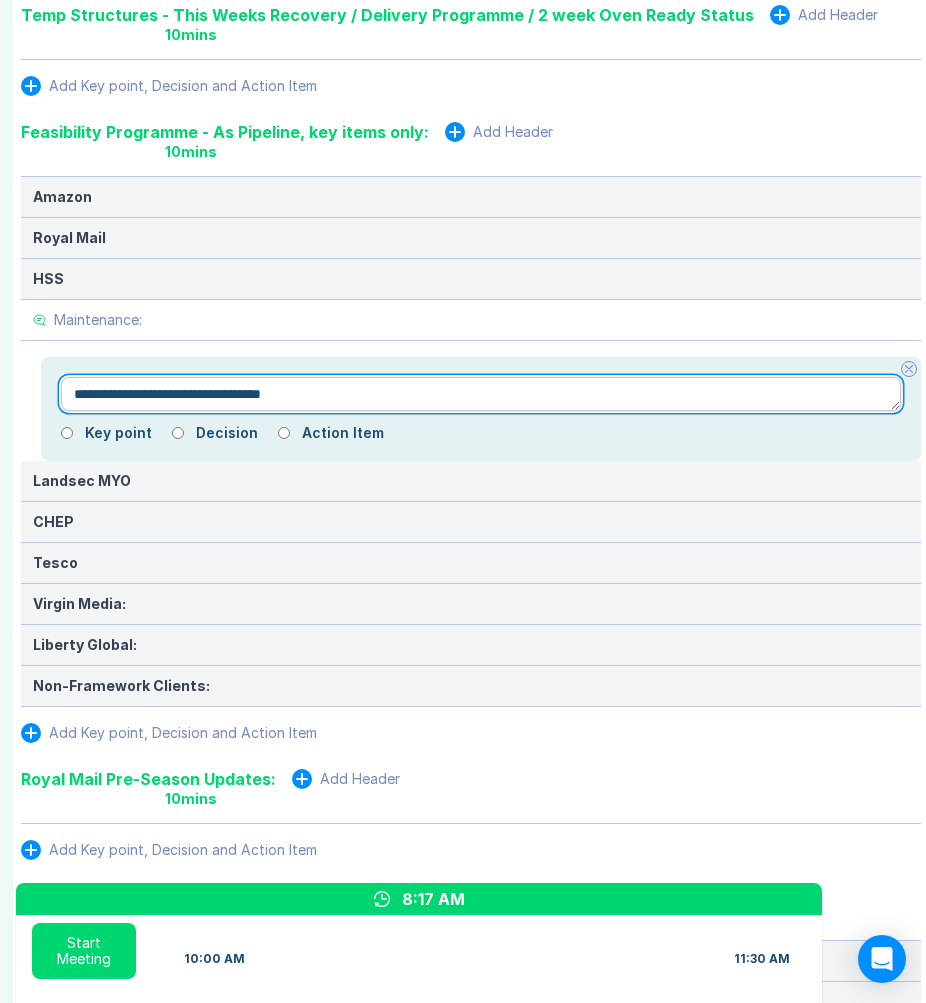 type on "**********" 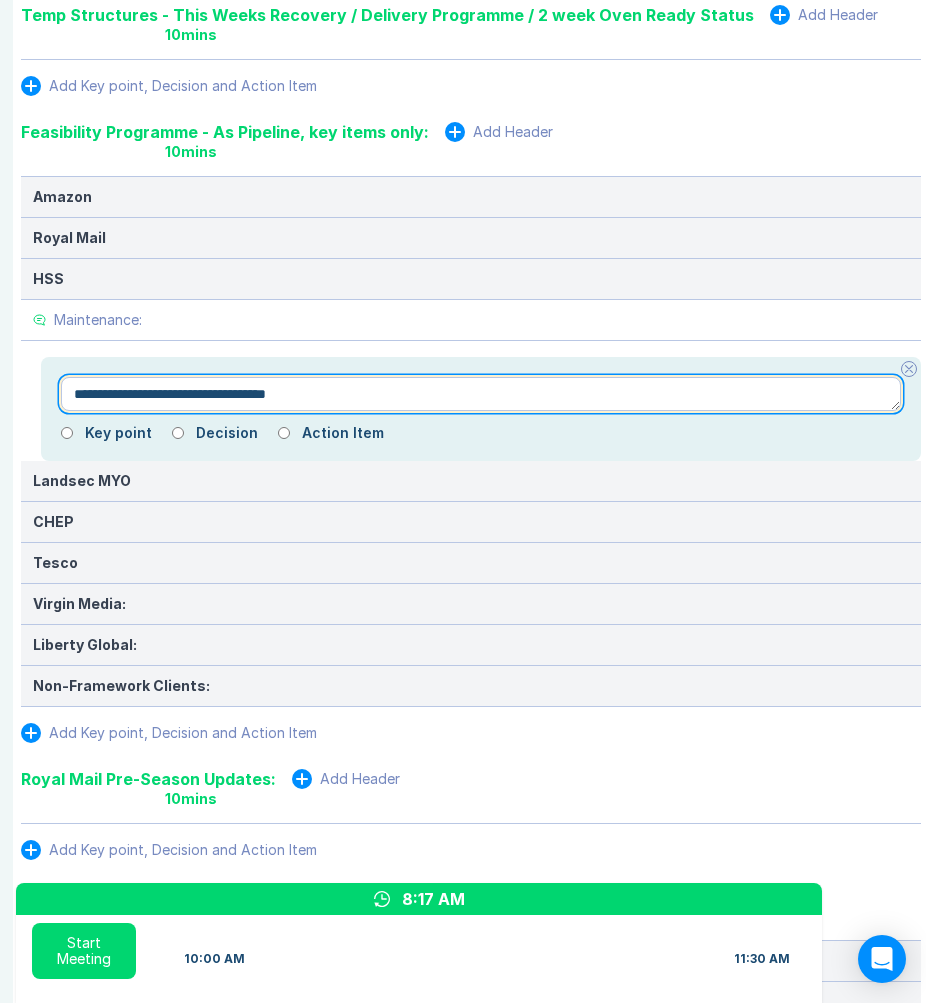 type on "*" 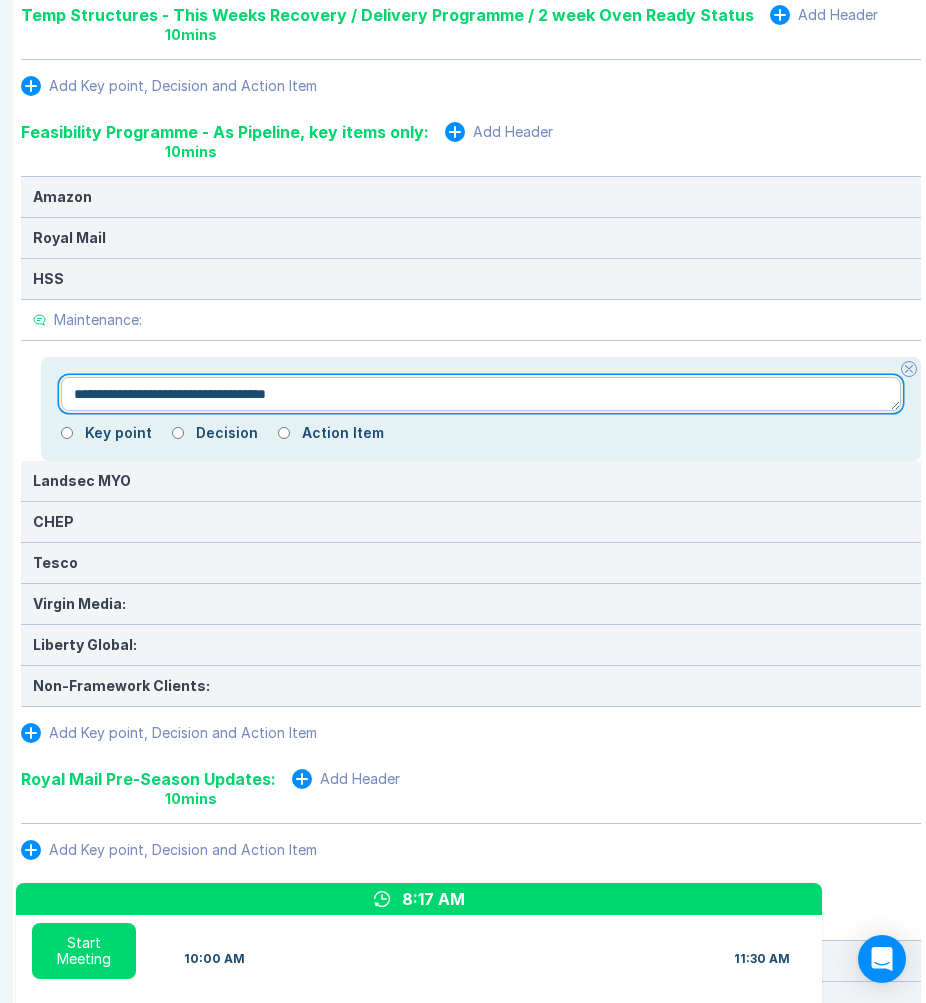 type on "**********" 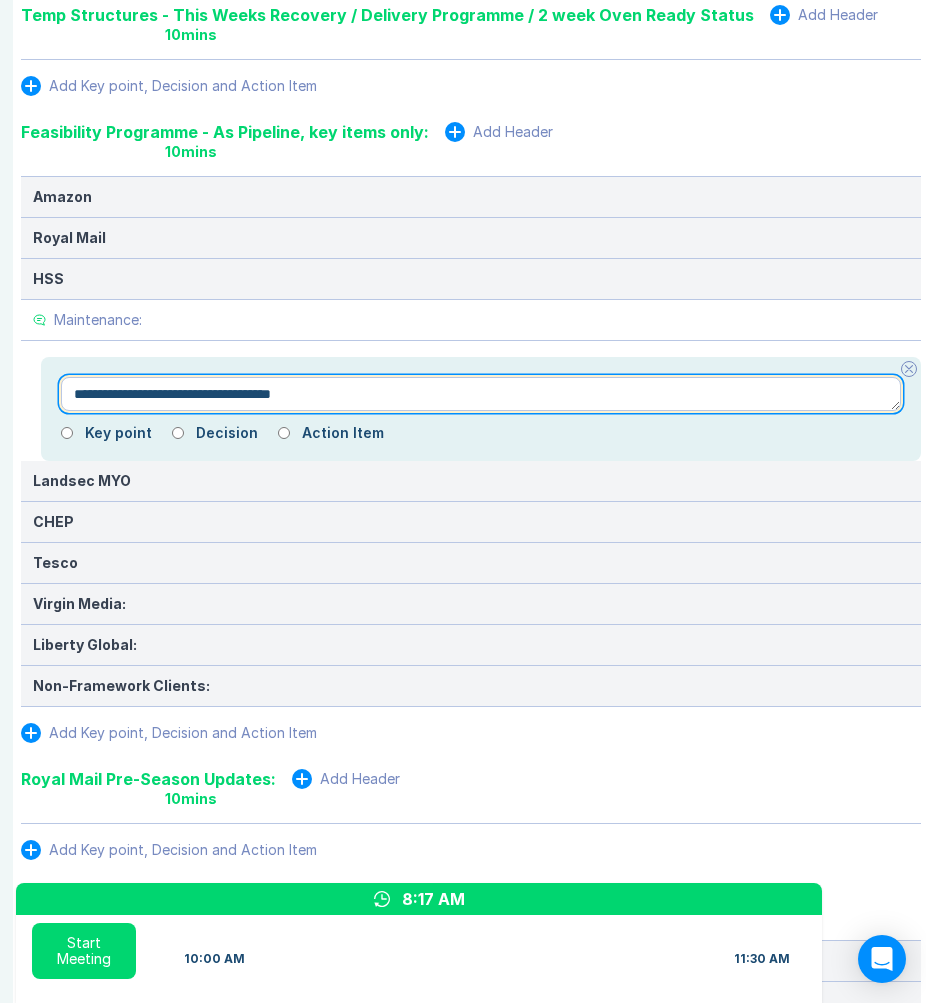 type on "*" 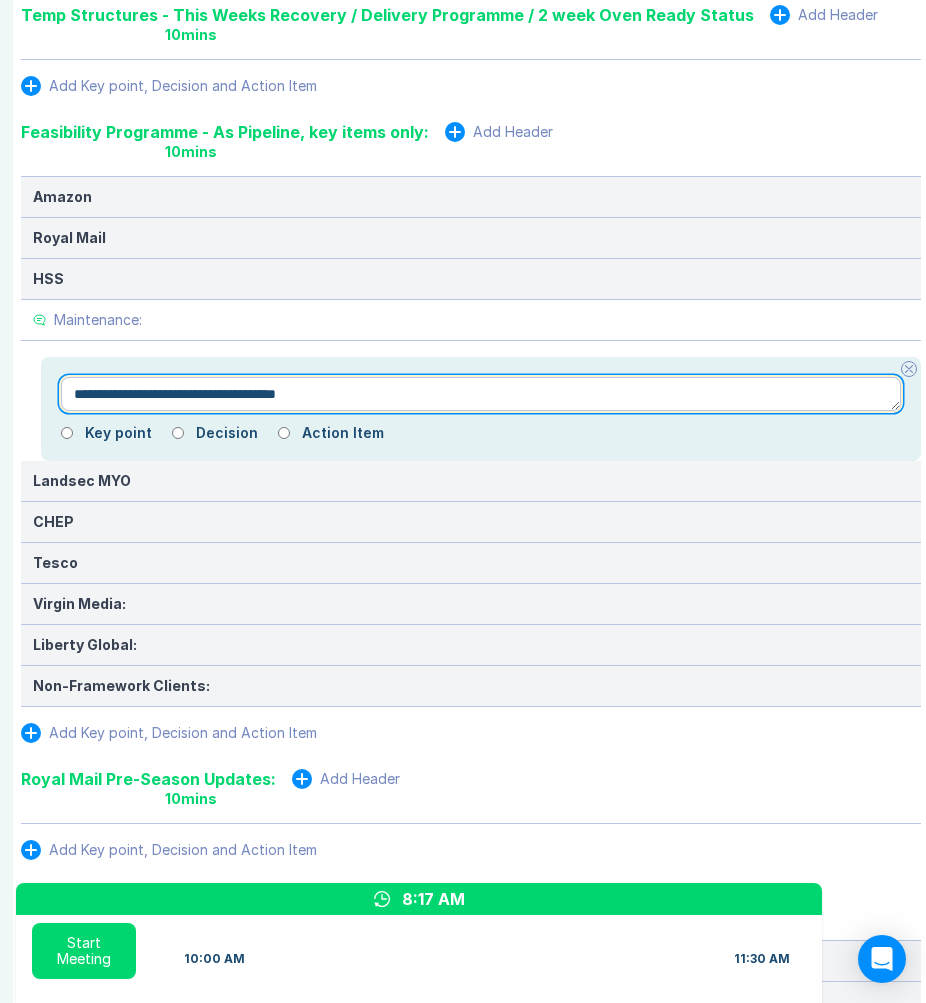 type on "*" 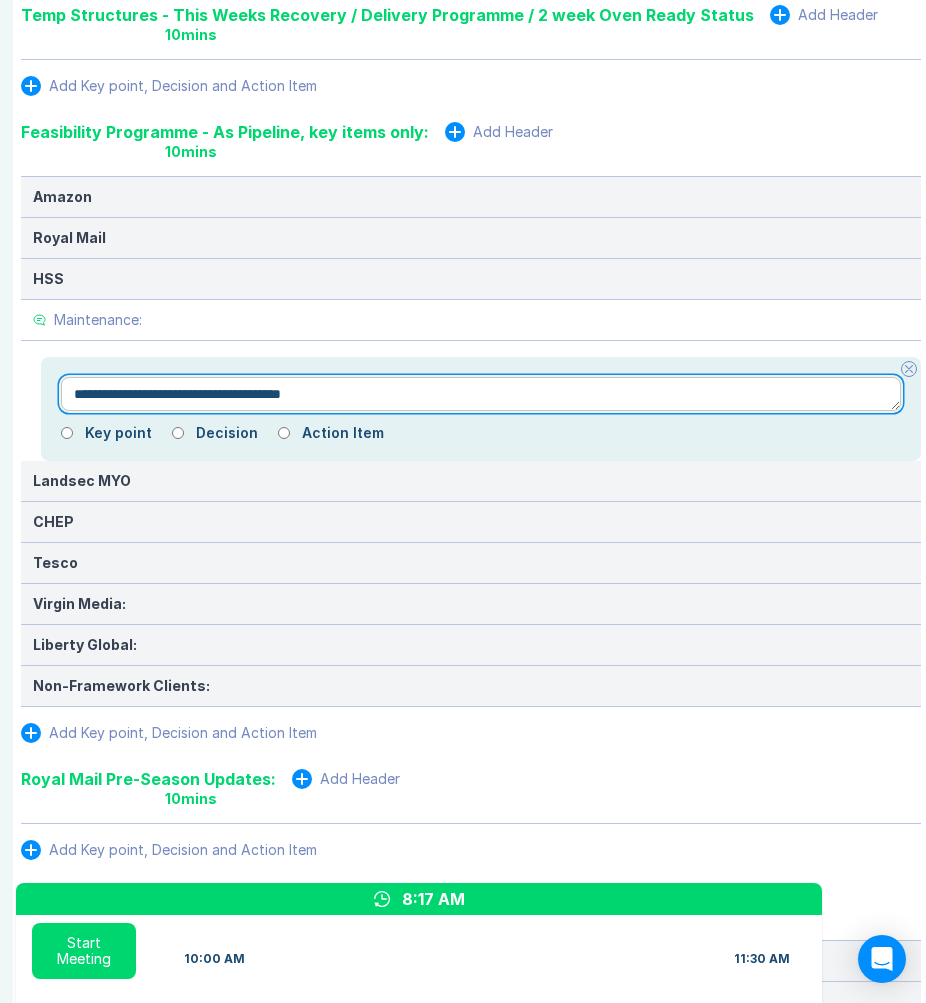 type on "*" 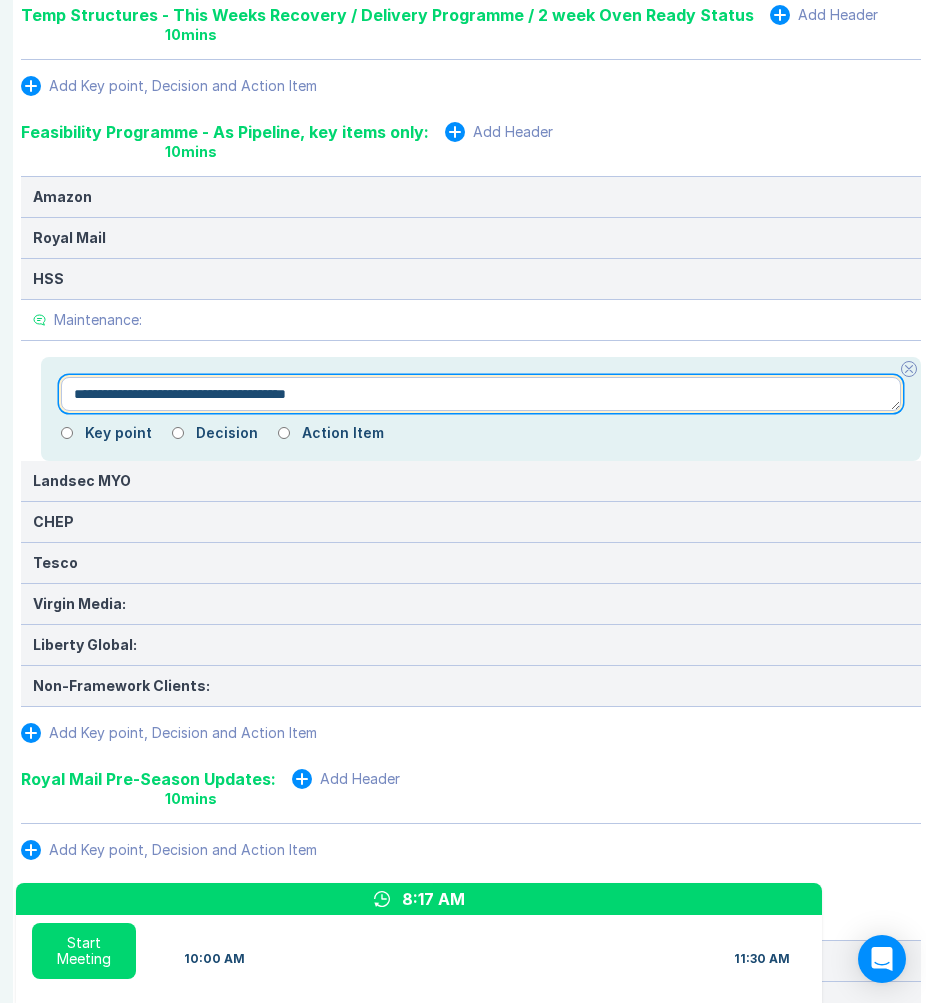 type on "*" 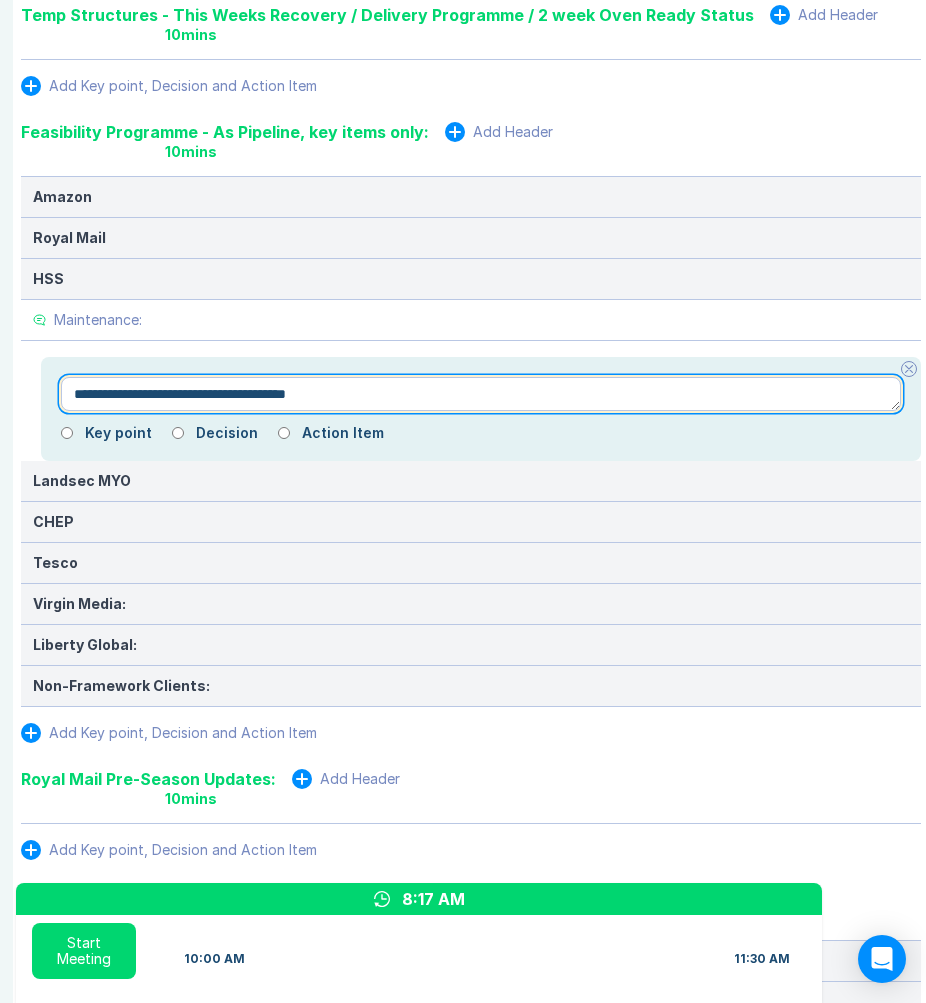 type on "**********" 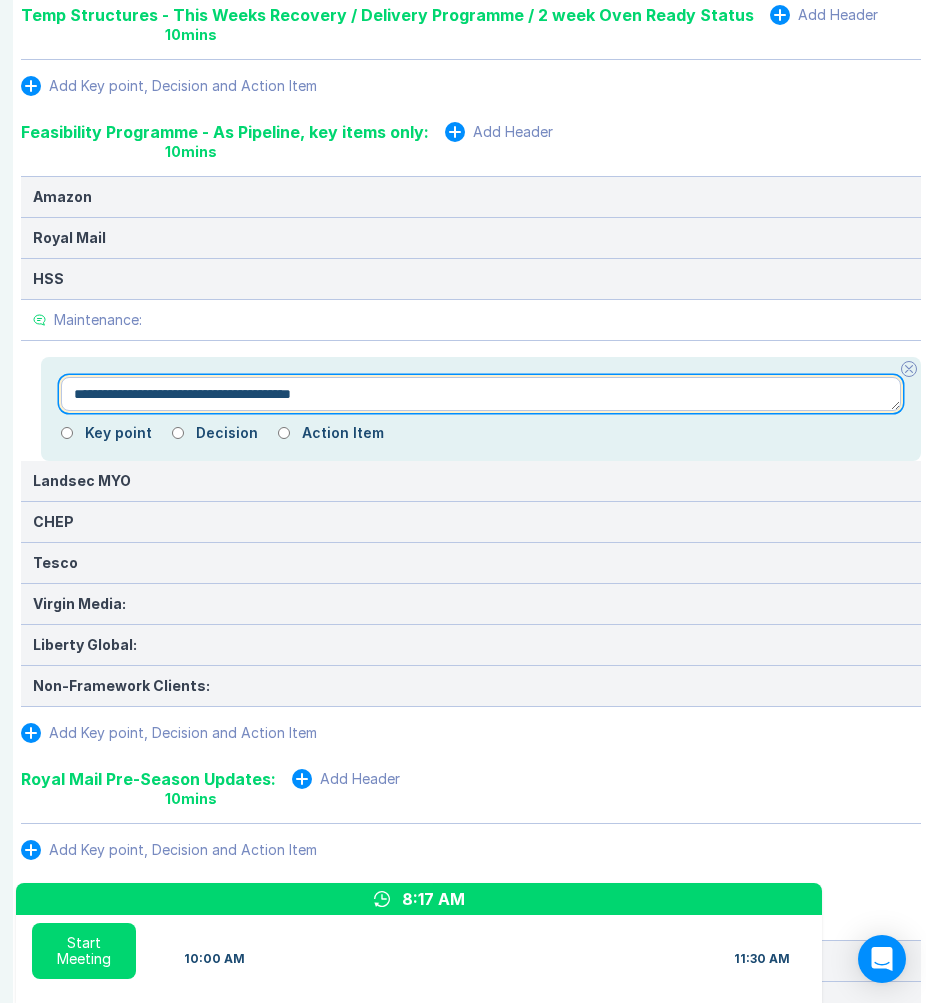 type on "*" 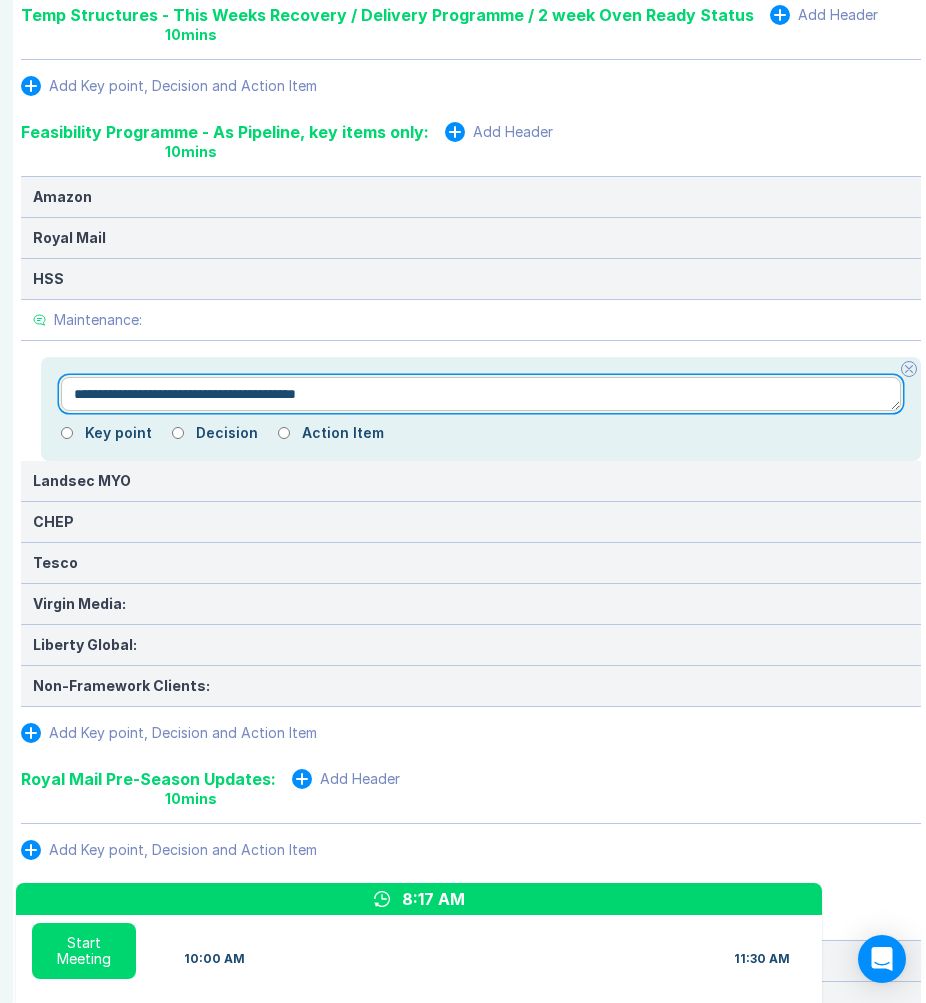 type on "*" 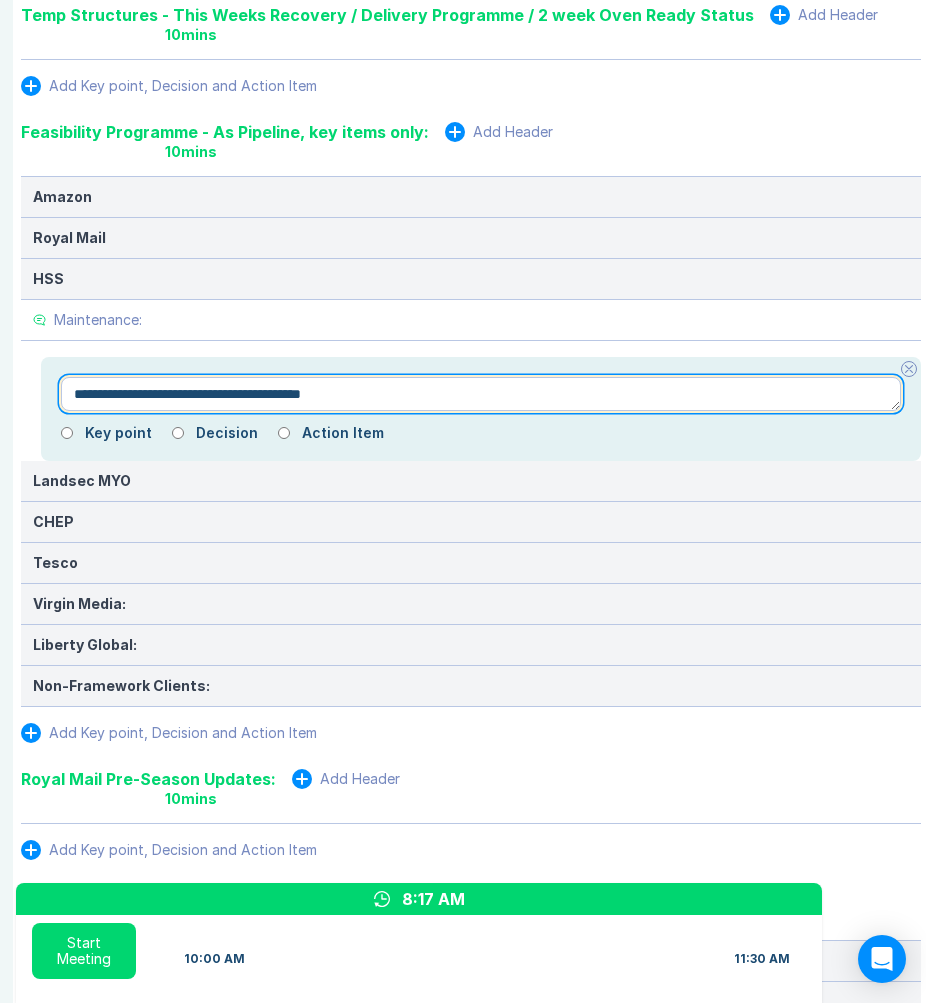 type on "*" 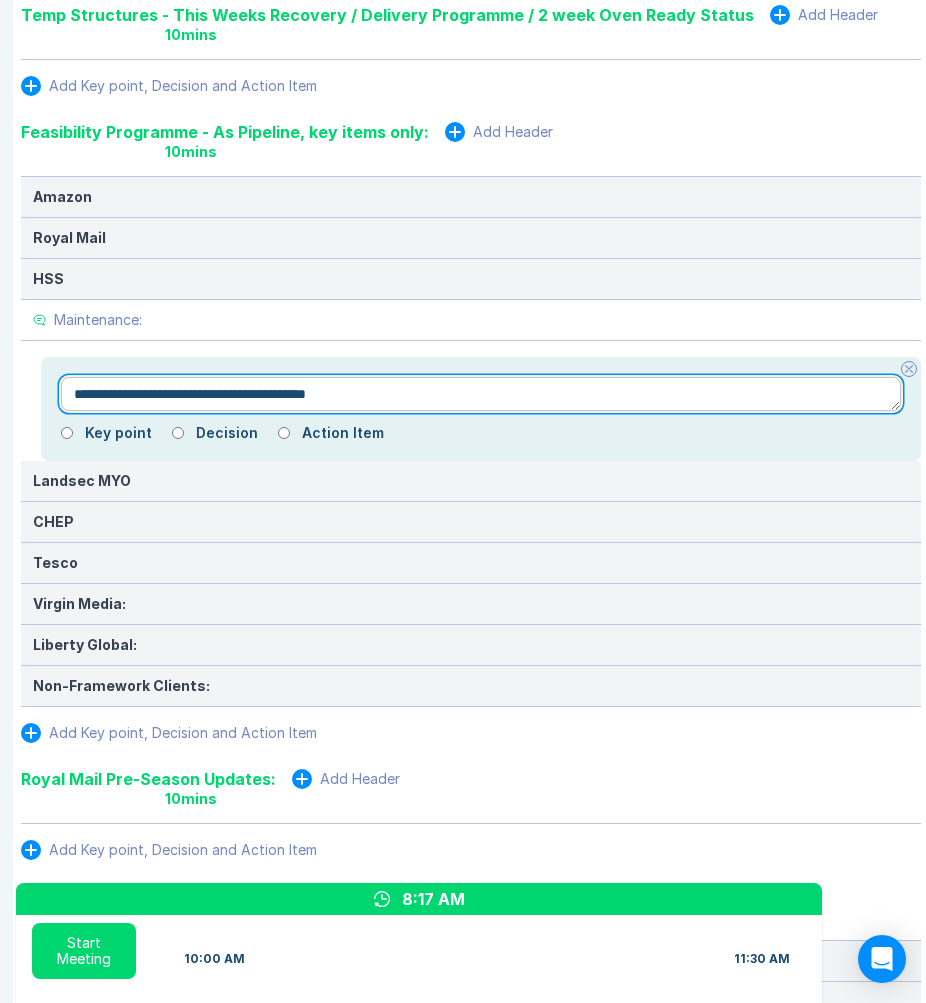 type on "*" 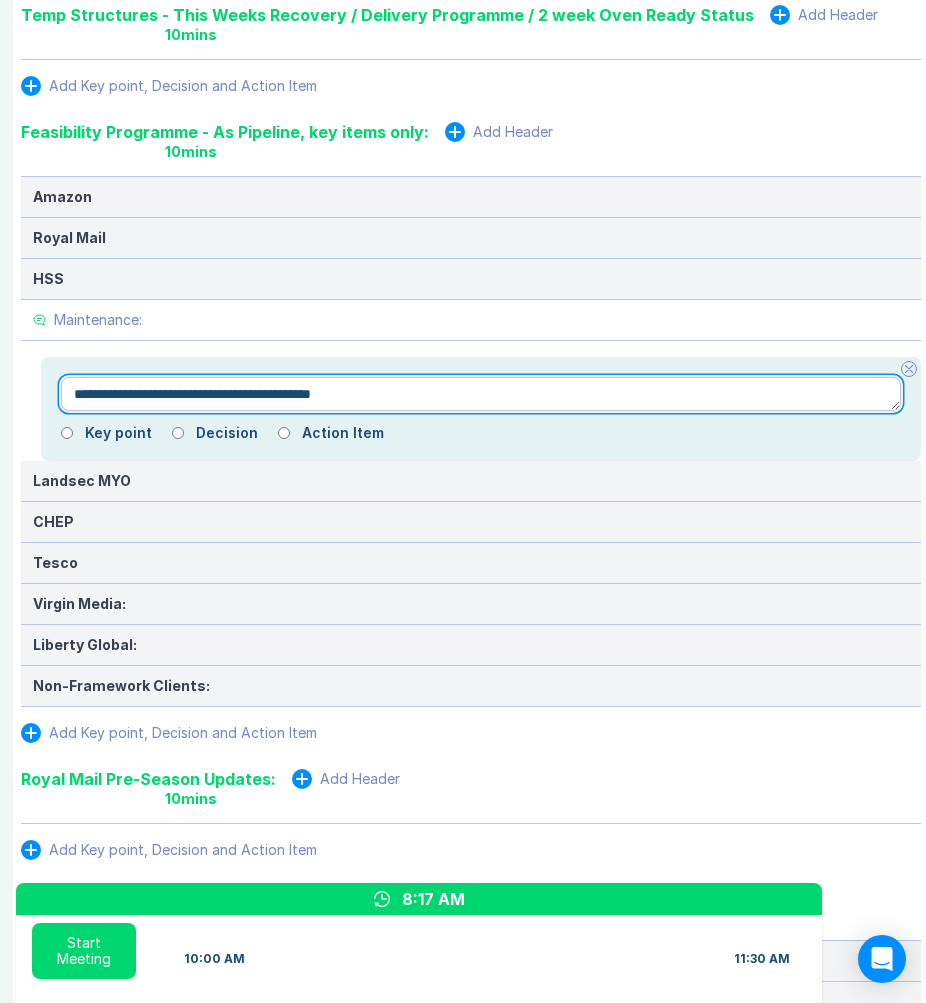 type on "*" 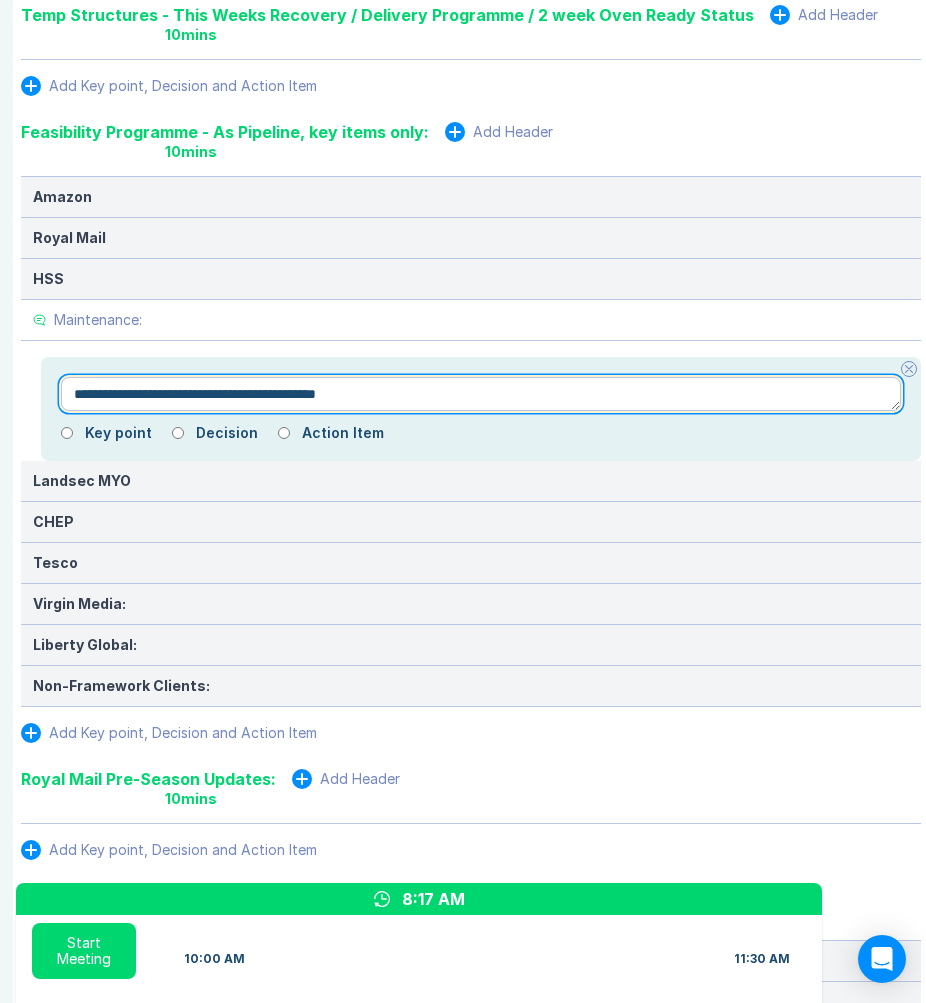 type on "*" 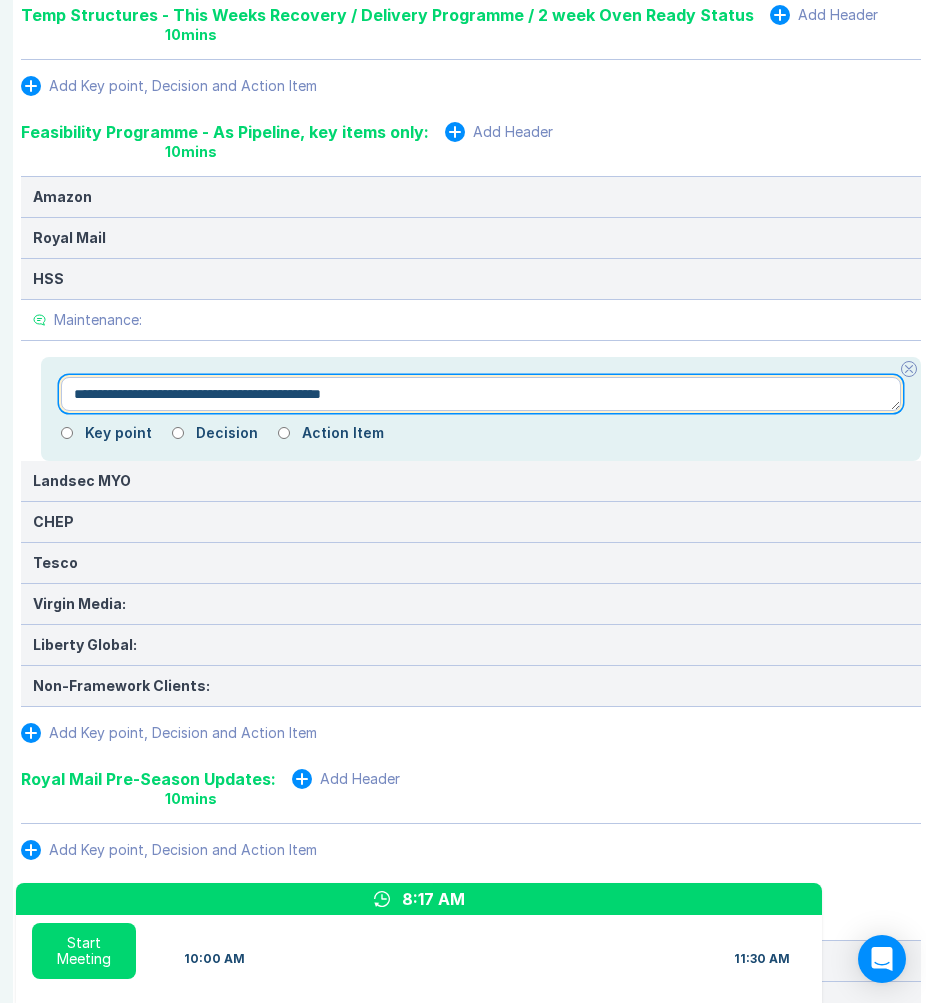 type on "*" 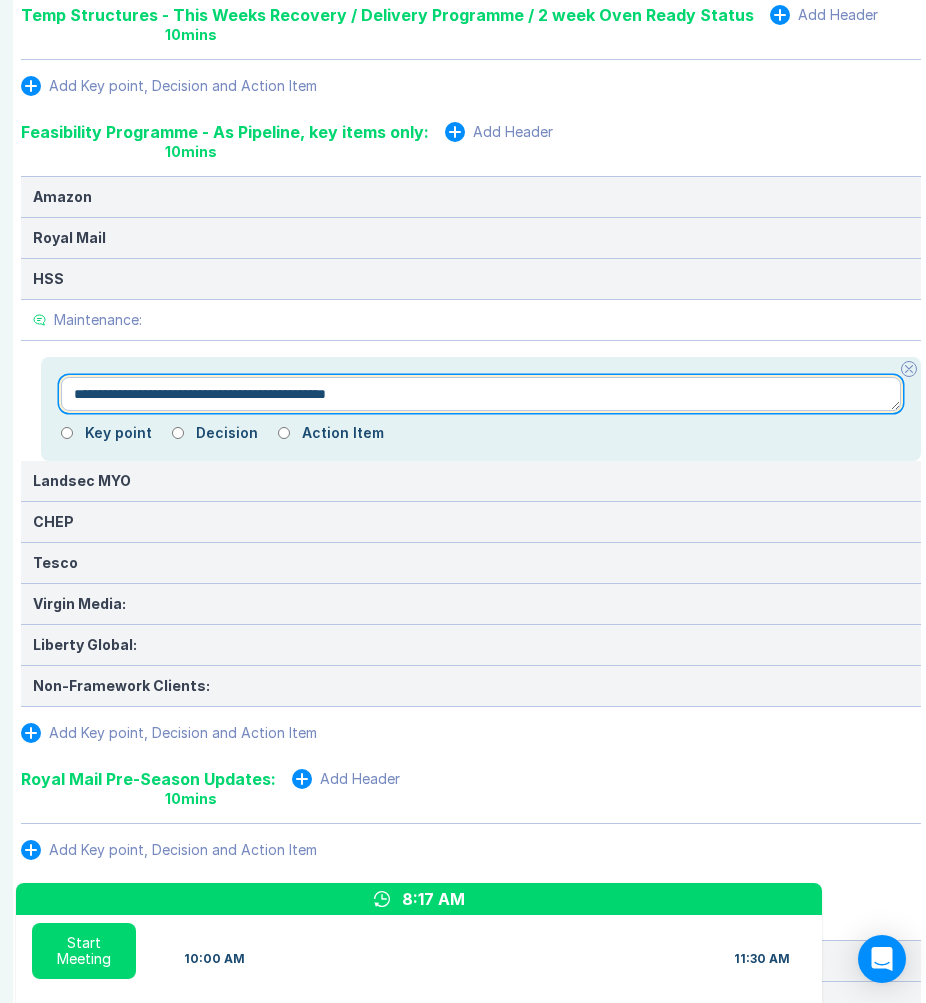 type on "*" 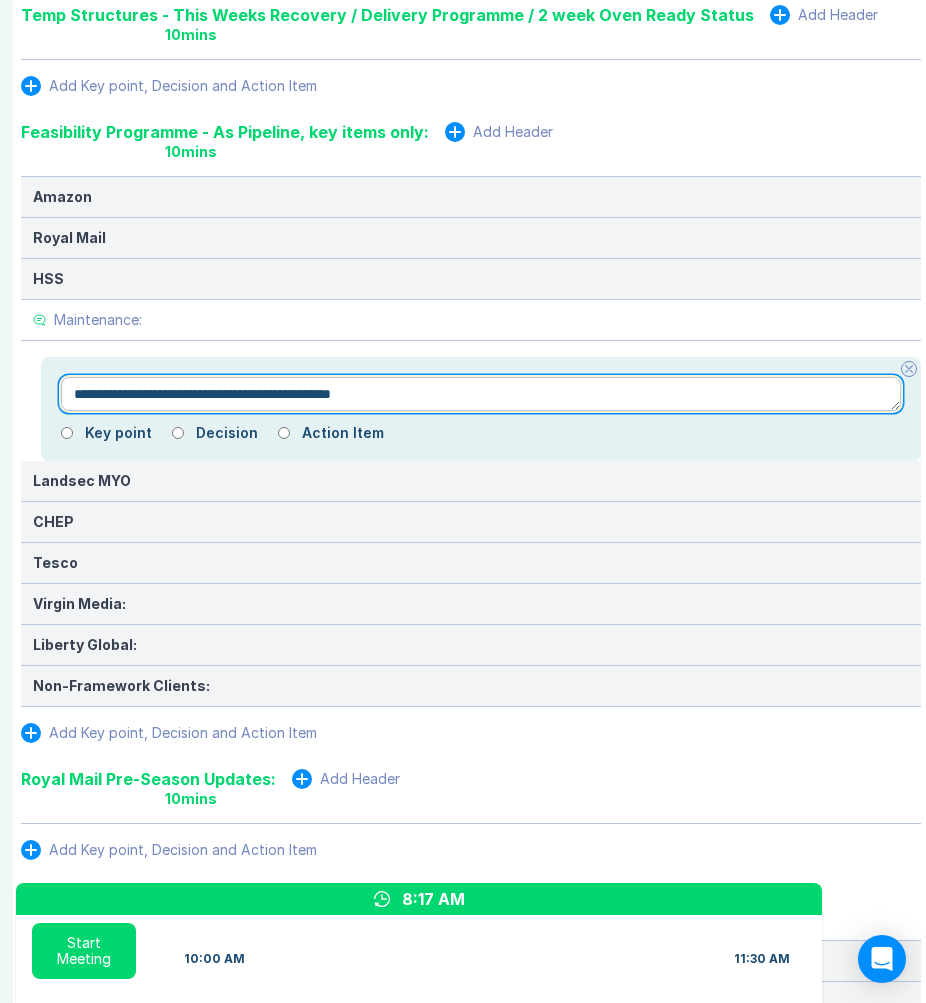 type on "*" 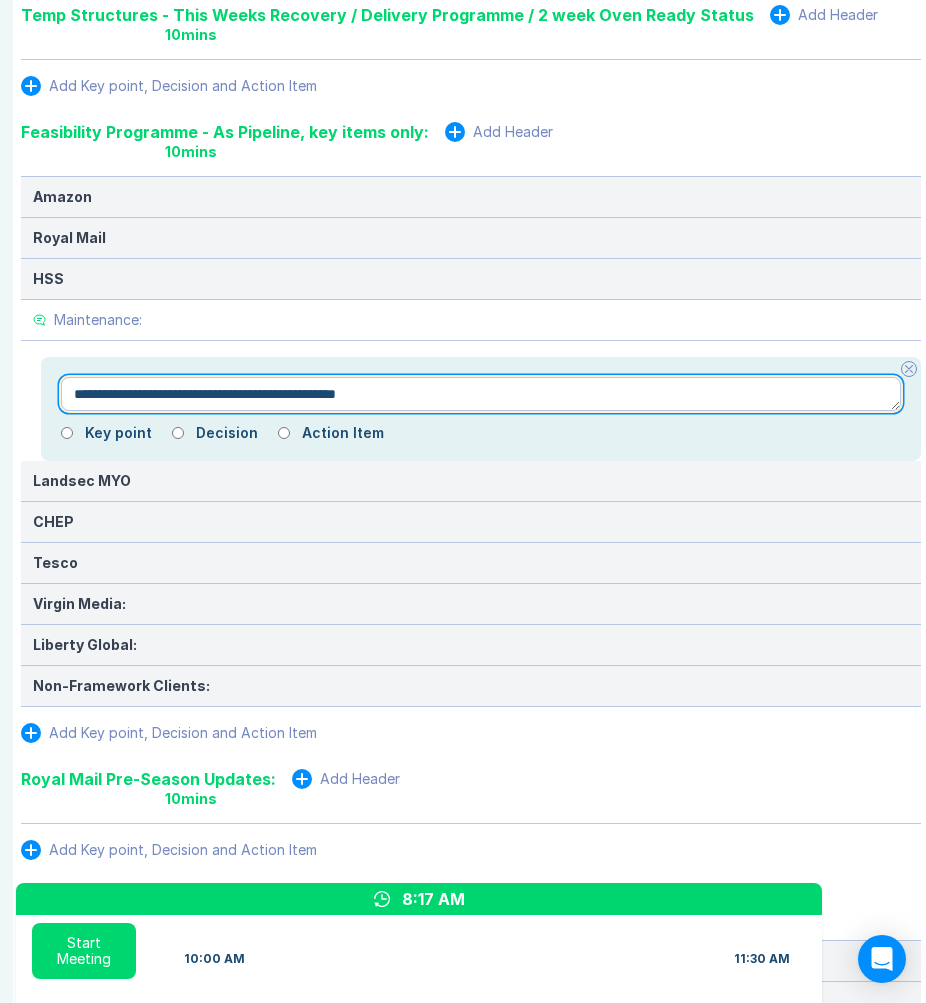 type on "*" 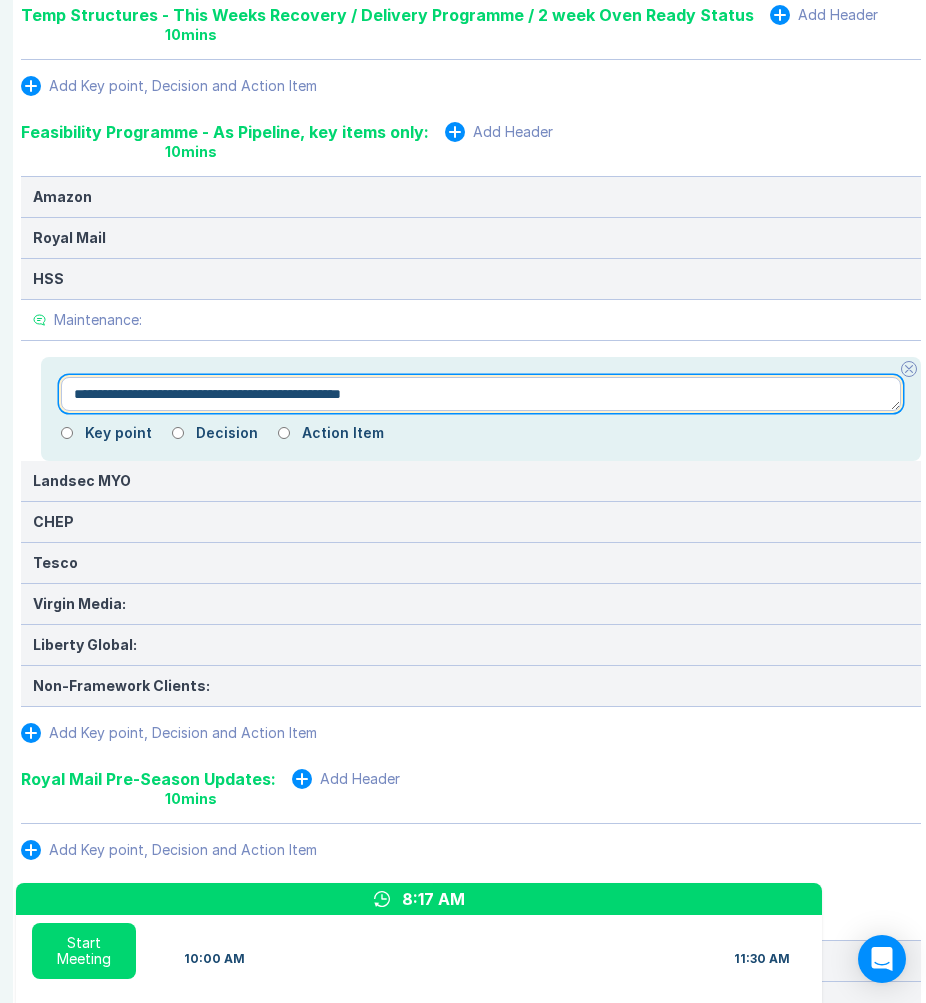 type on "*" 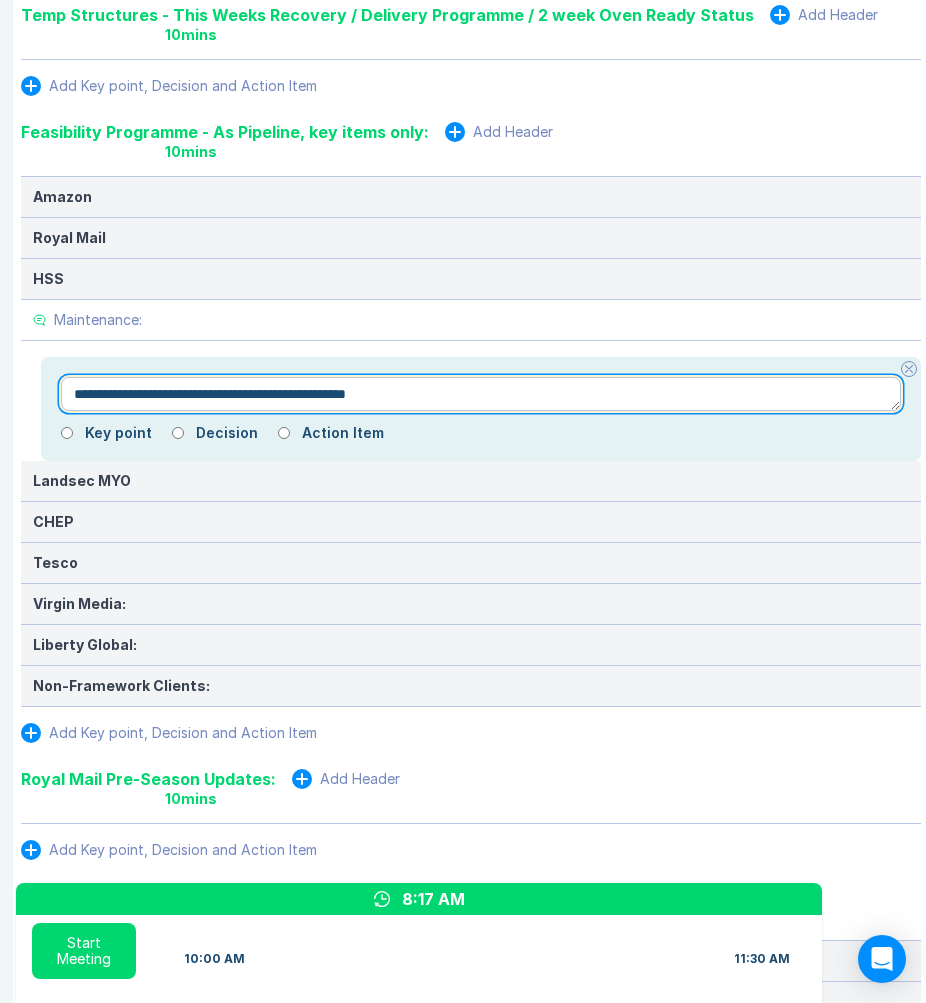 type on "*" 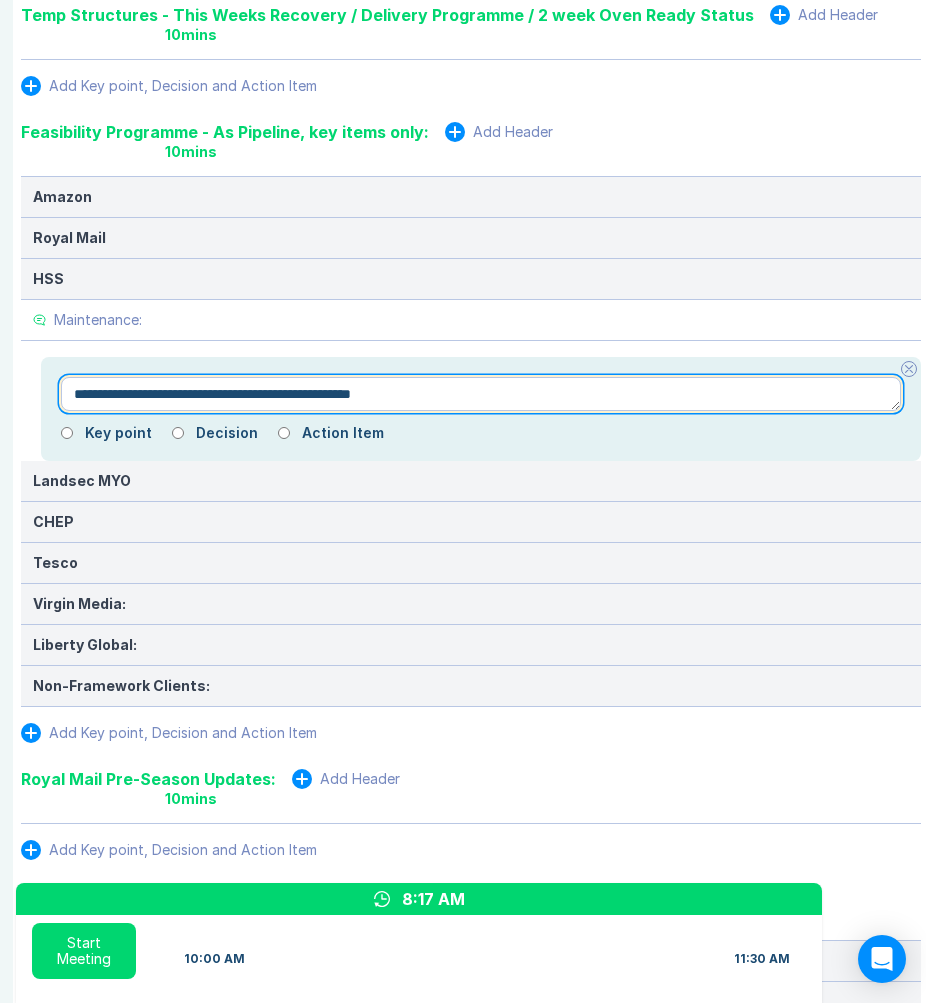type on "*" 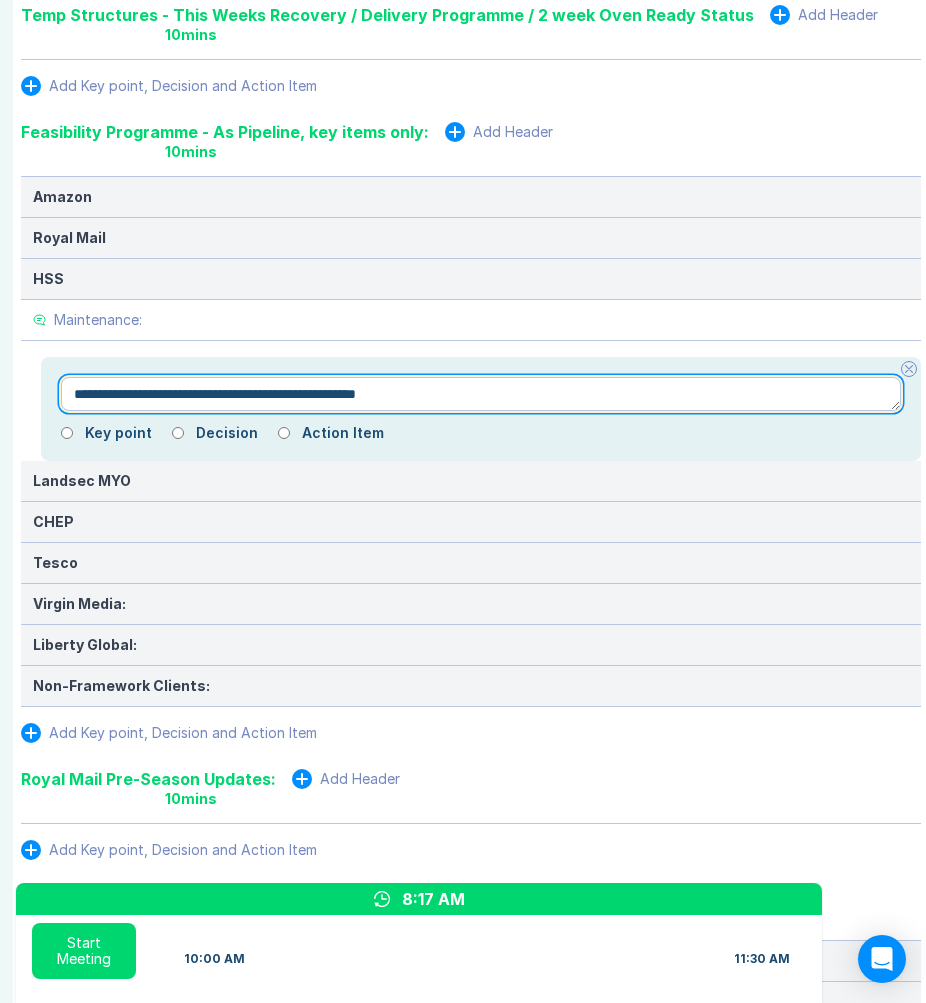 type on "*" 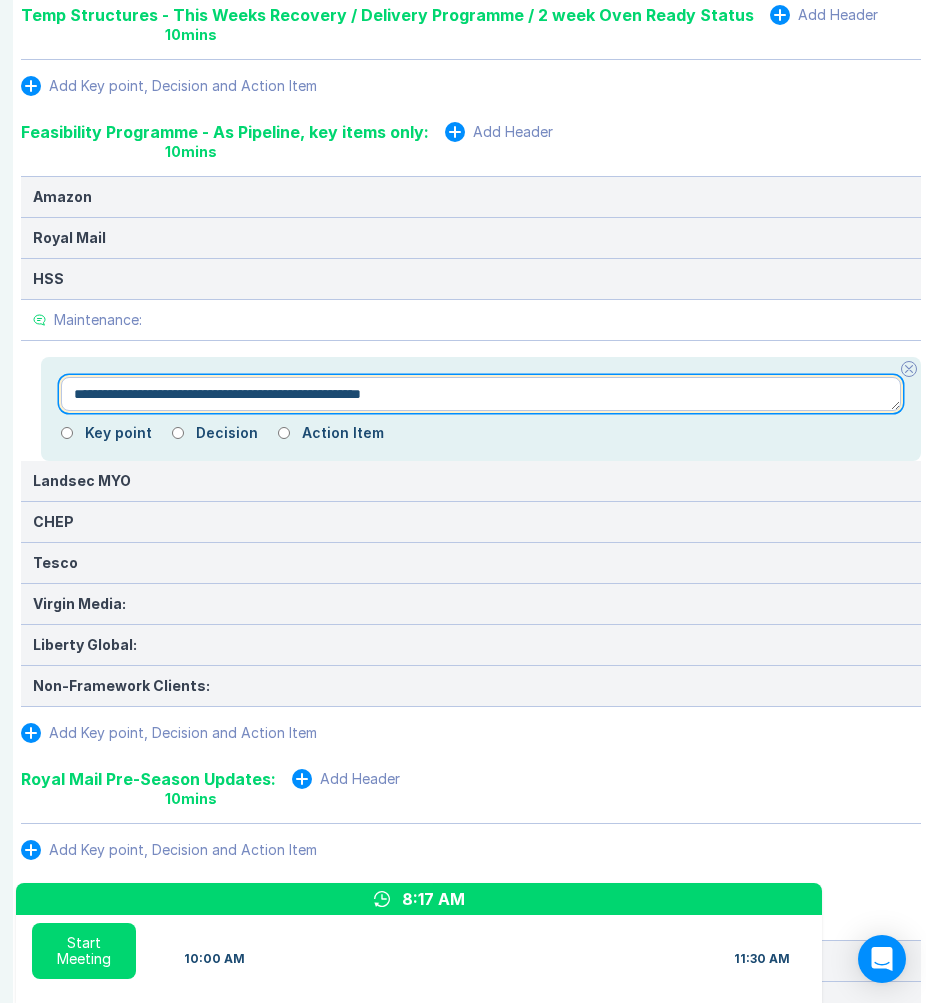 type on "*" 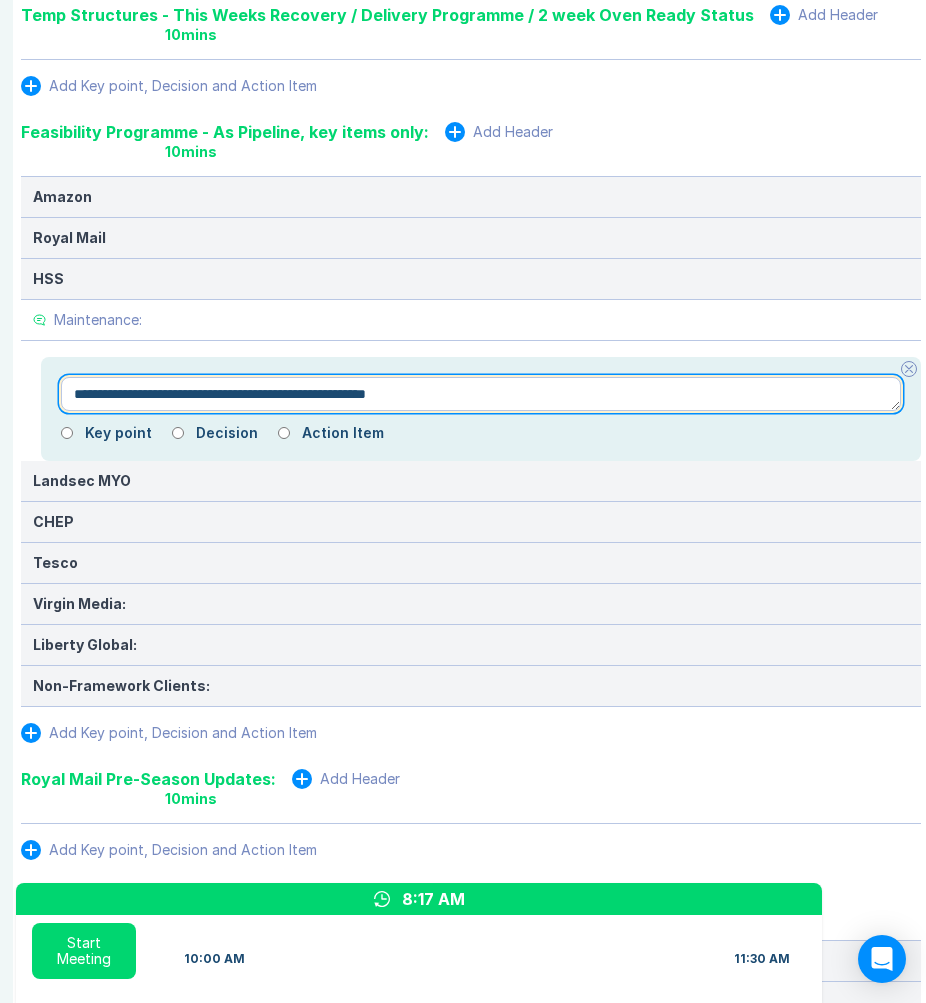 type on "*" 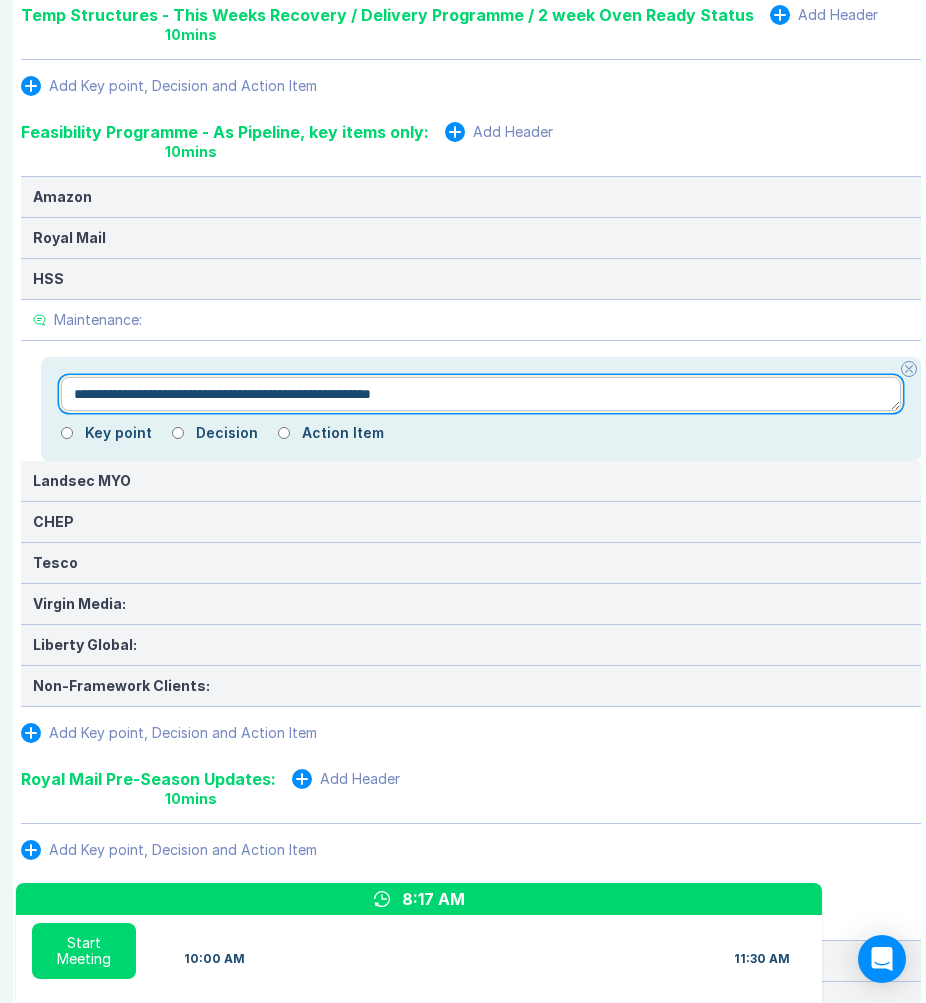 type on "*" 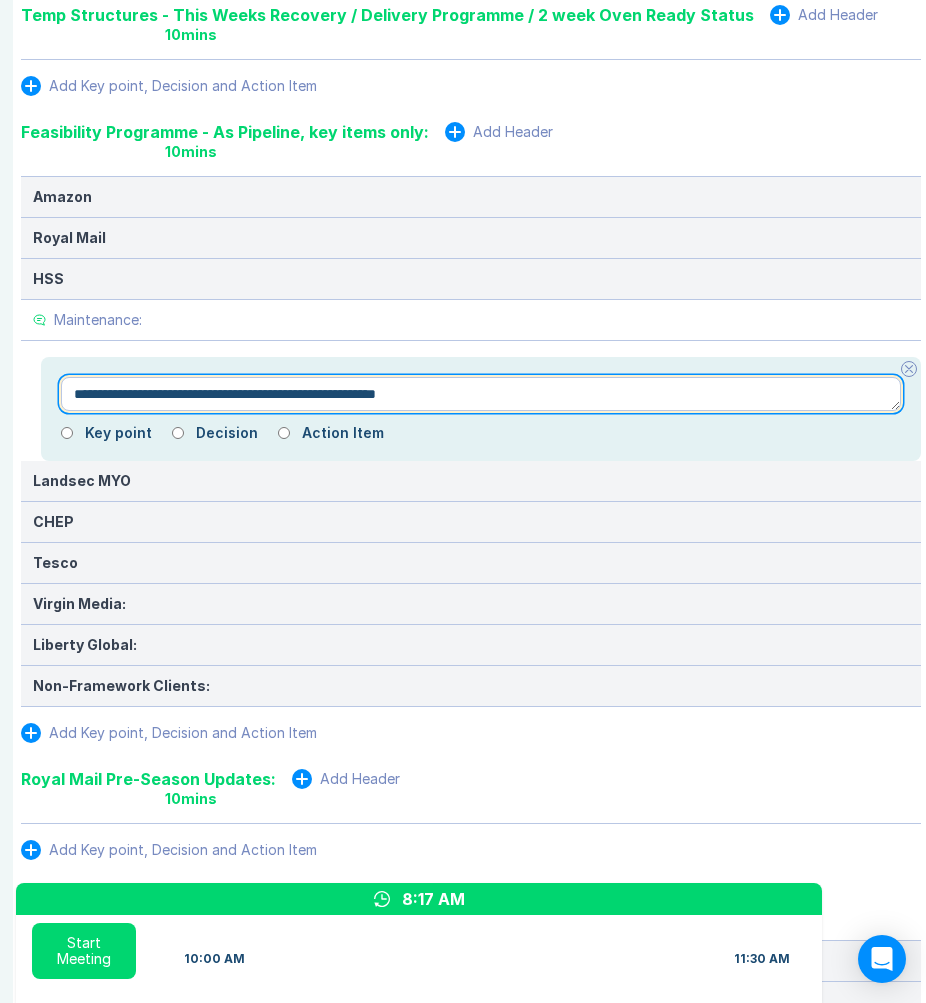 type on "*" 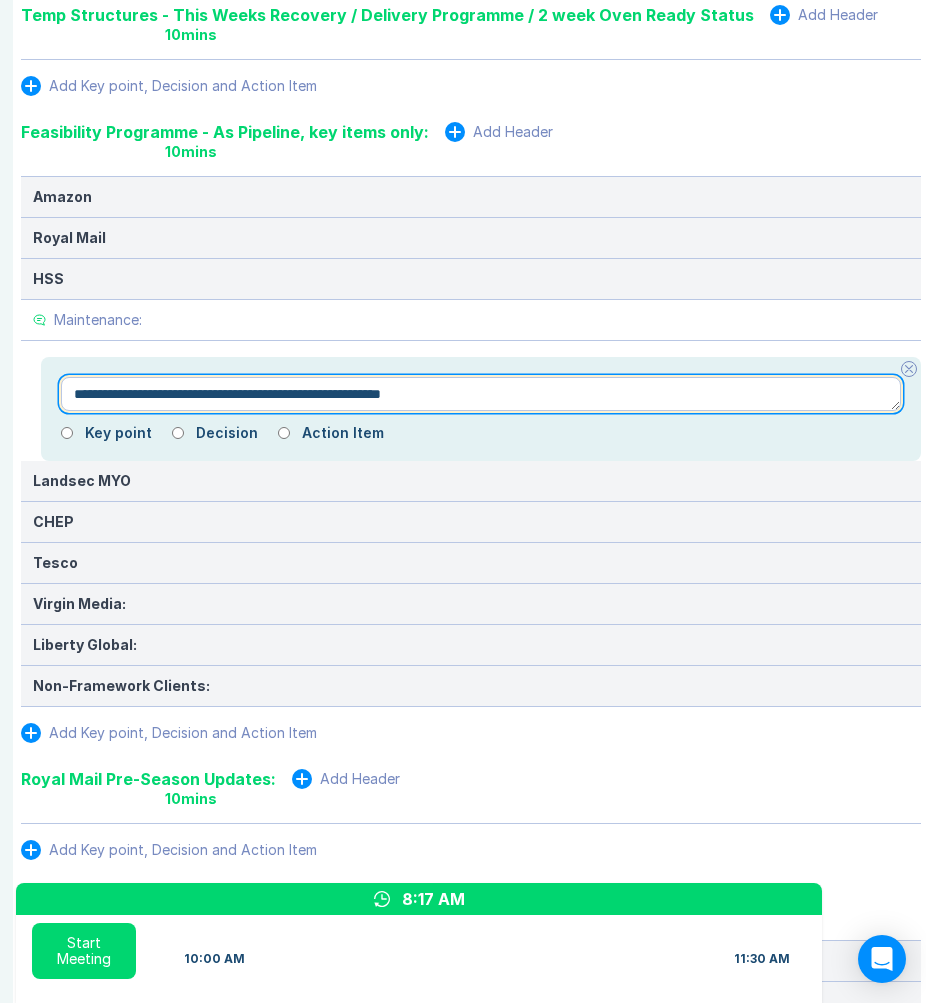 type on "*" 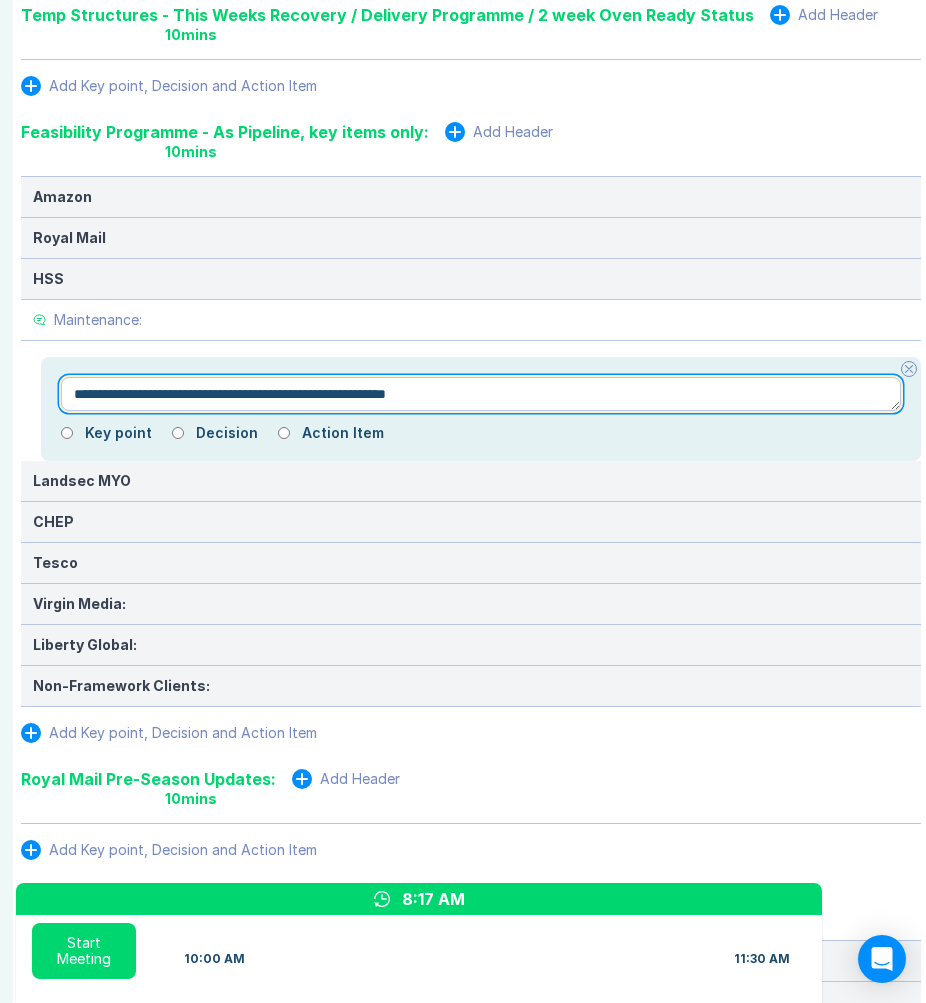 type on "*" 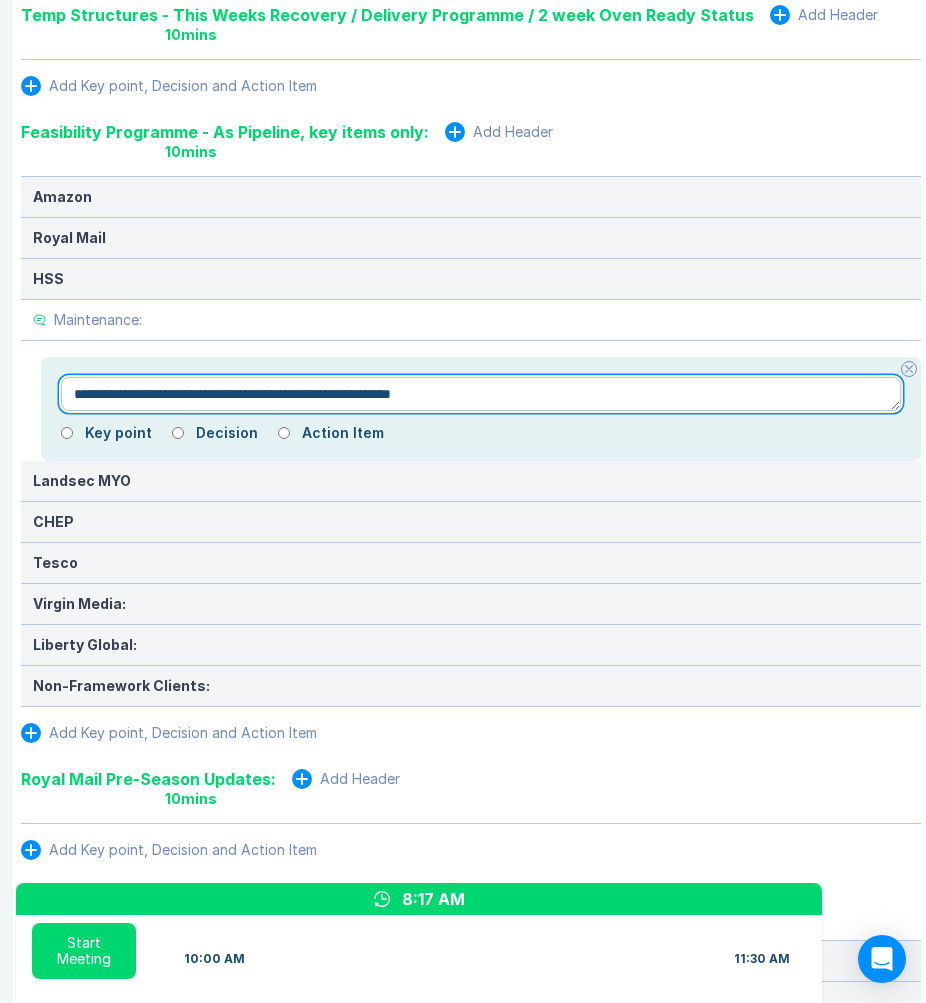 type on "*" 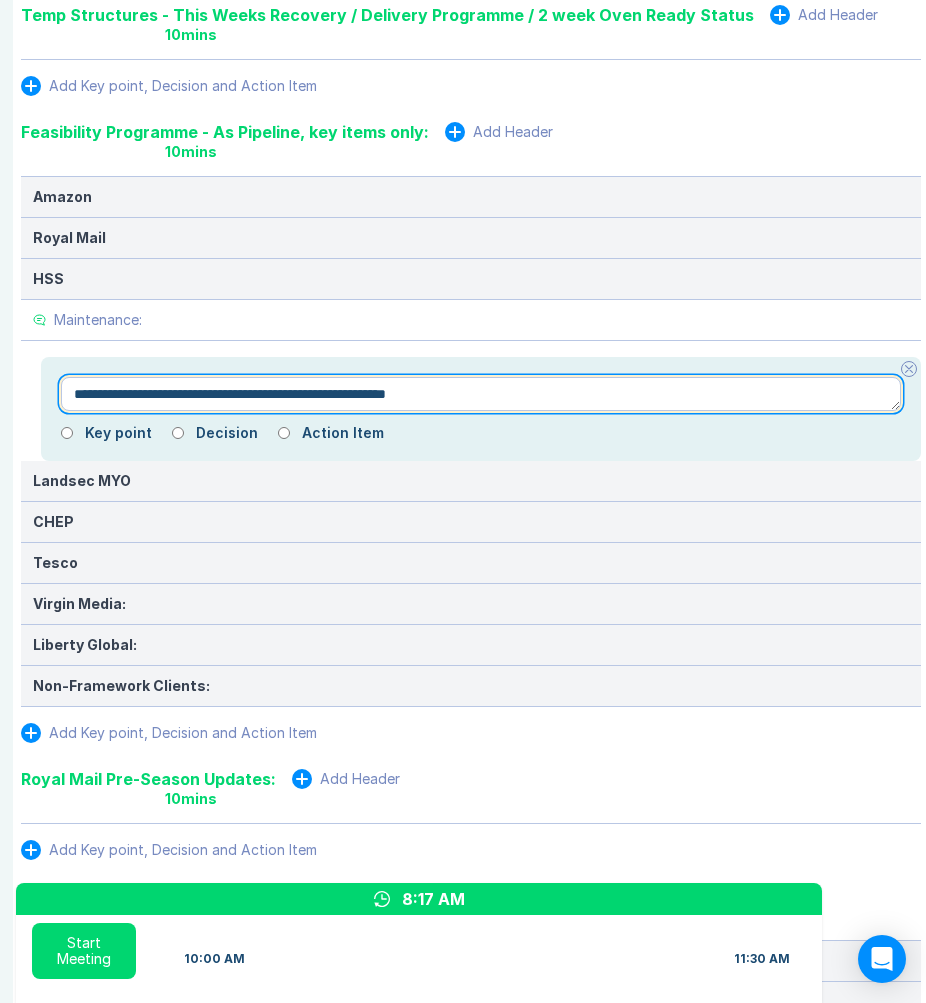 type on "*" 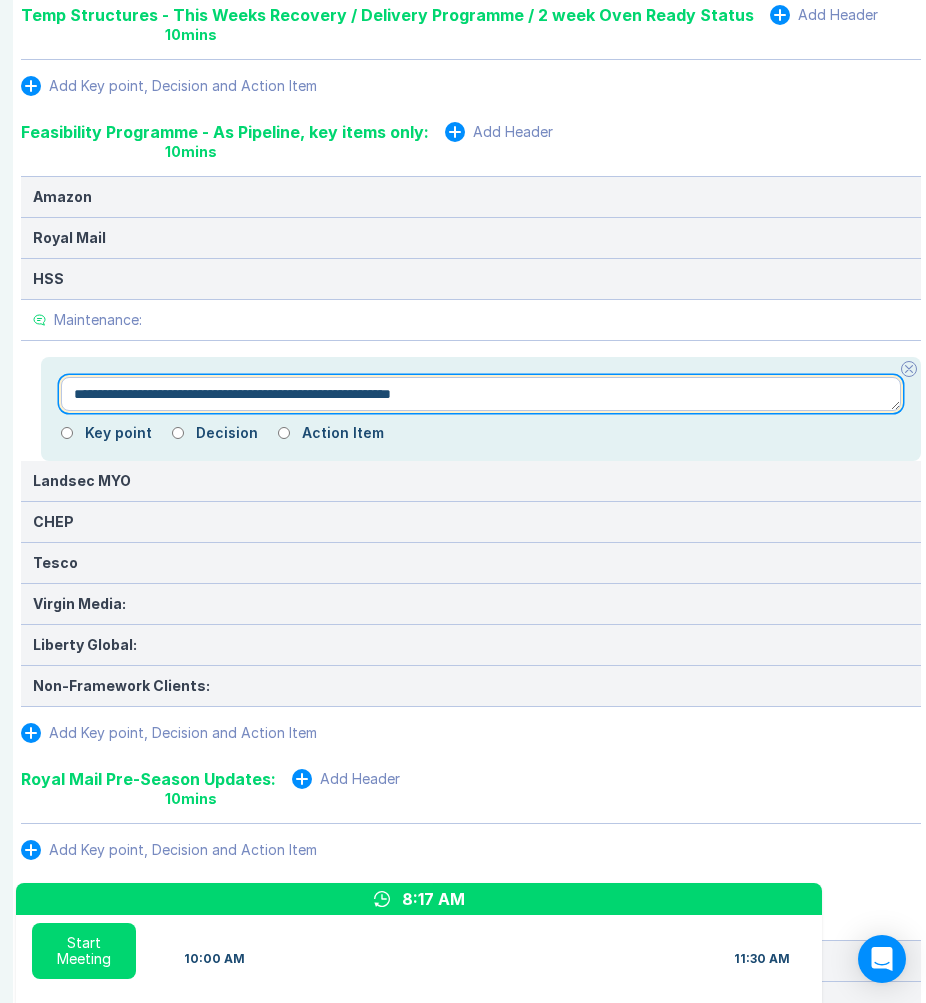type on "*" 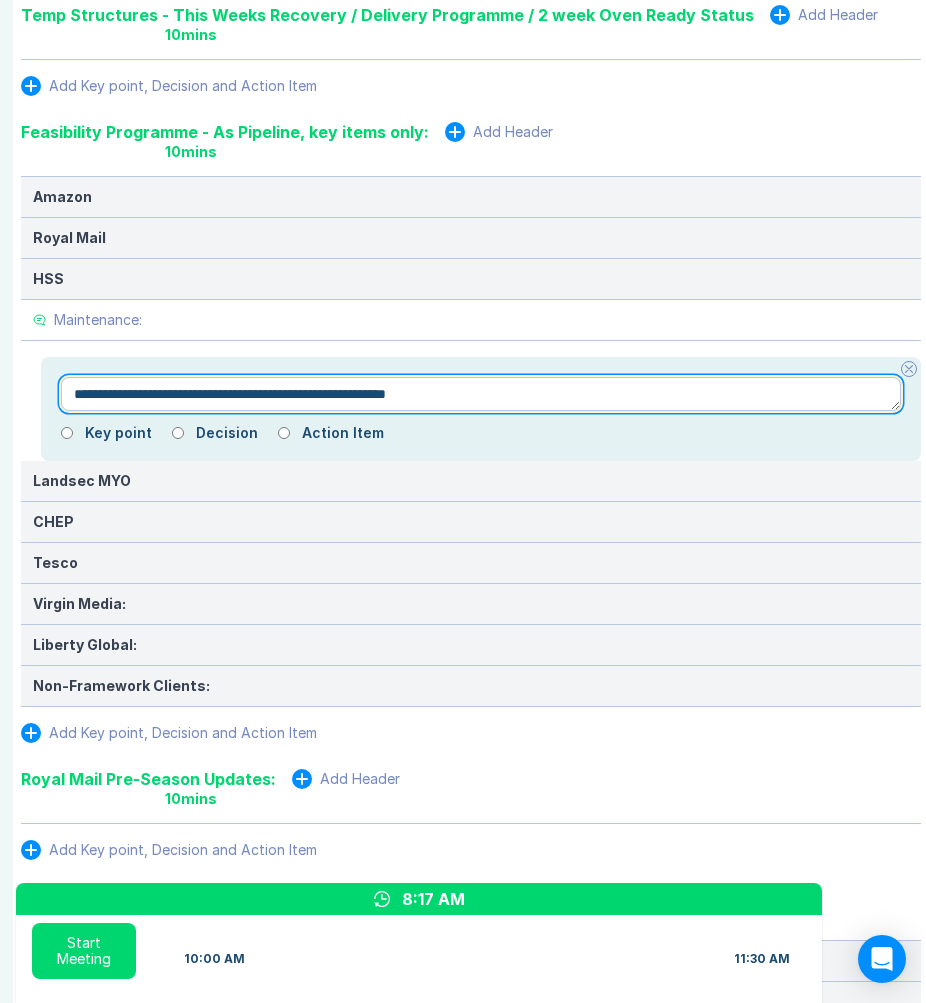 type on "*" 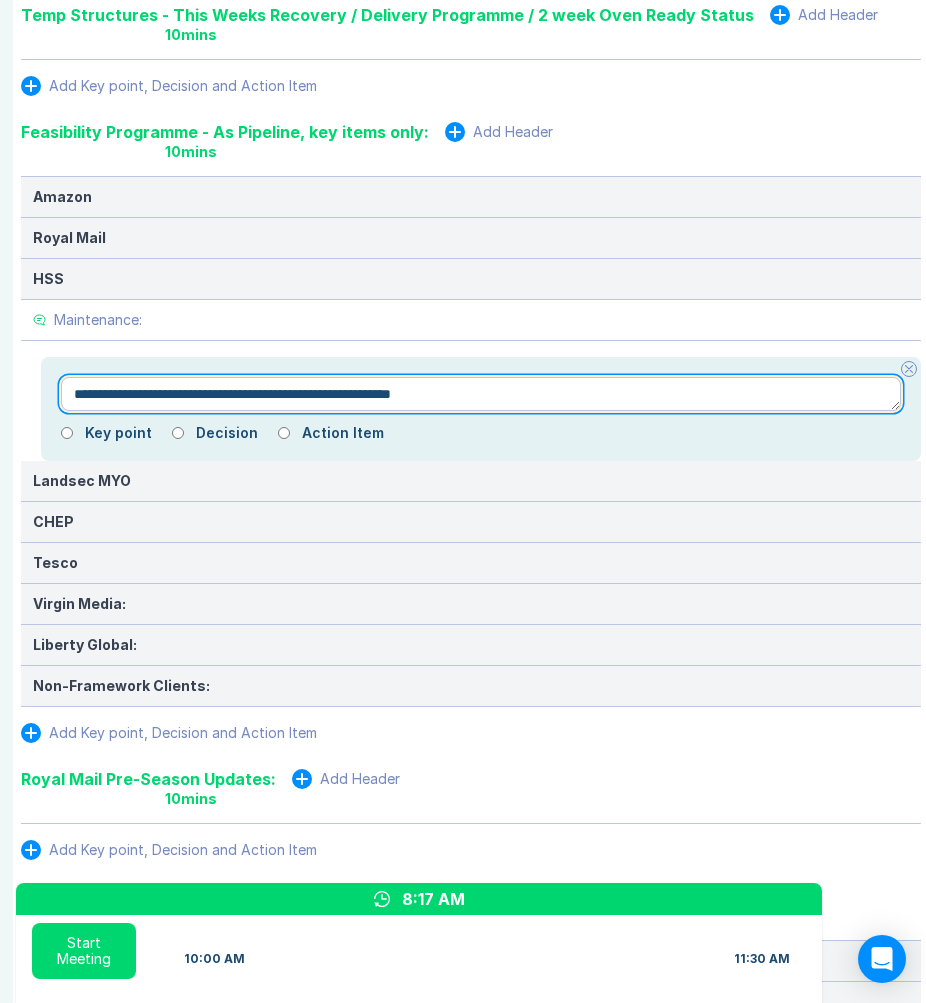 type on "*" 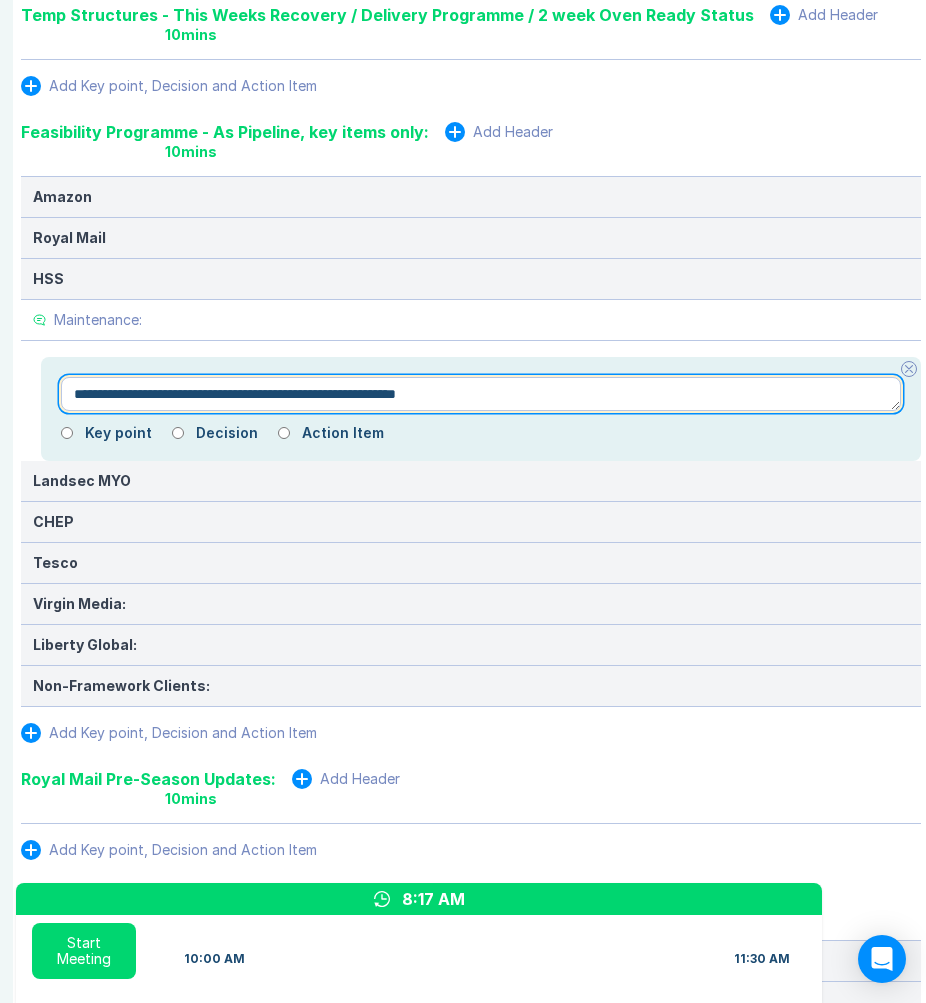 type on "*" 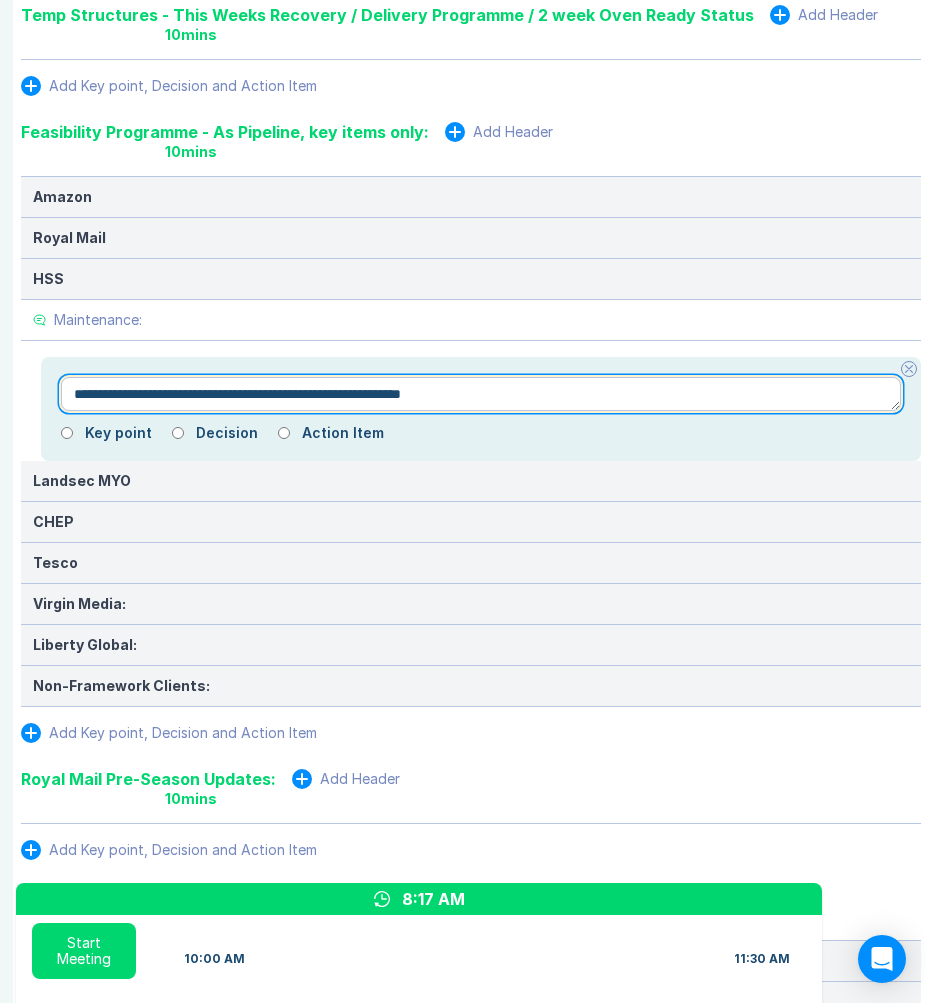 type on "*" 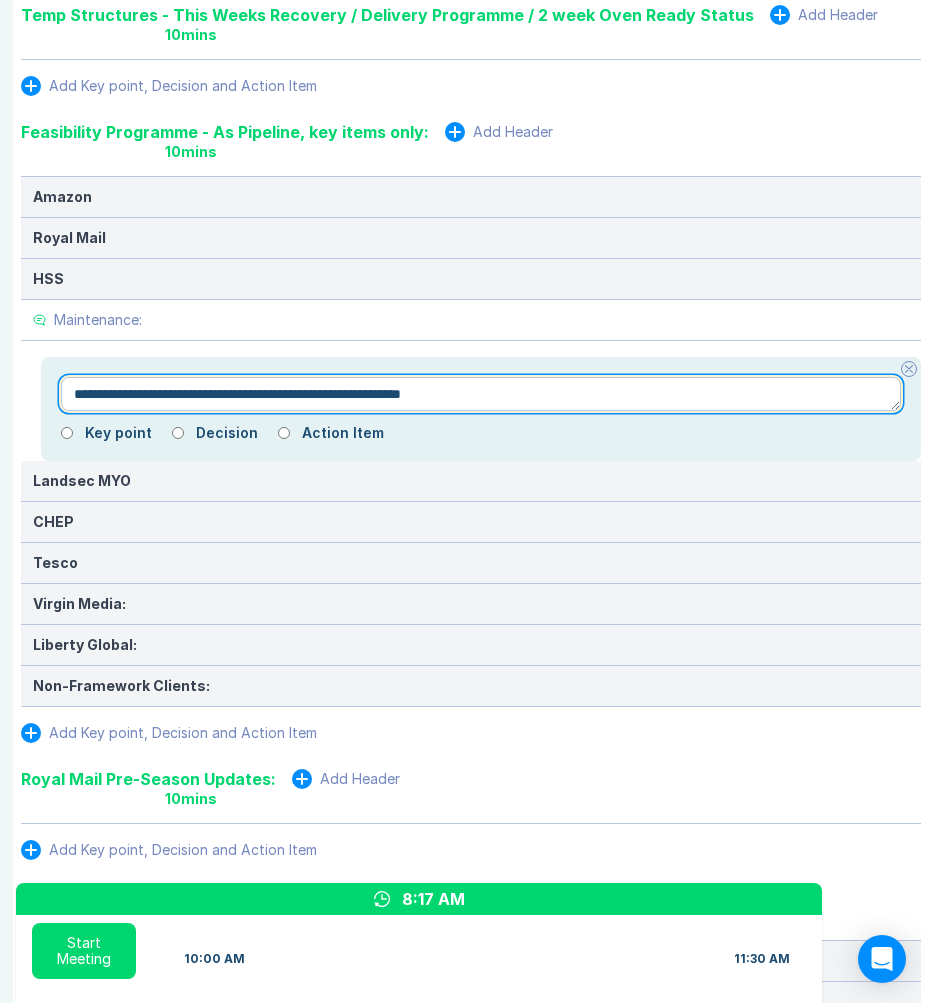 type on "**********" 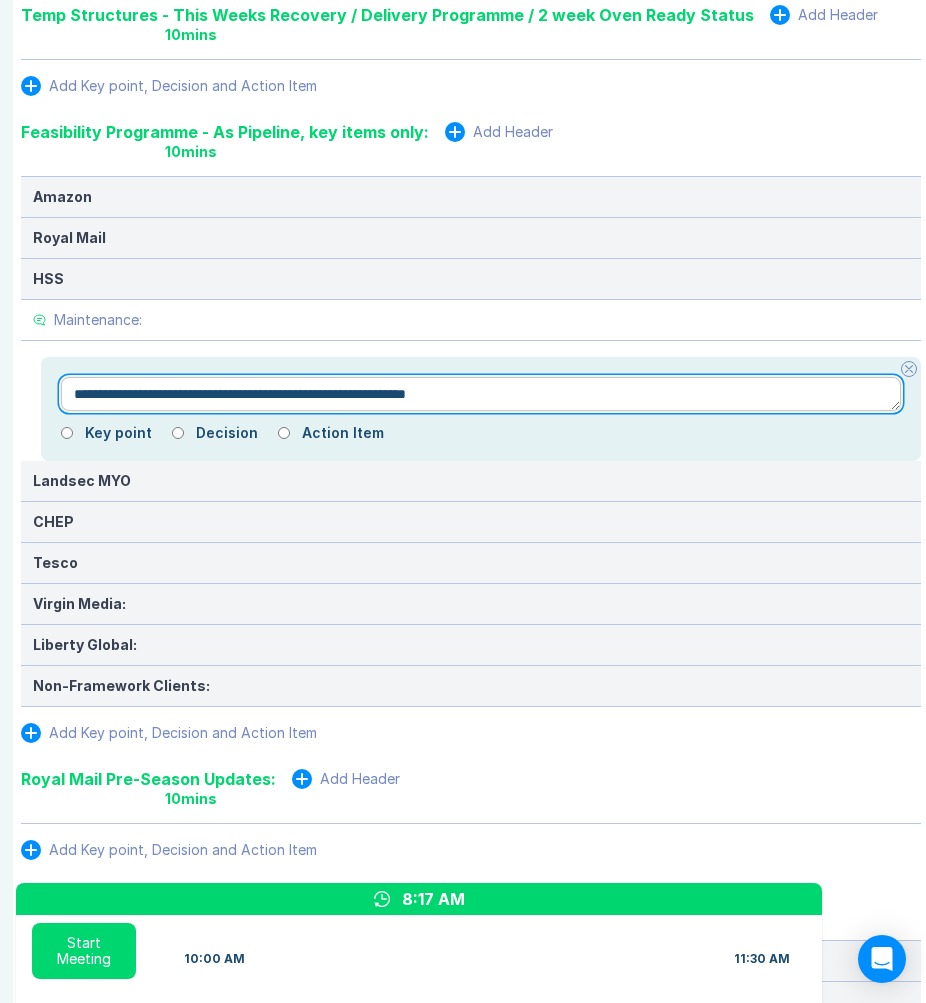 type on "*" 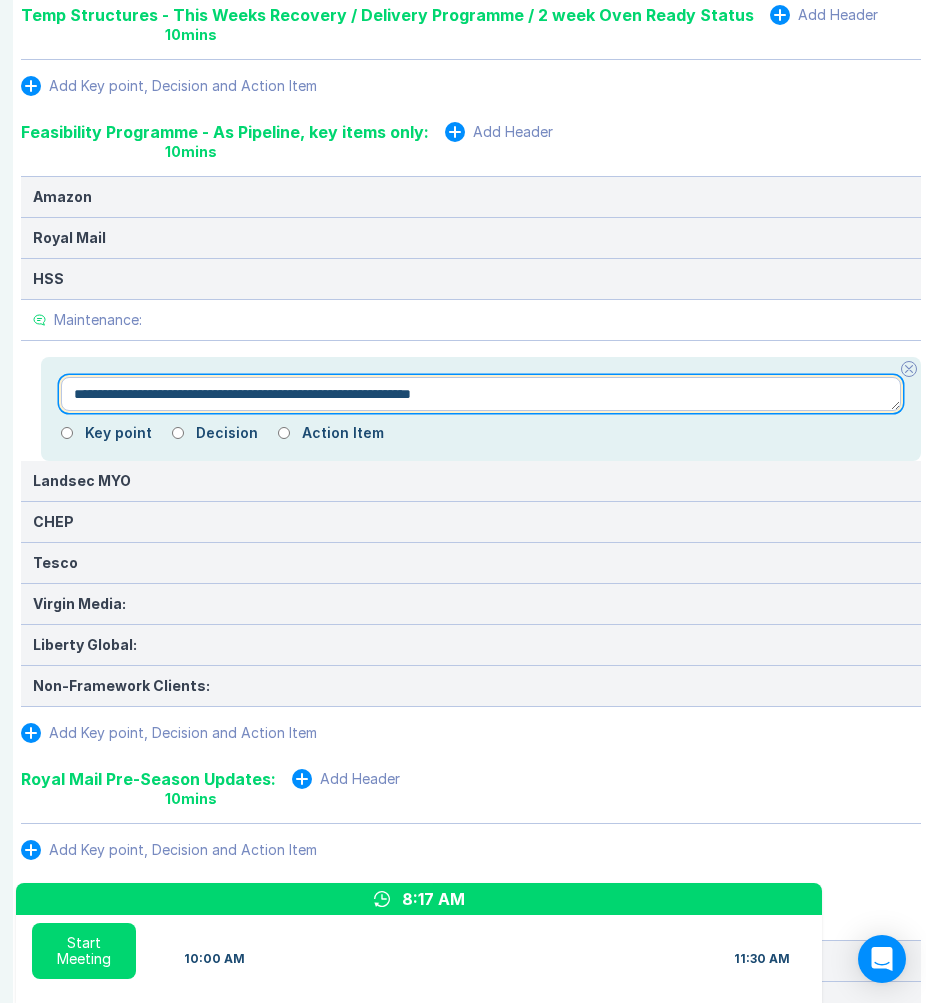 type on "*" 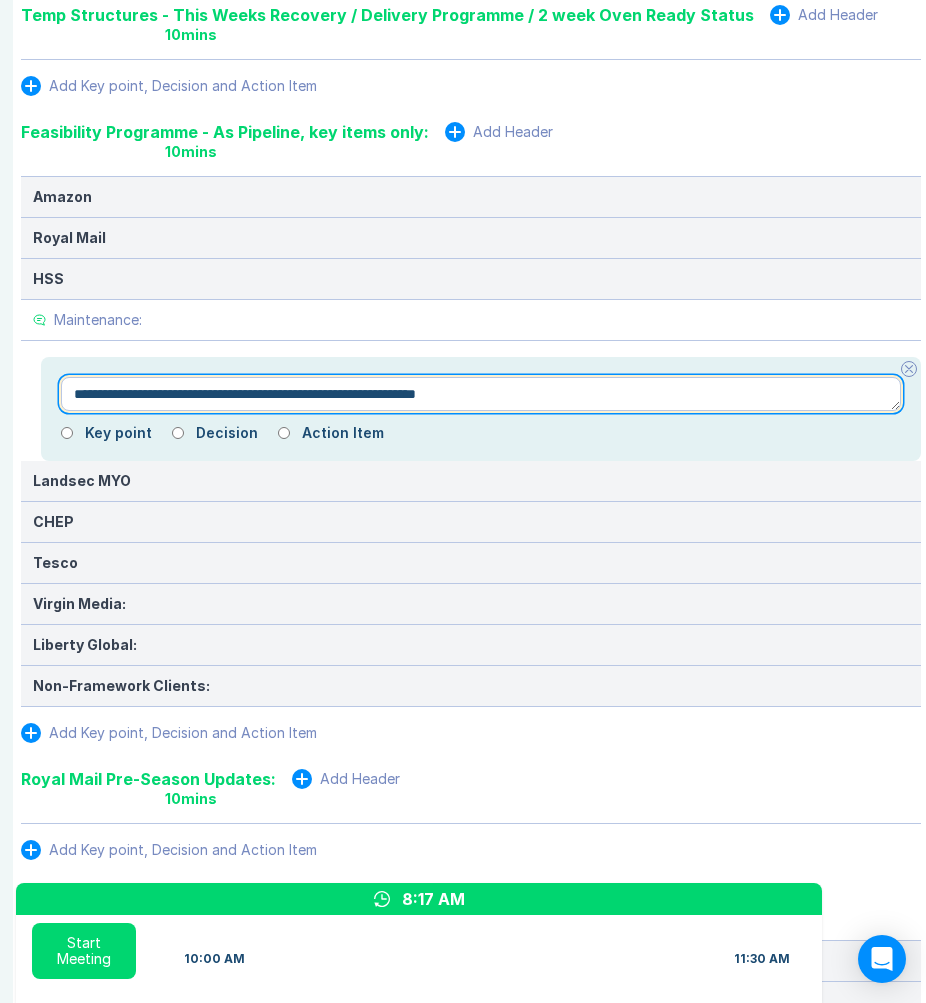 type on "*" 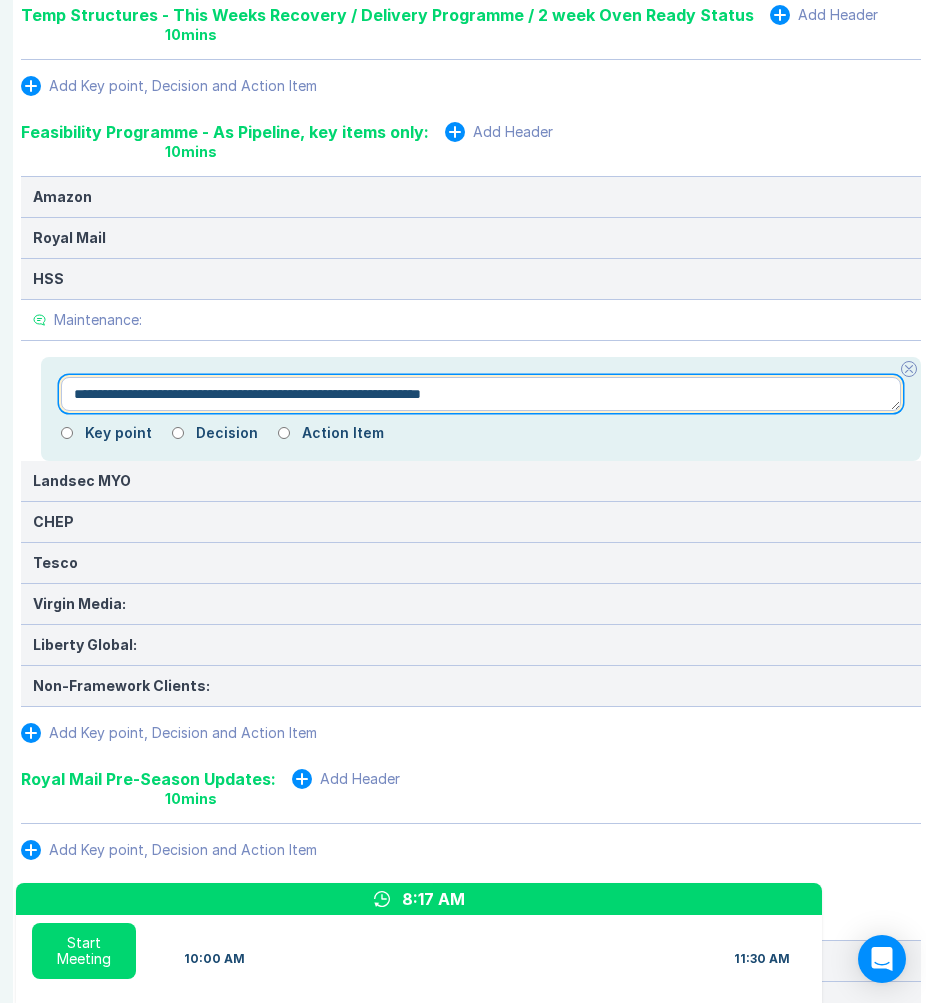 type on "*" 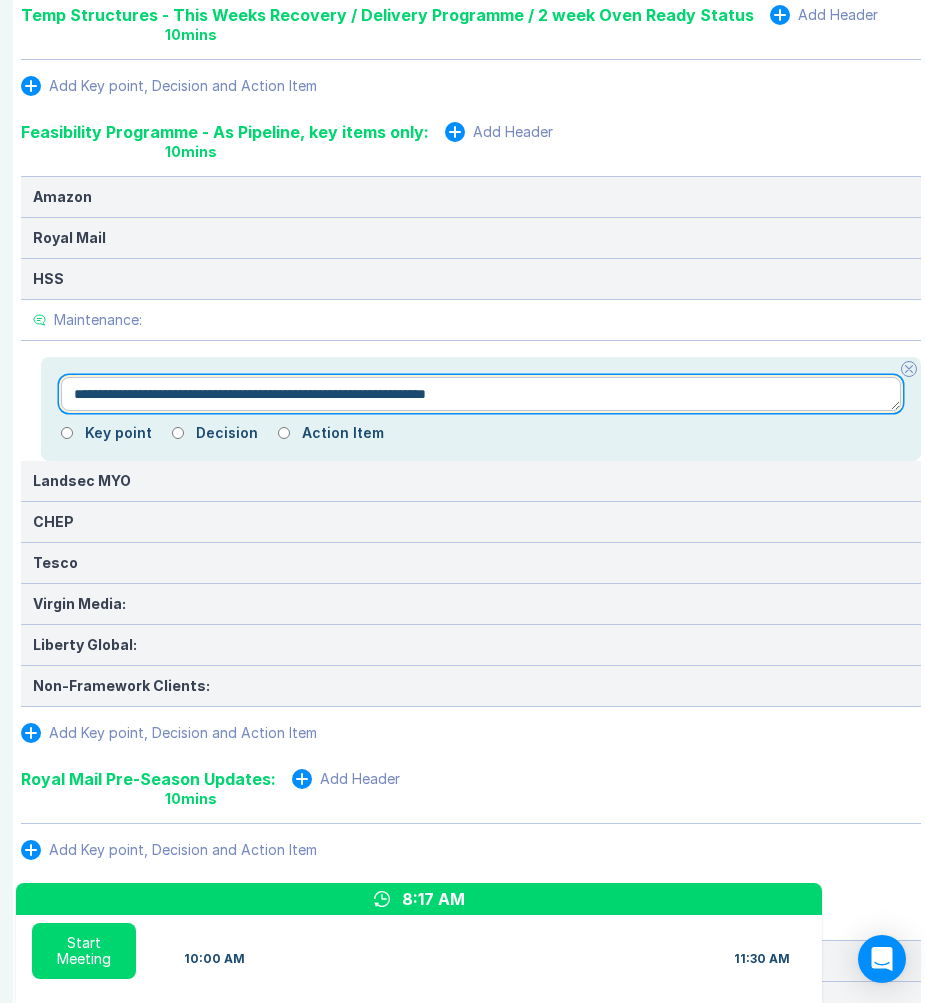 type on "*" 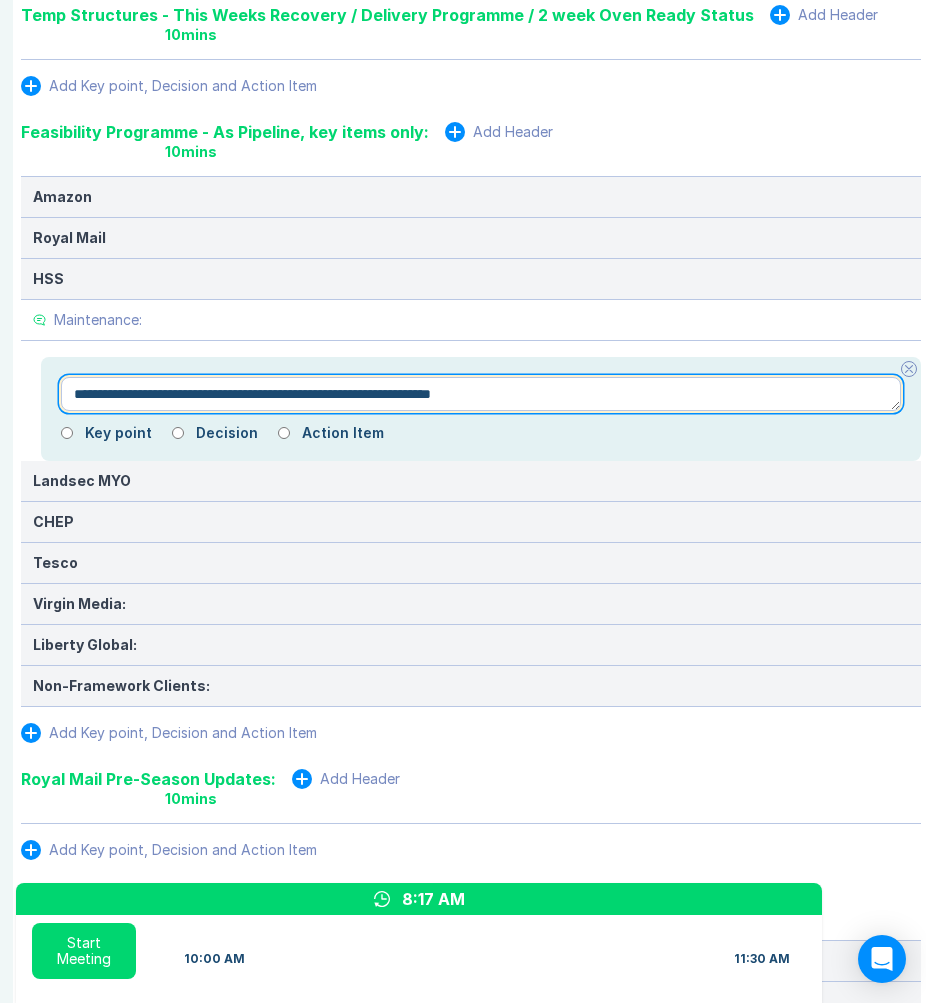 type on "*" 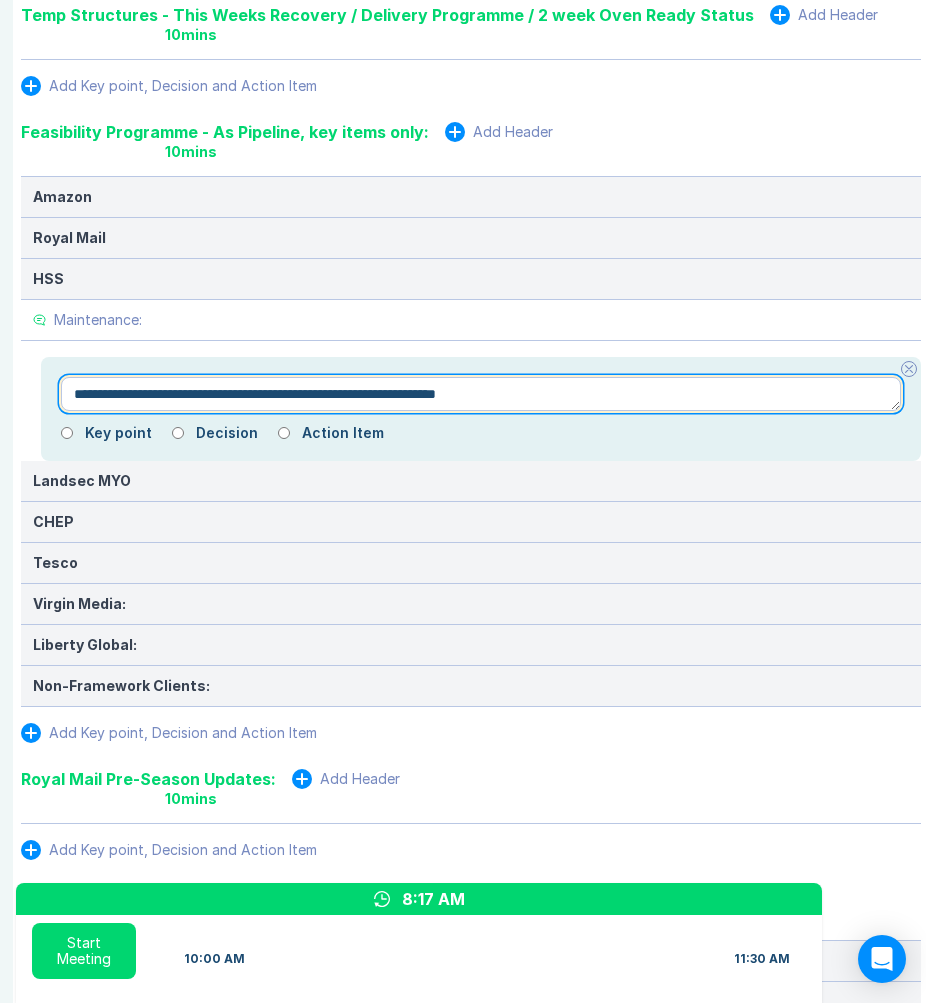 type on "*" 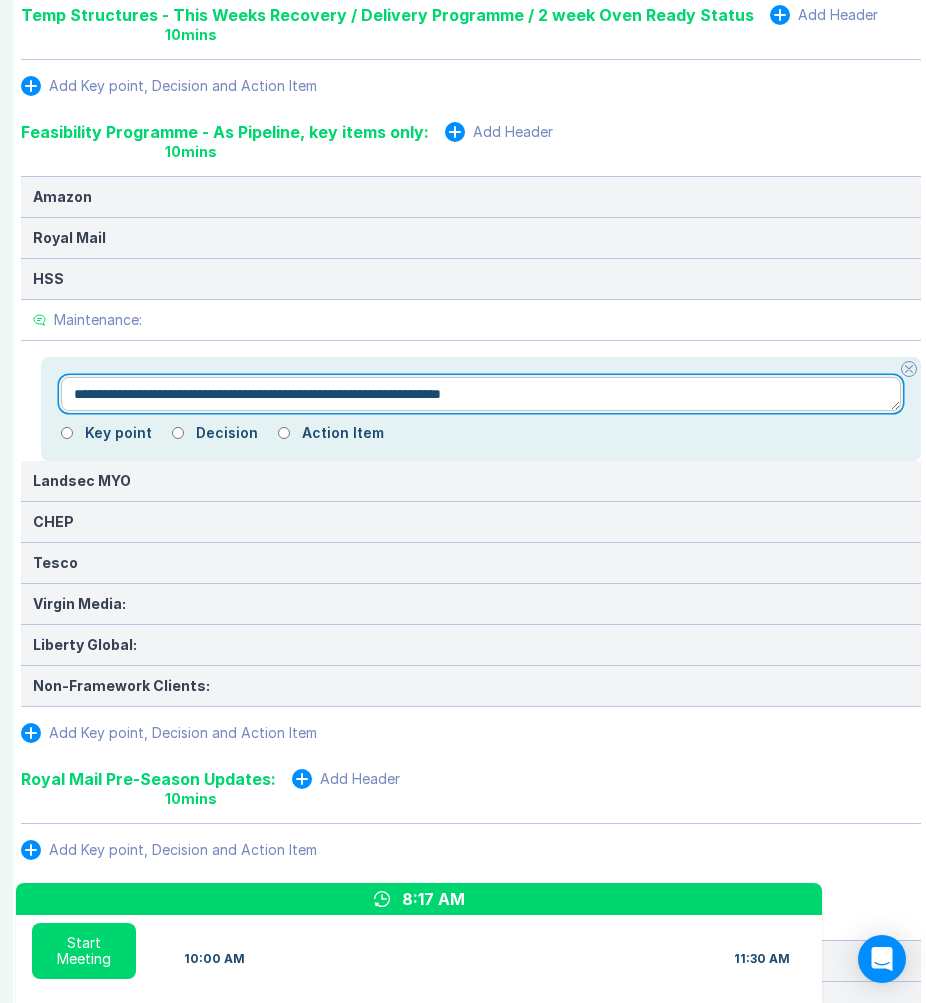 type on "*" 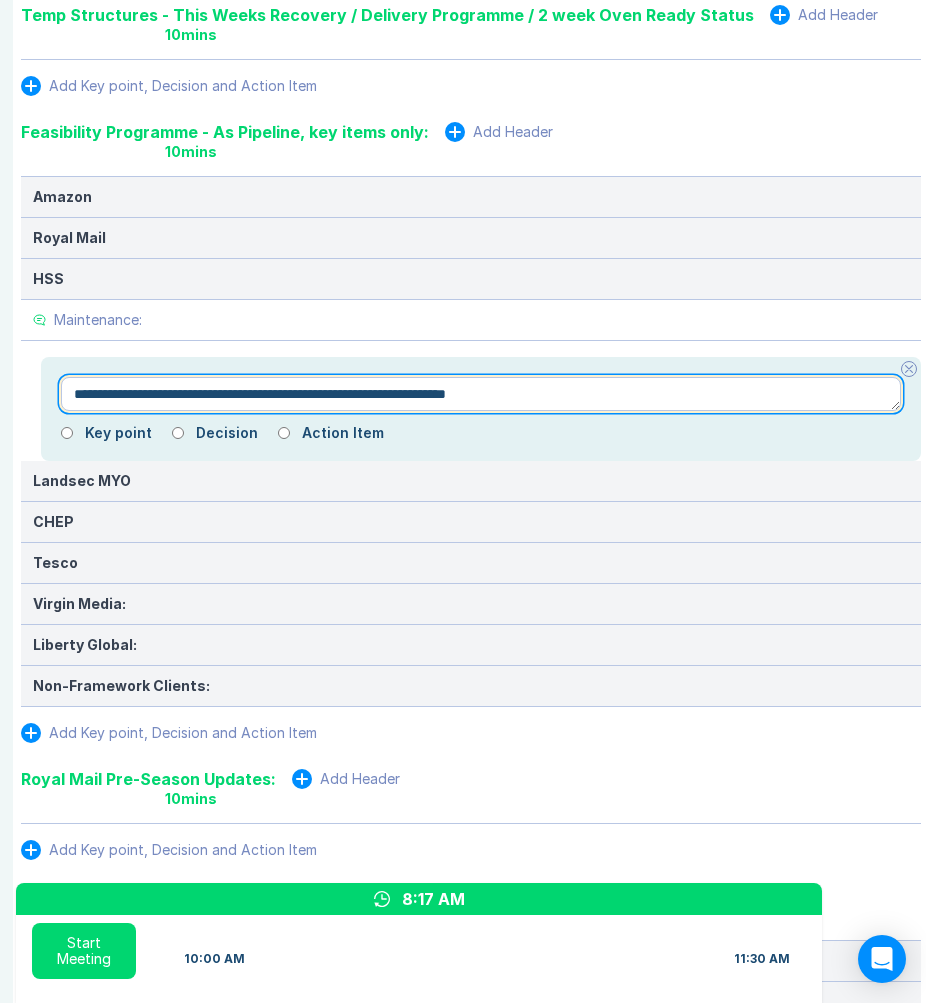 type on "*" 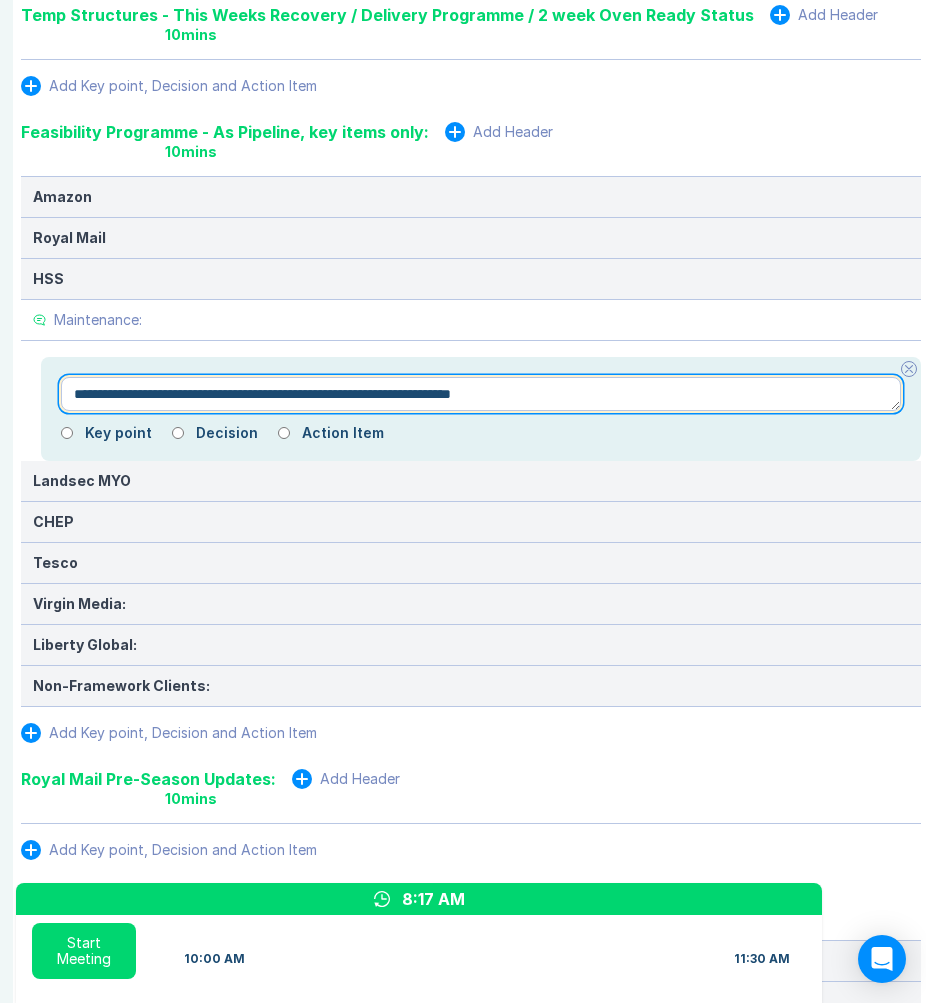 type on "*" 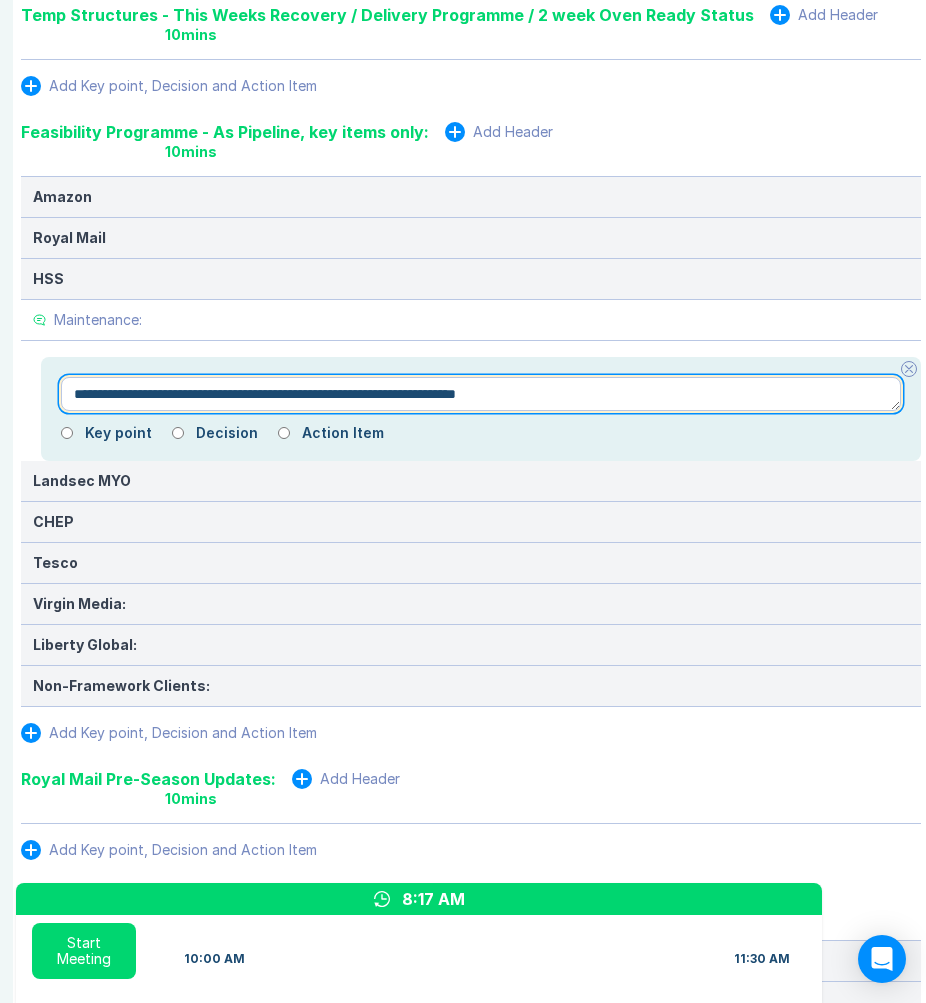 type on "*" 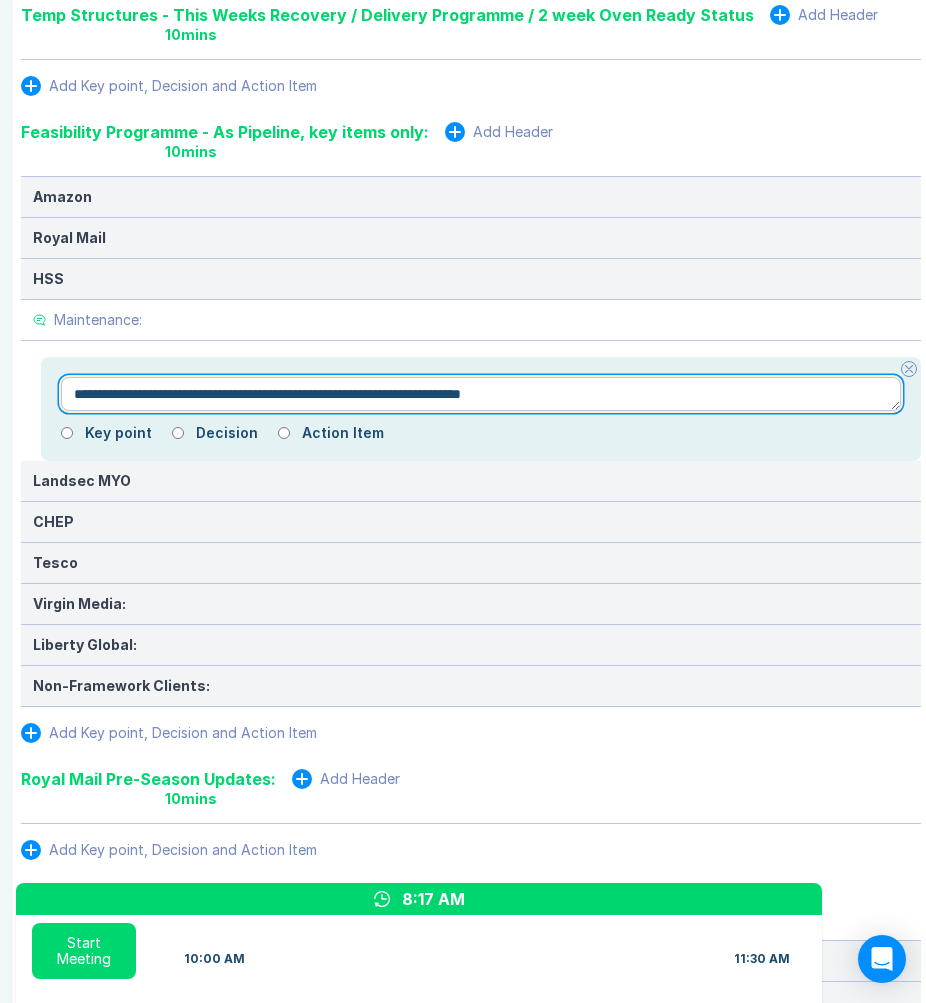 type on "*" 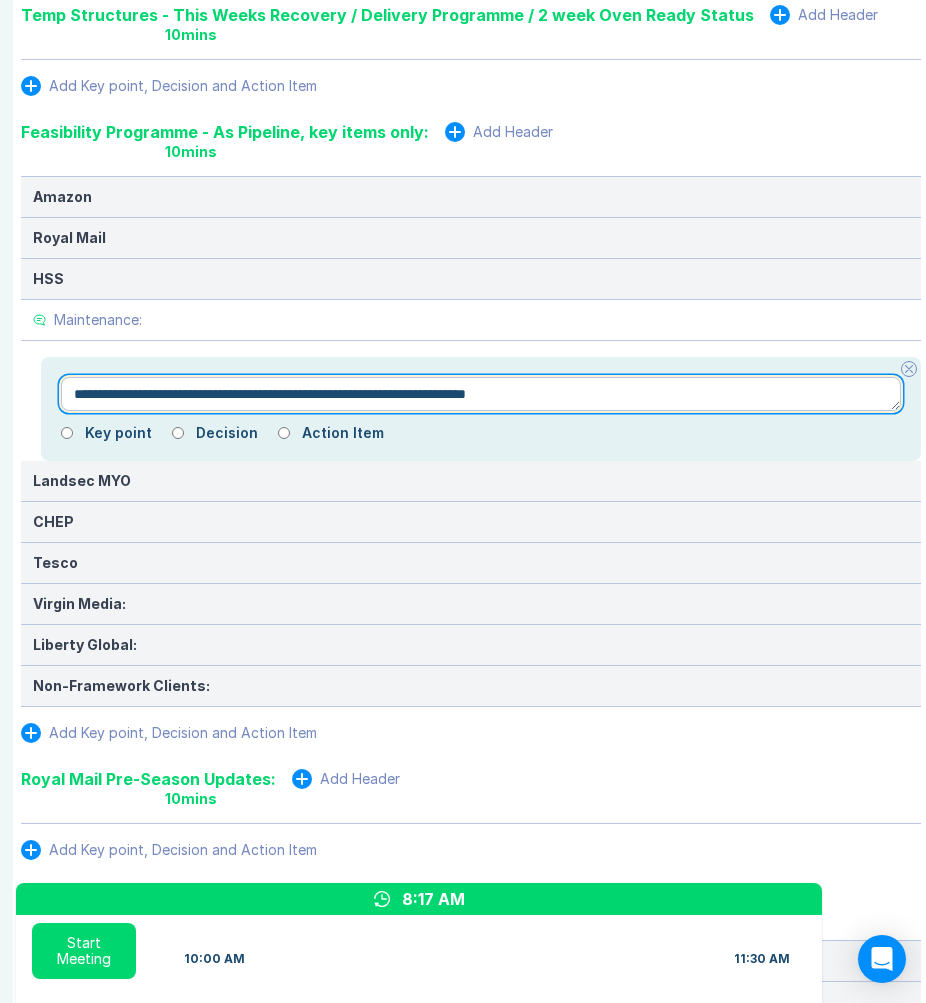 type on "*" 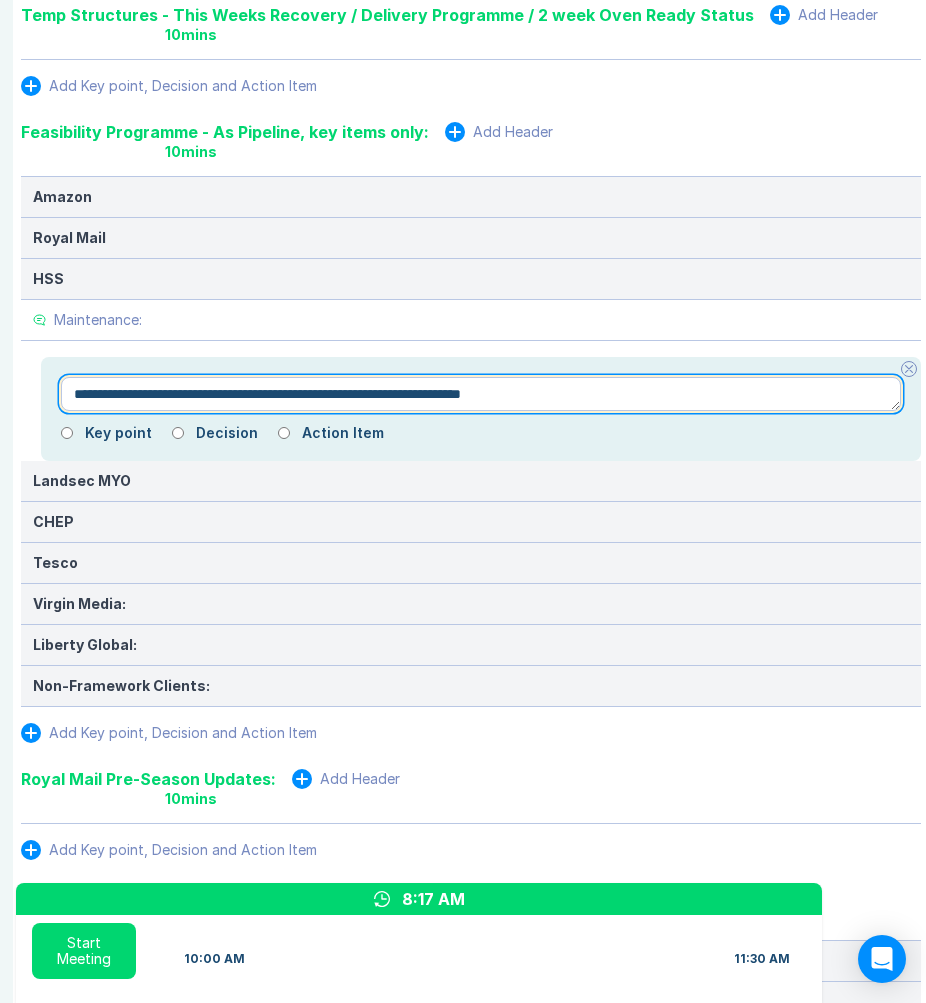 type on "*" 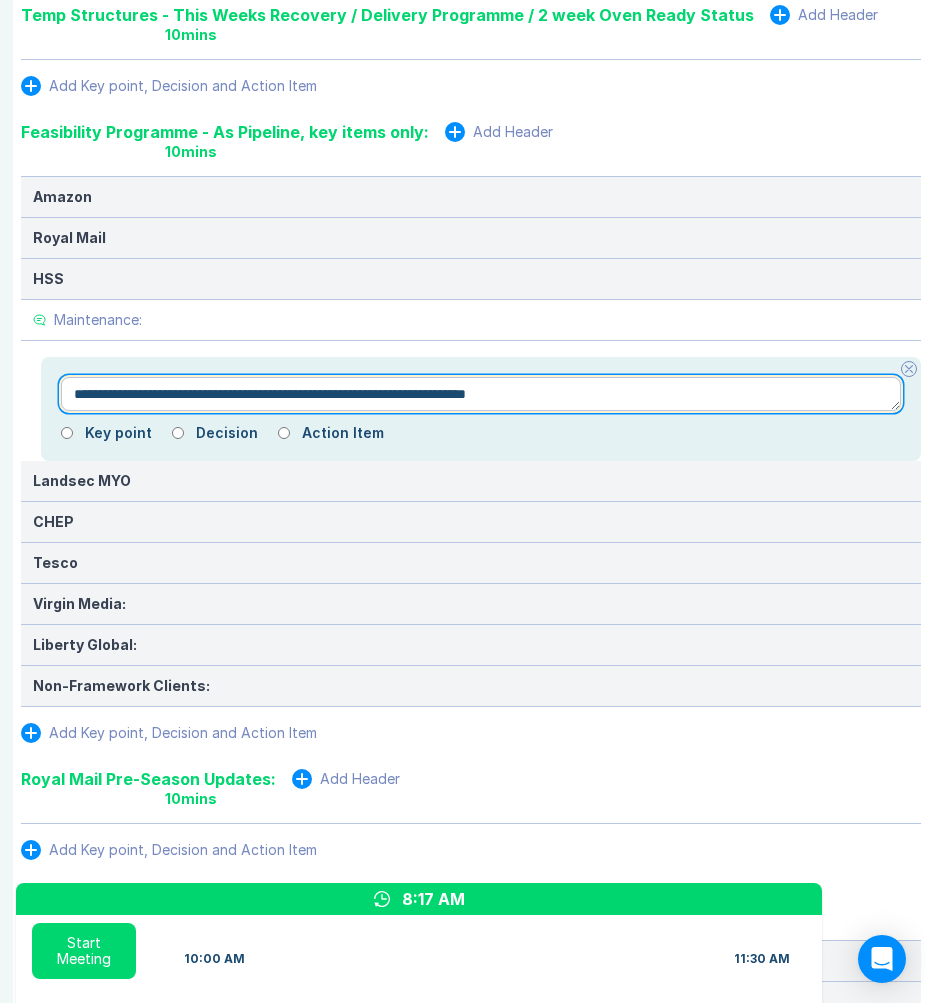 type on "*" 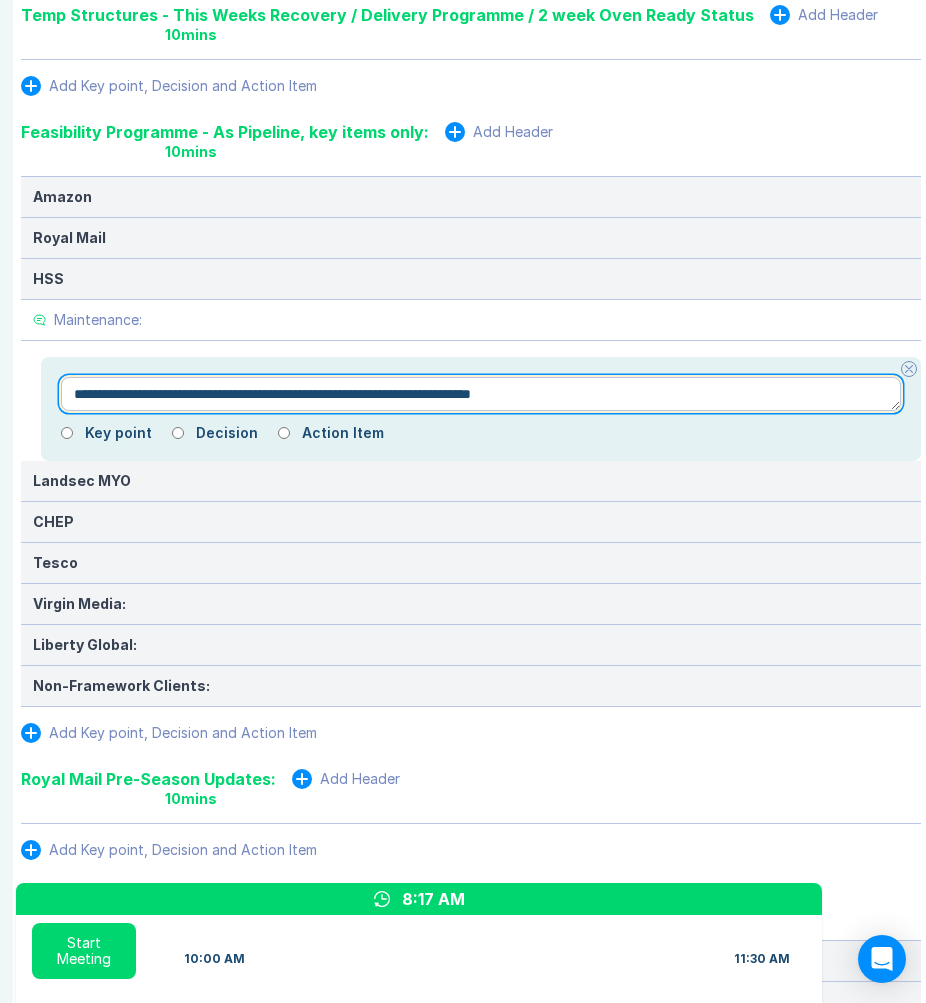 type on "*" 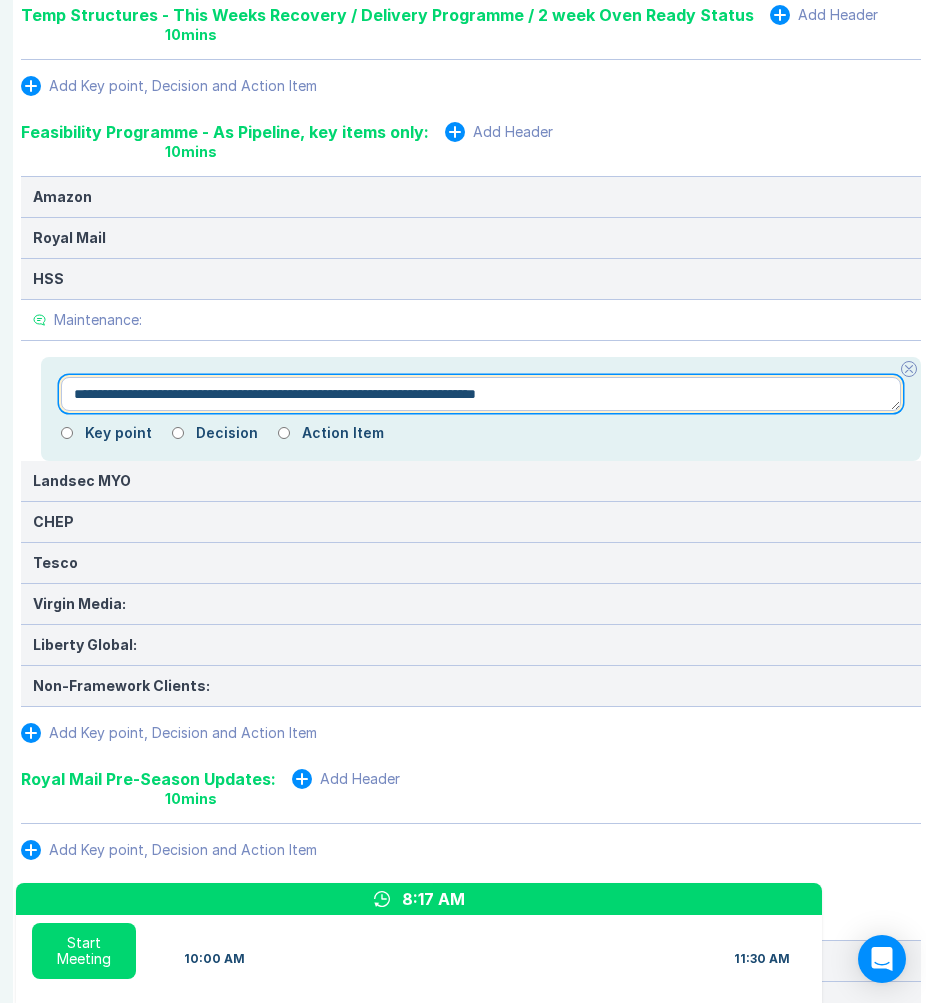 type on "*" 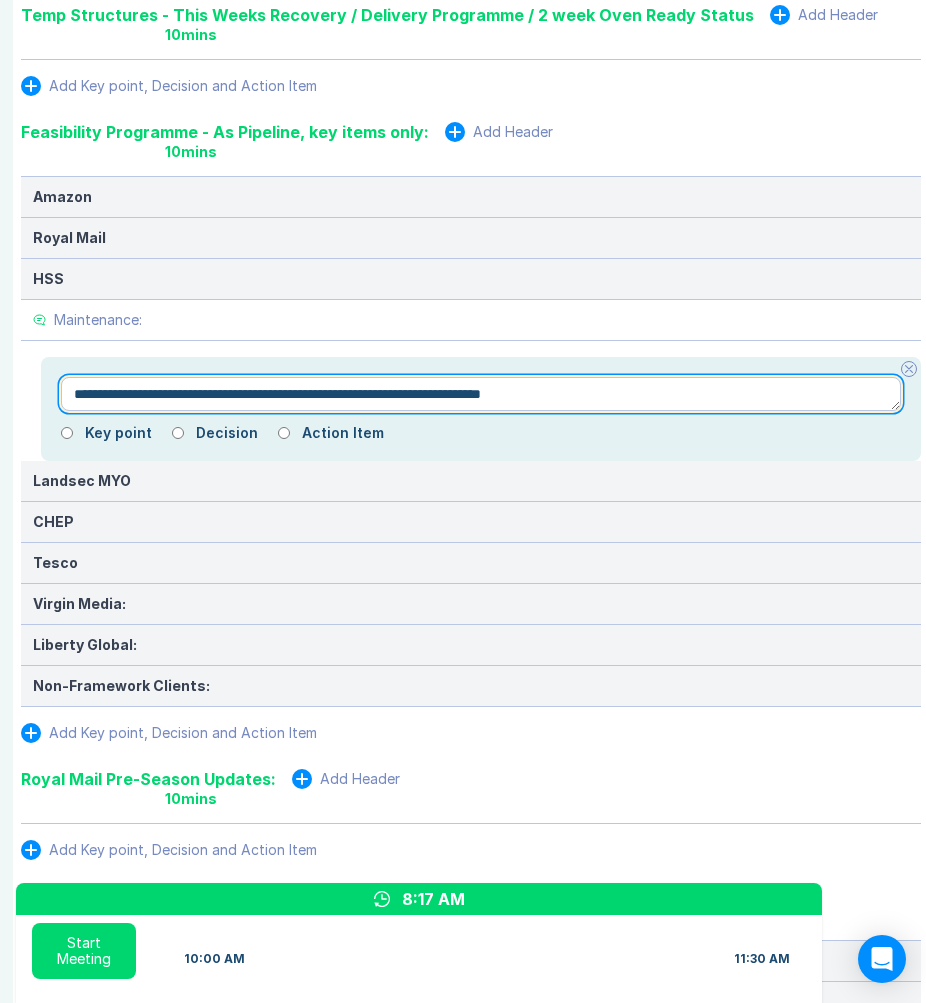 type on "*" 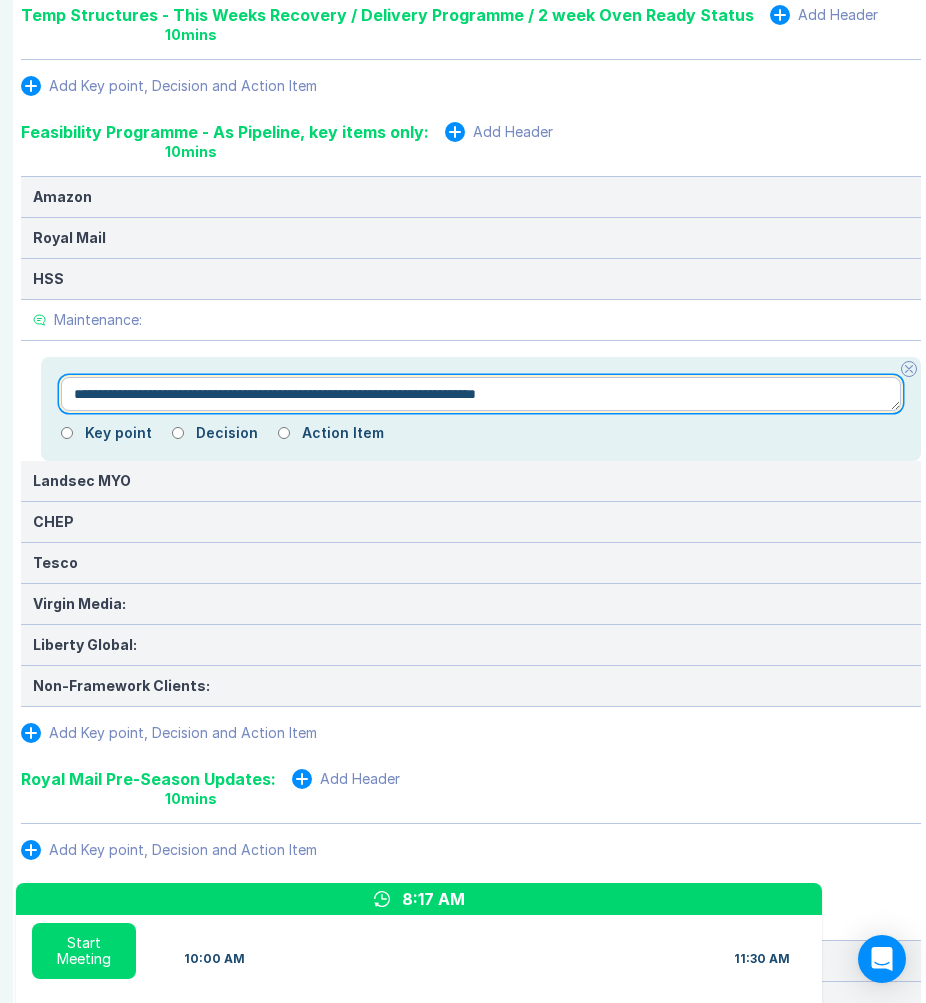 type on "*" 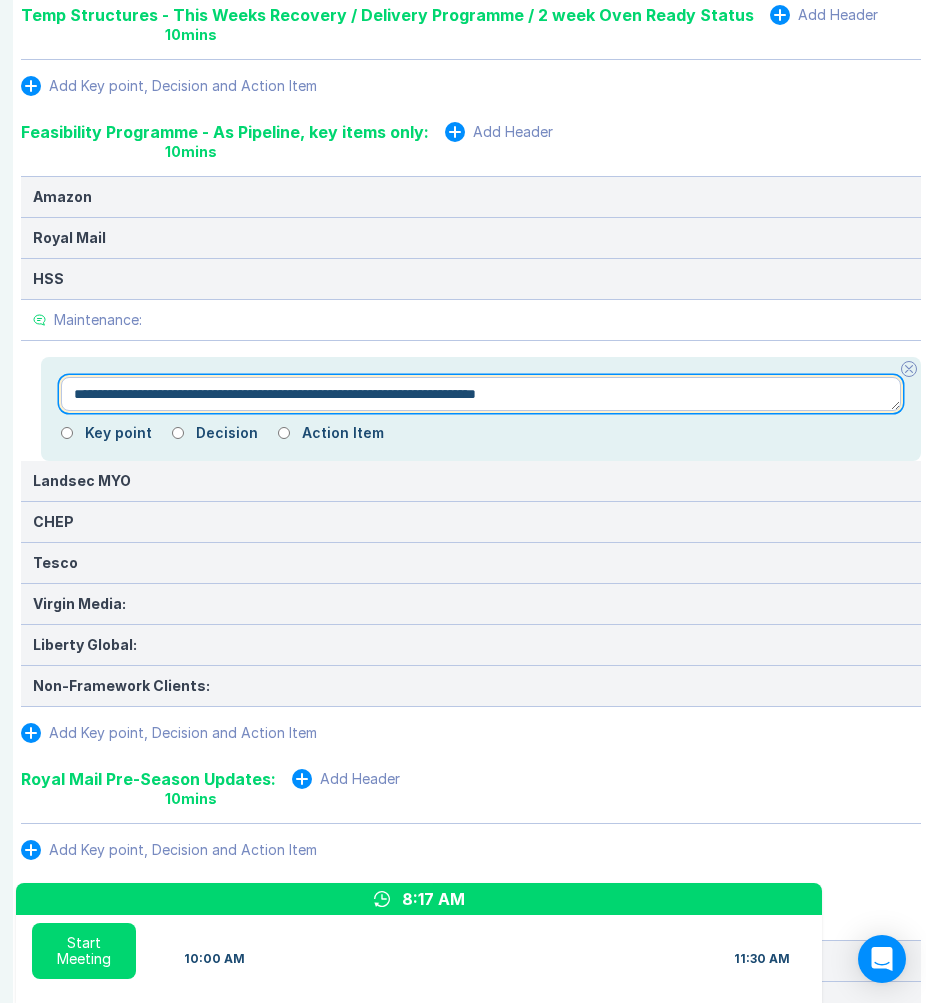 type on "**********" 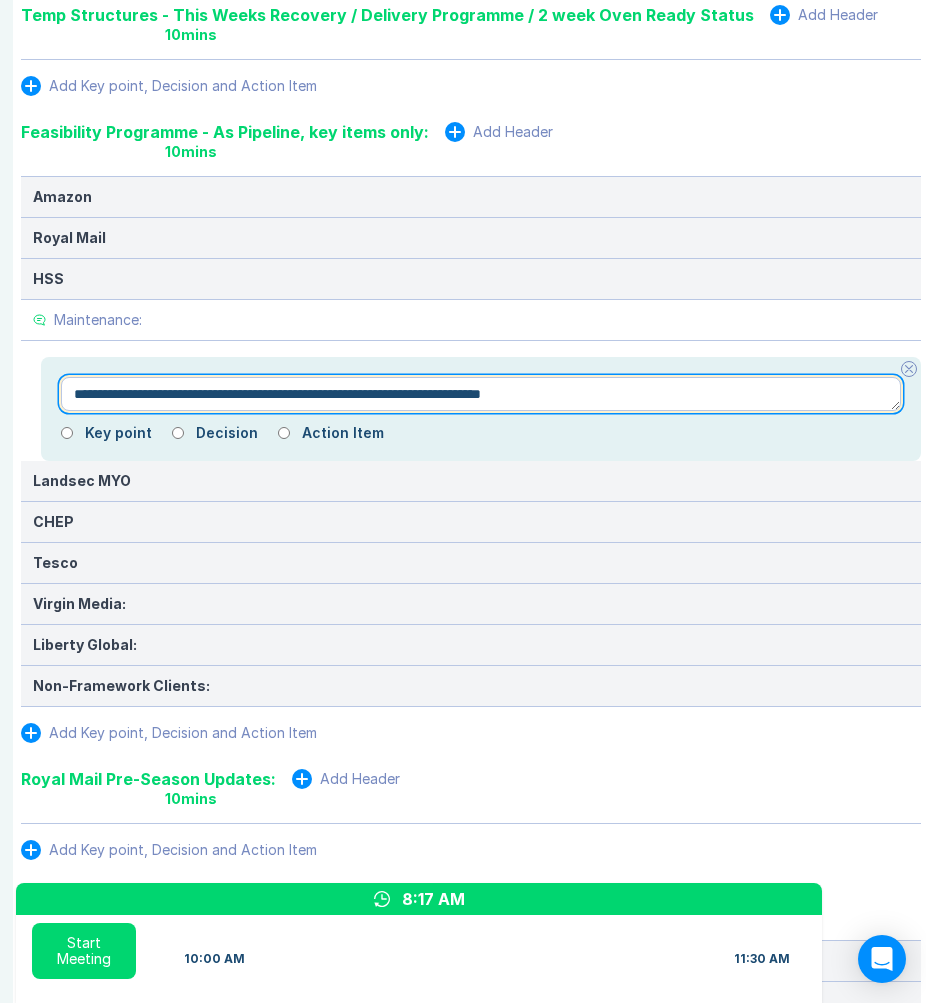 type on "*" 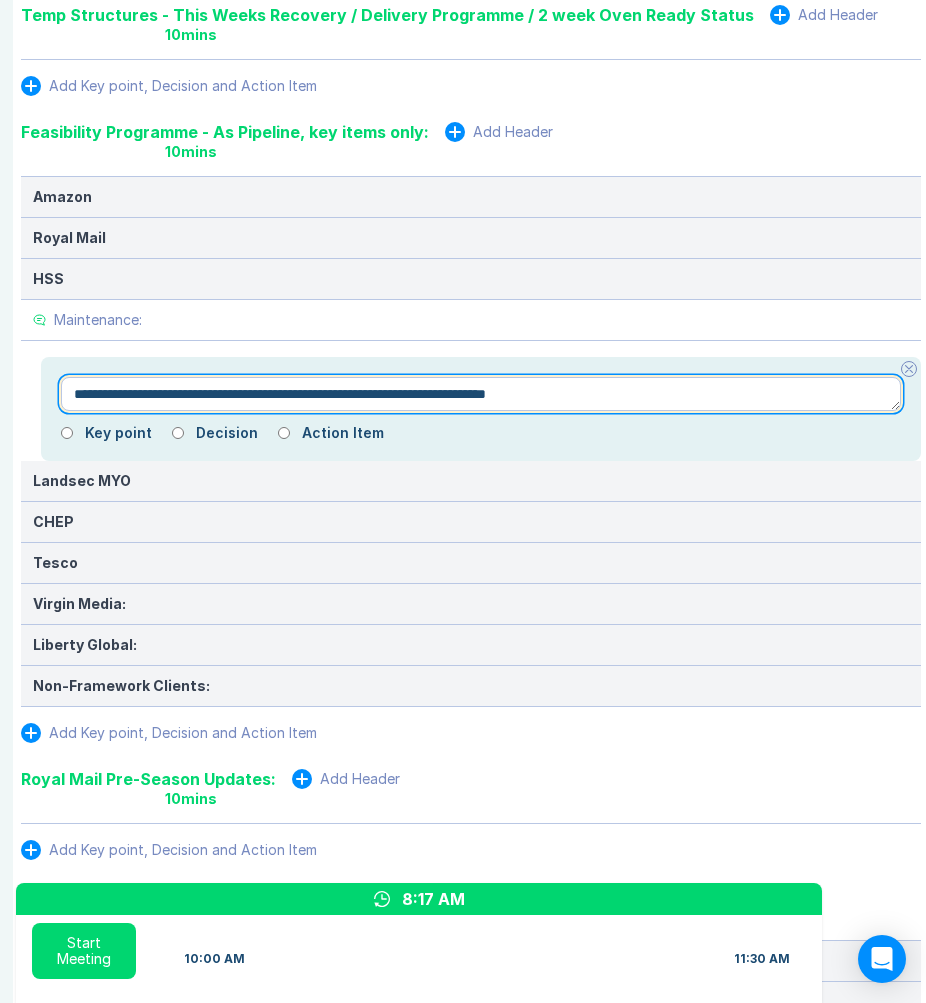 type on "*" 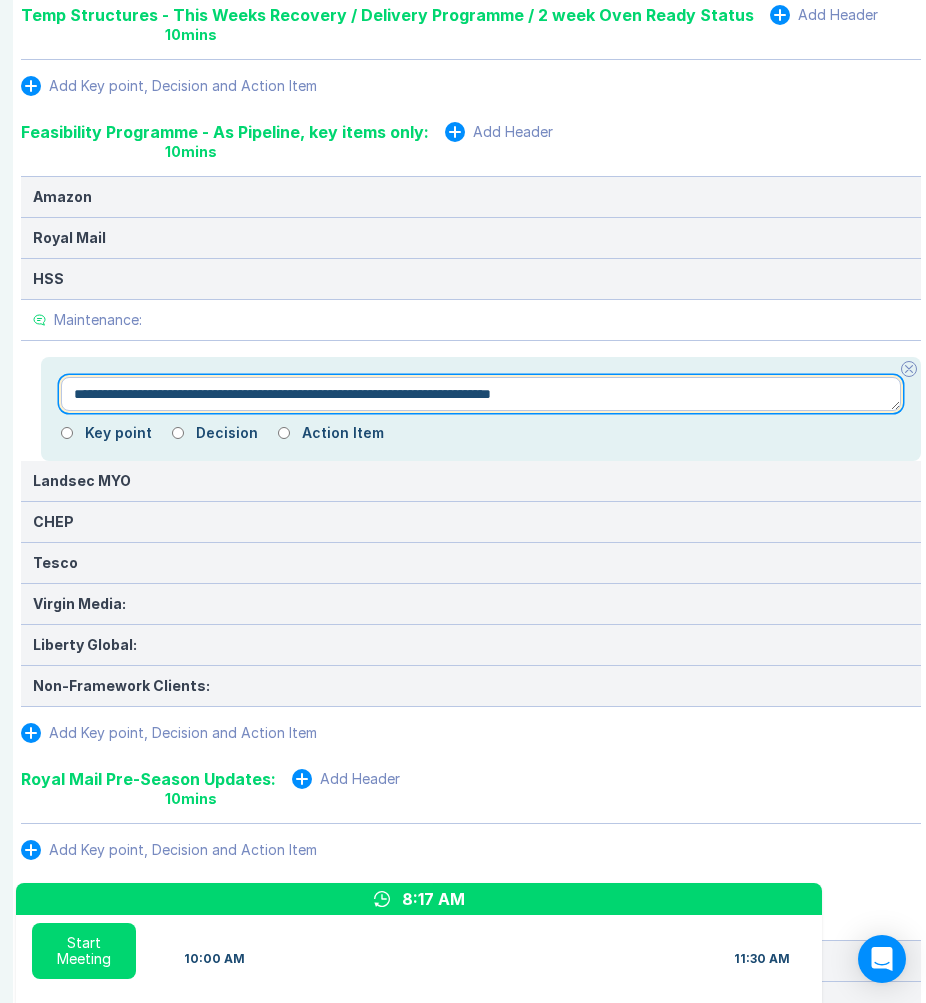 type on "*" 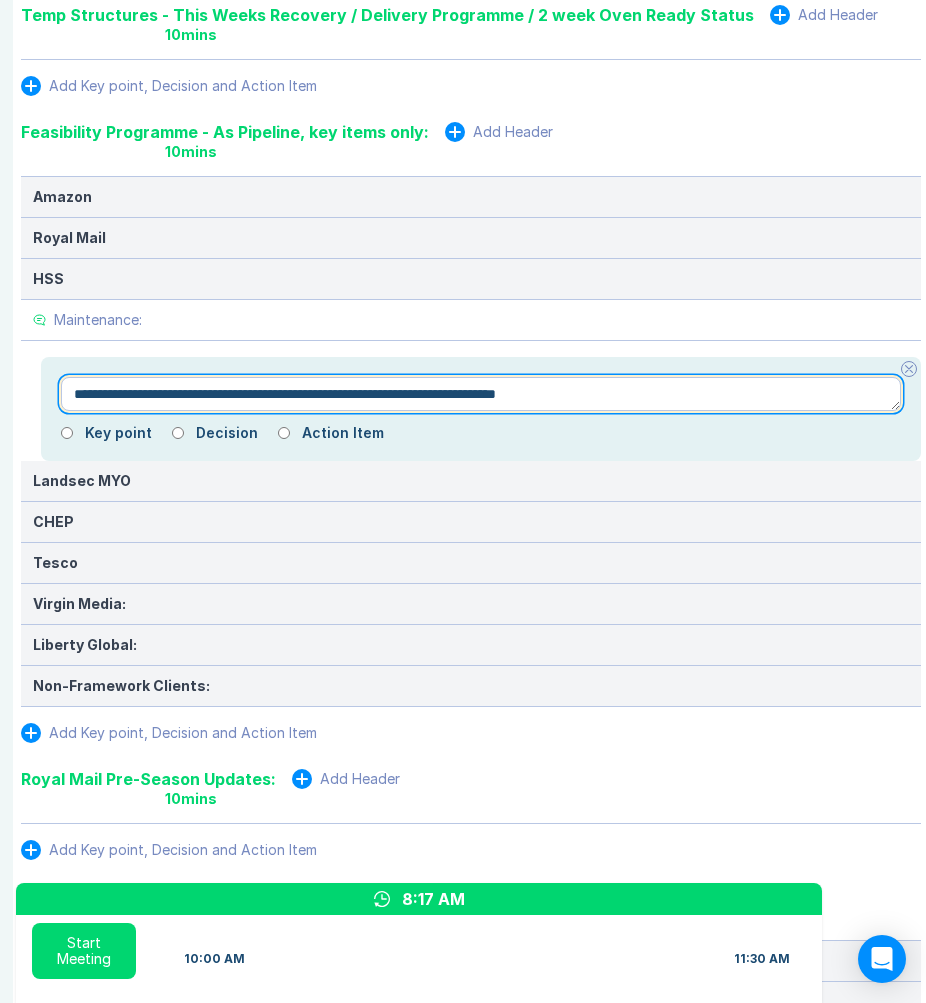 type on "*" 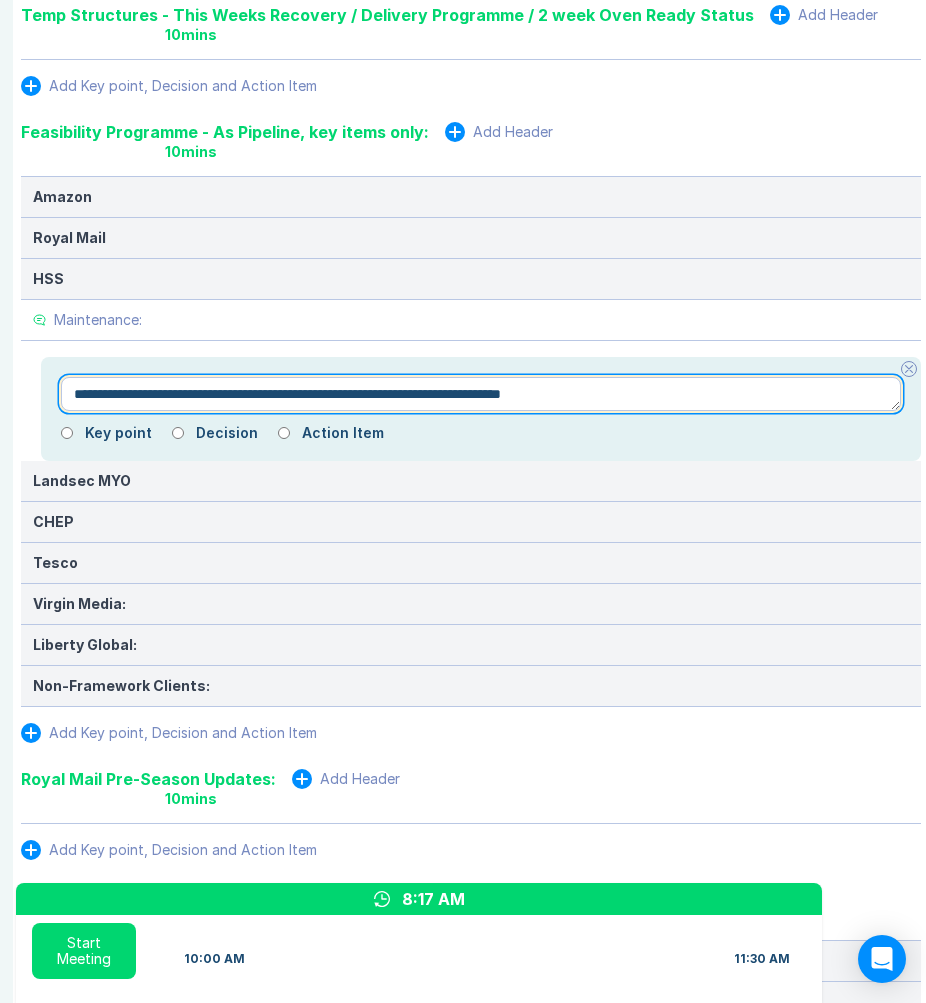 type on "*" 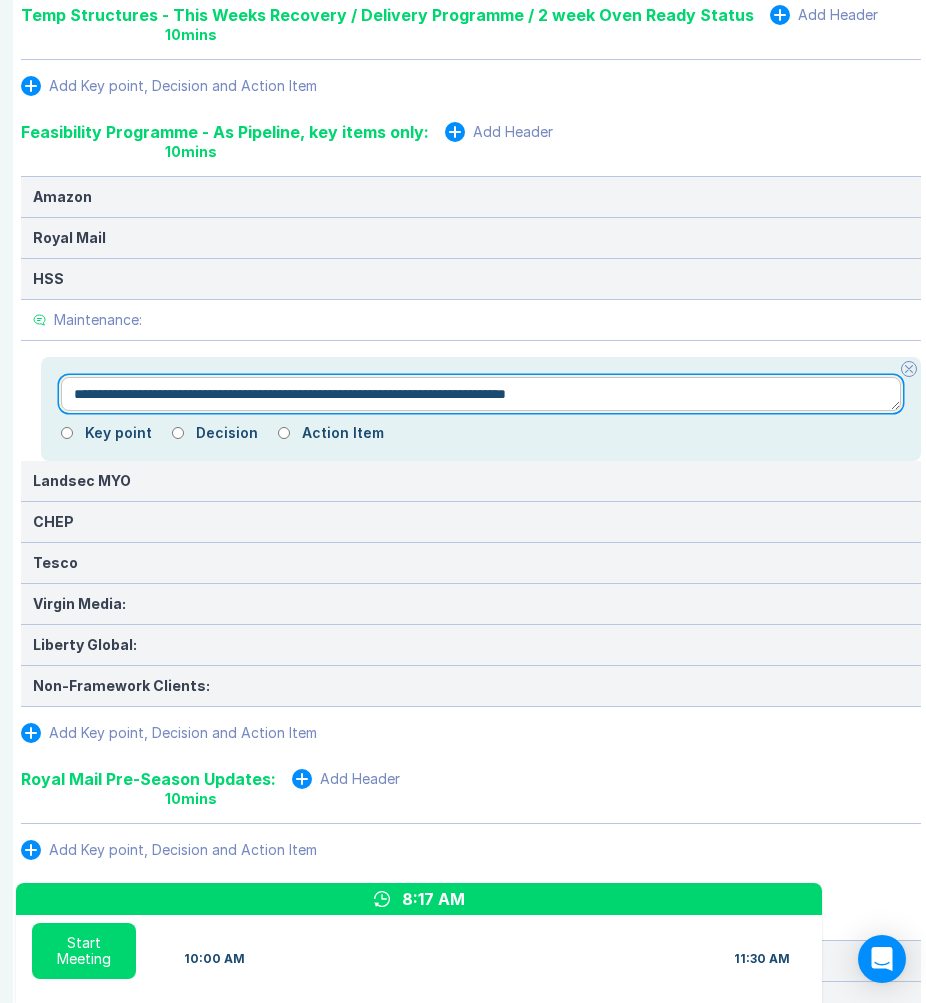 type on "*" 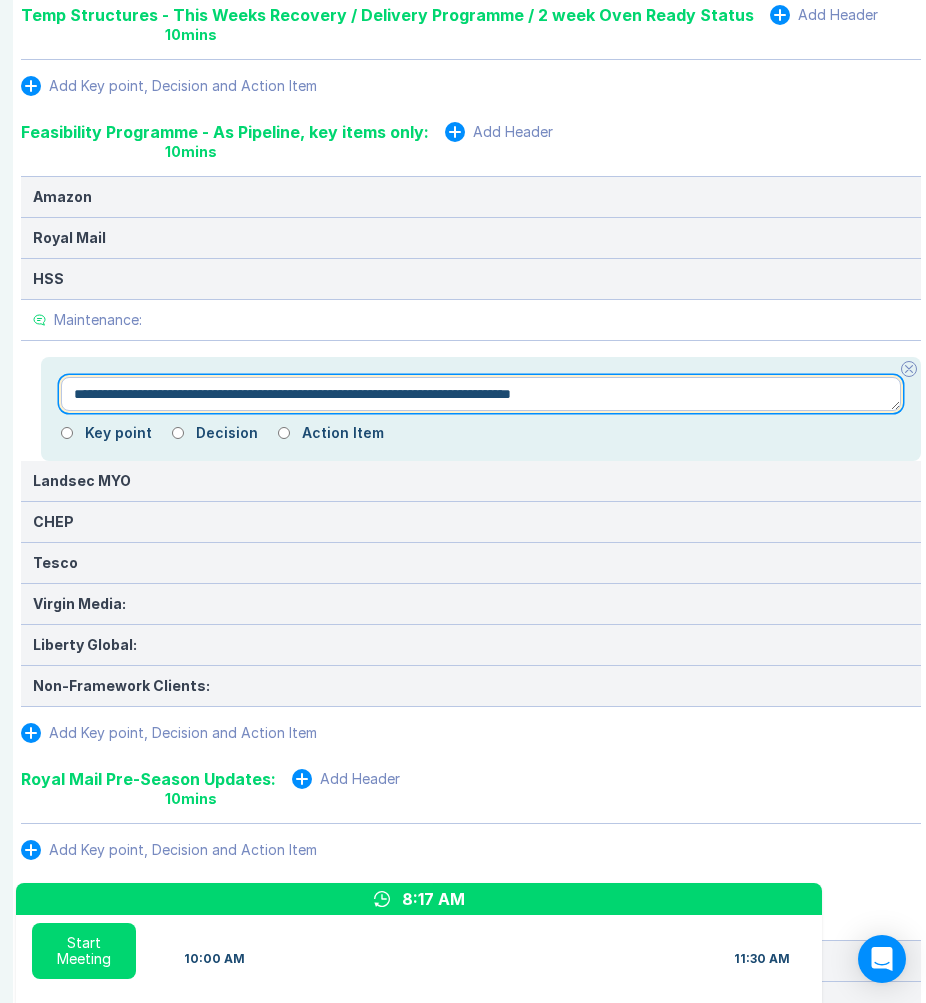 type on "*" 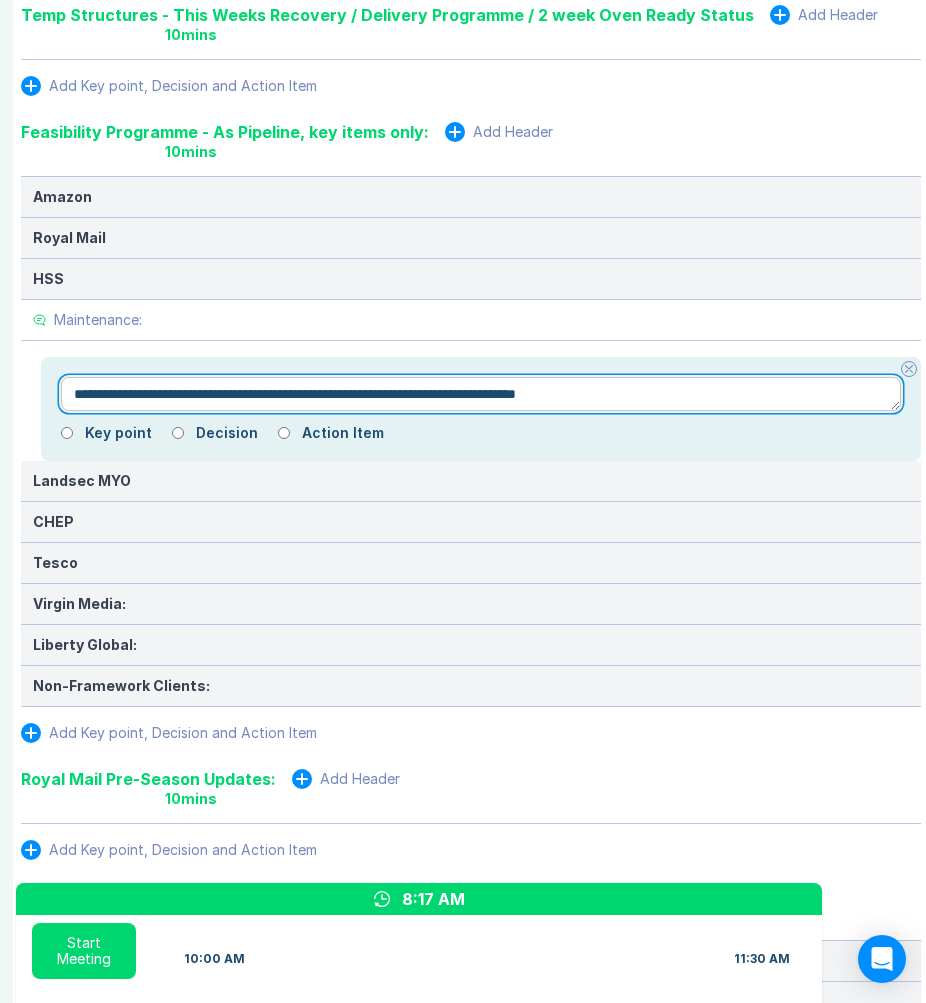 type on "*" 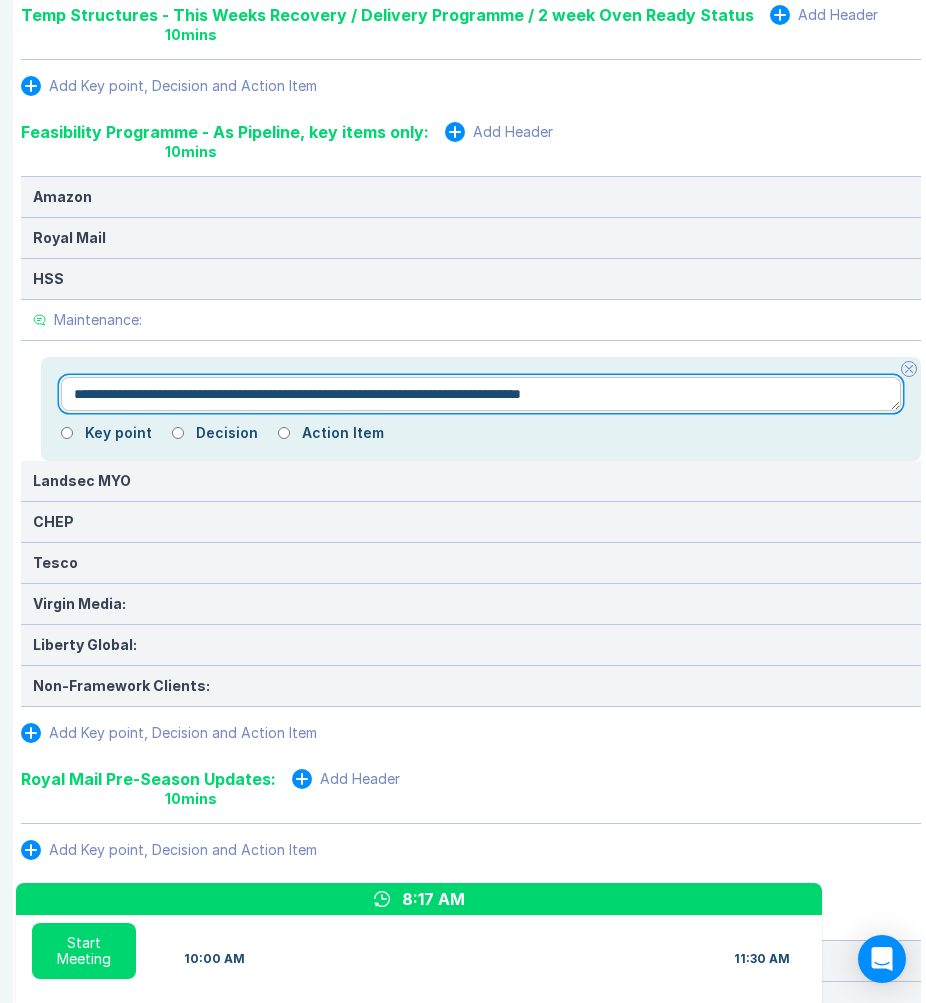 type on "*" 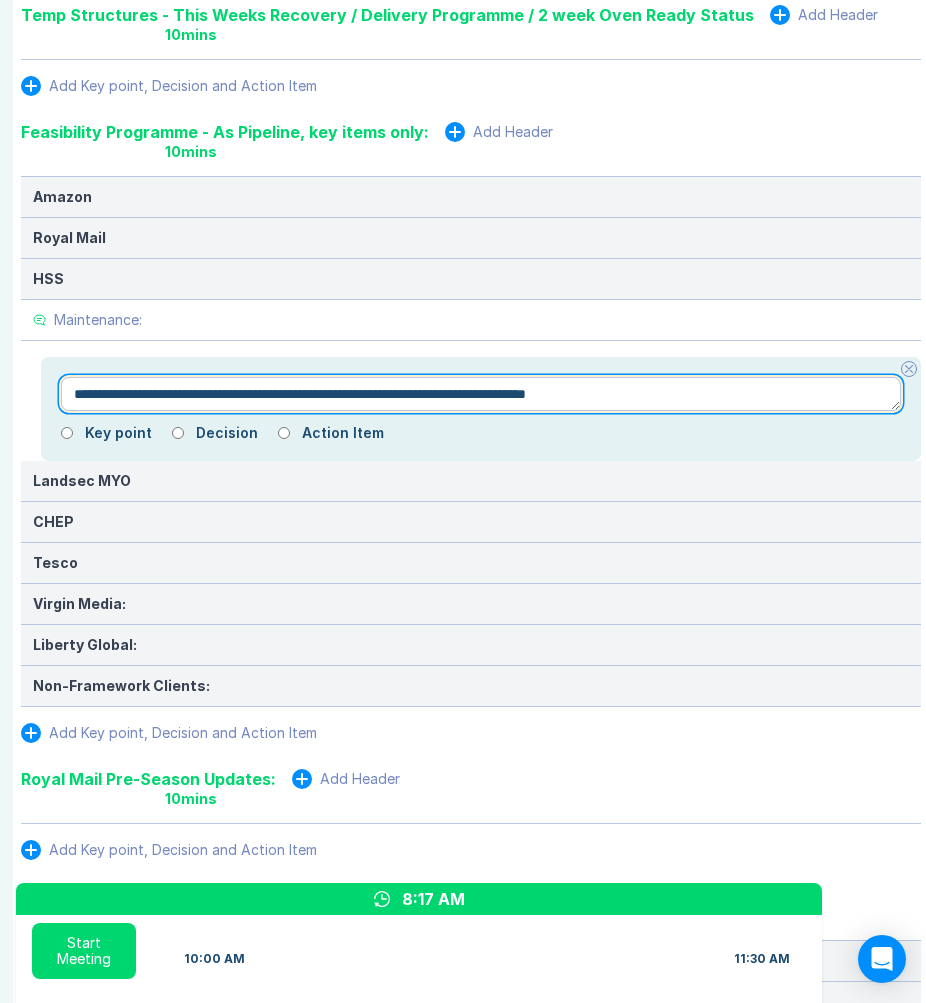 type on "*" 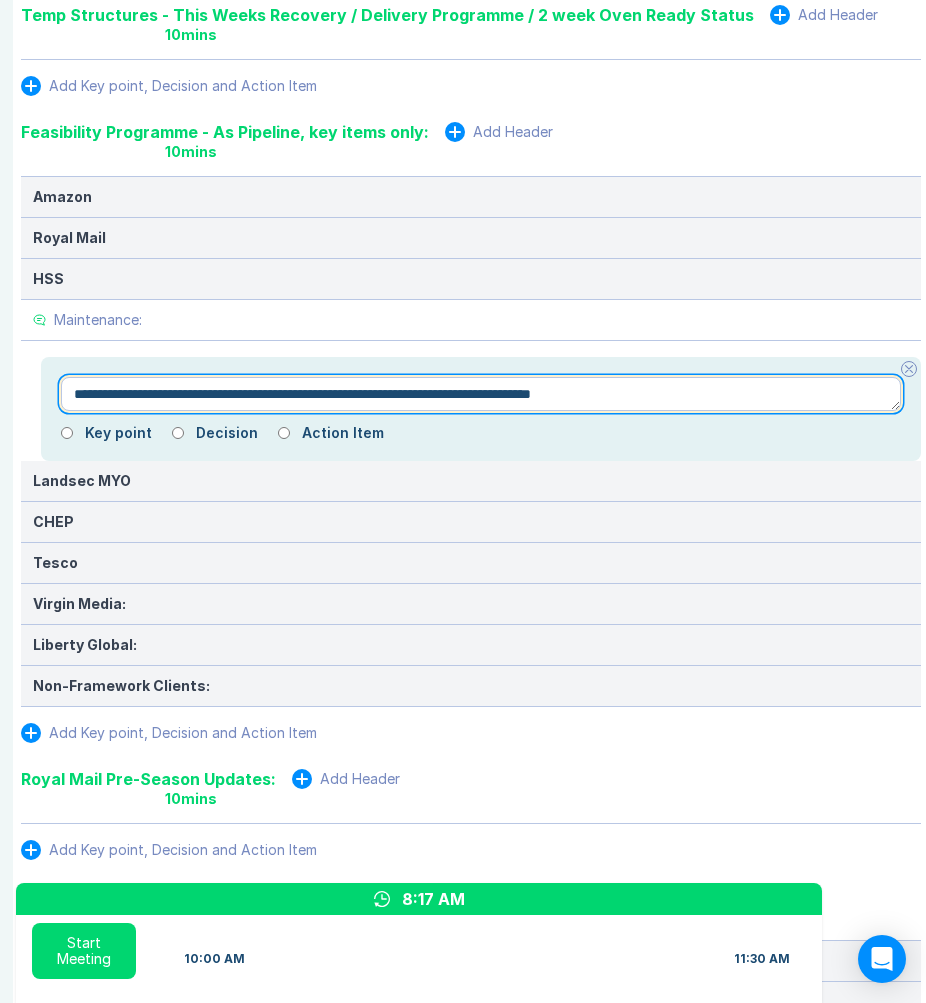 type on "*" 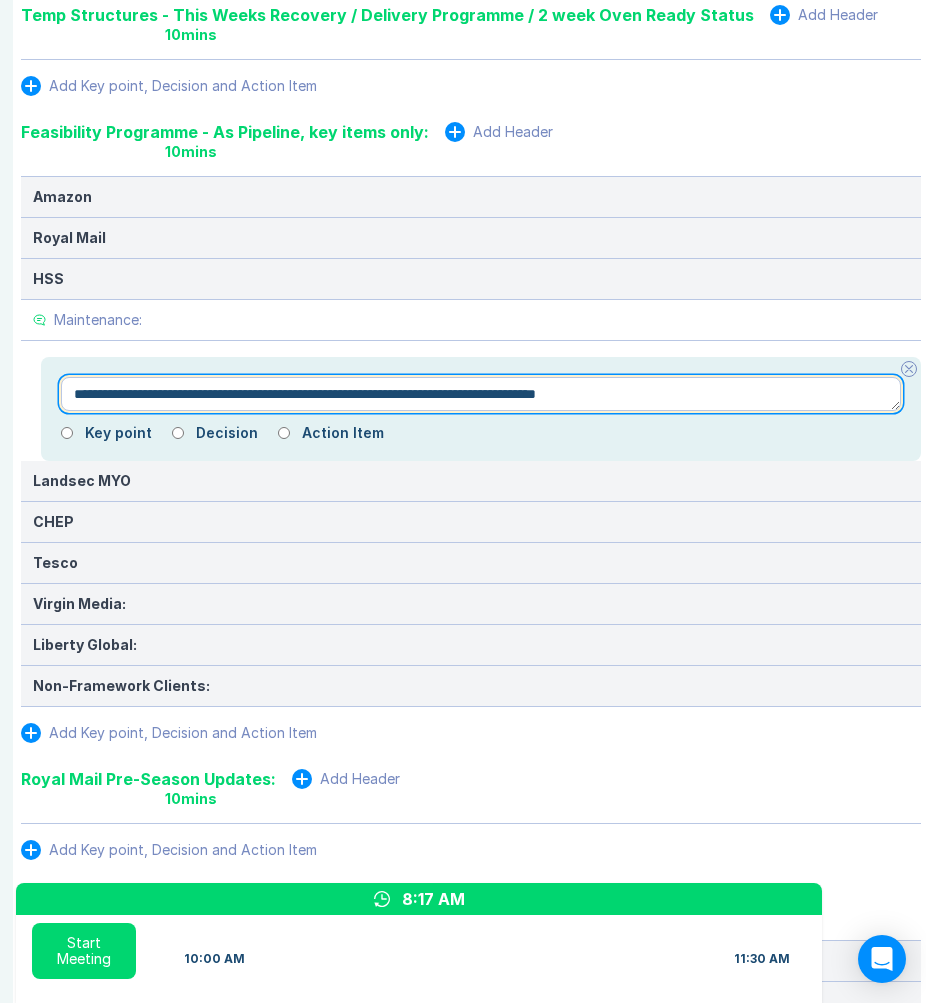 type on "*" 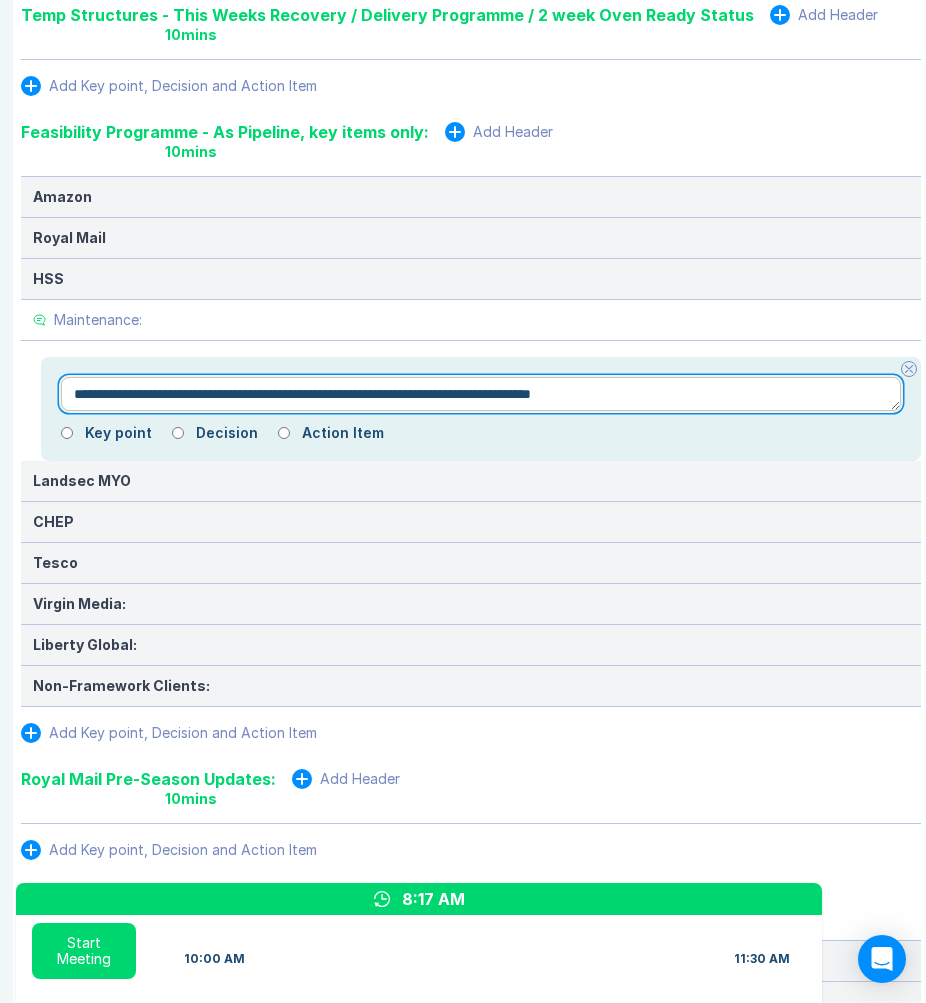 type on "*" 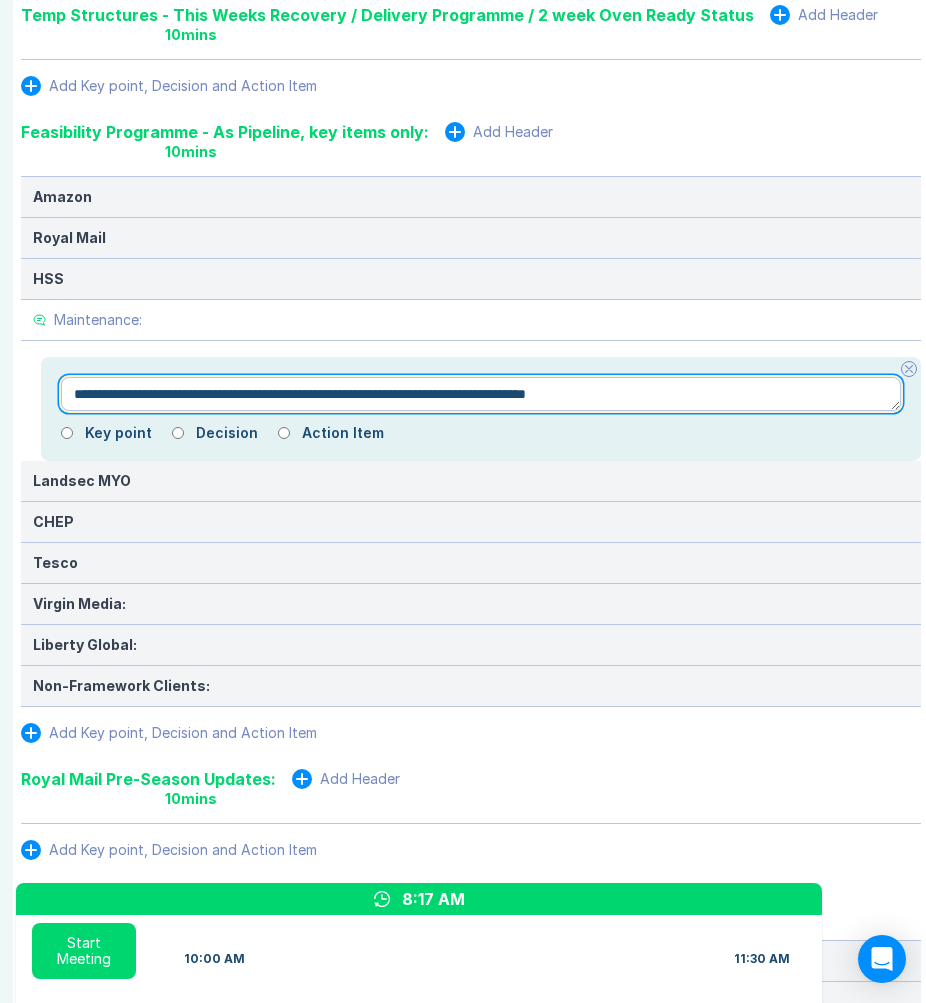 type on "*" 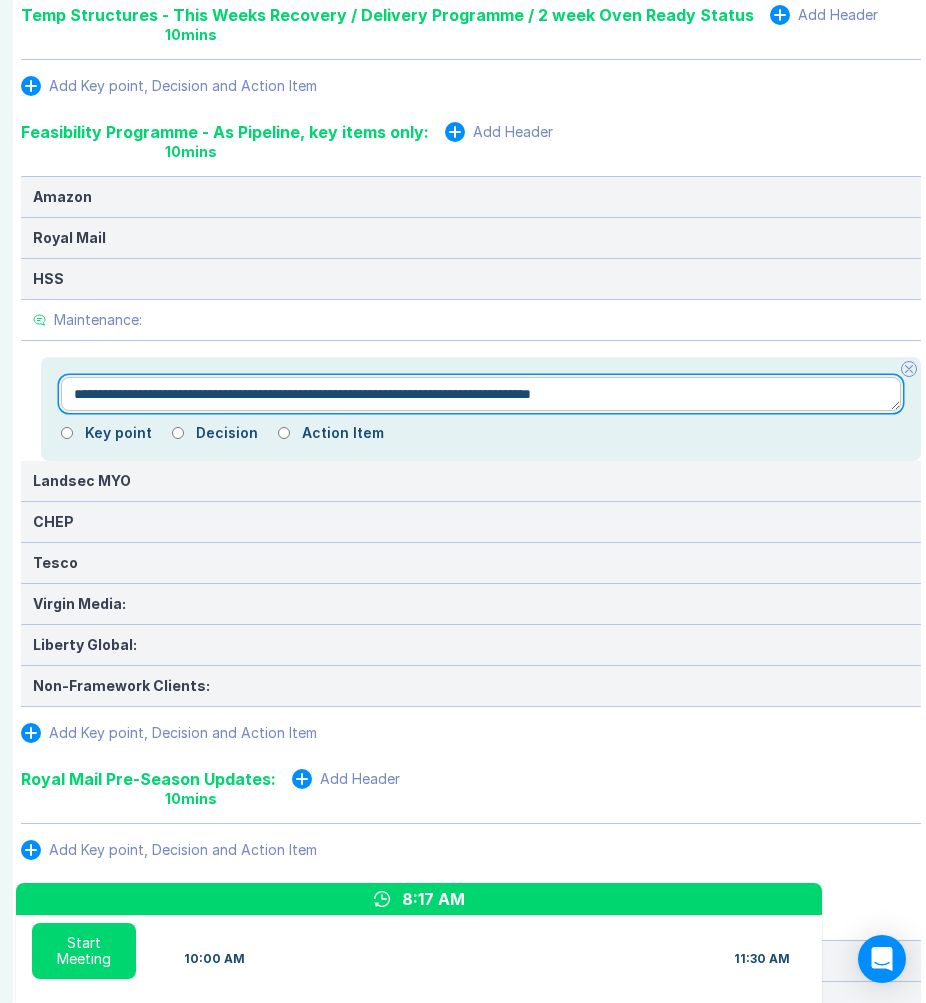 type on "*" 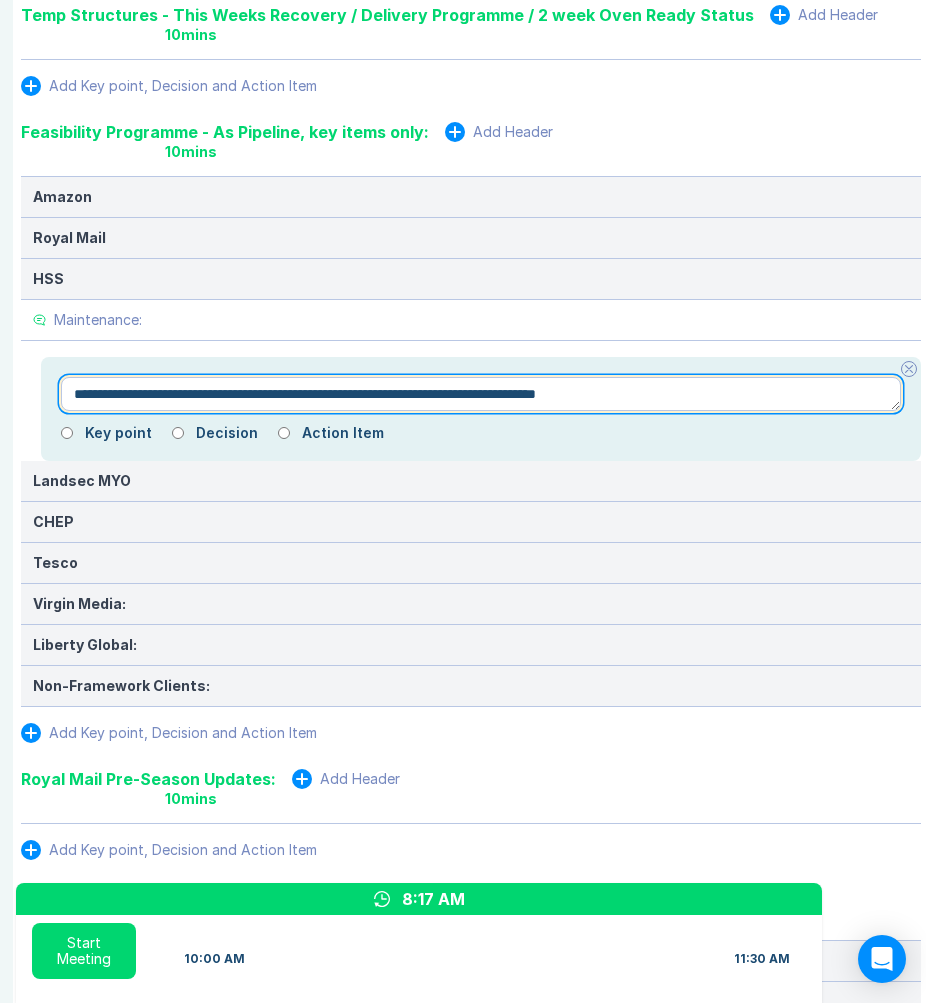type on "*" 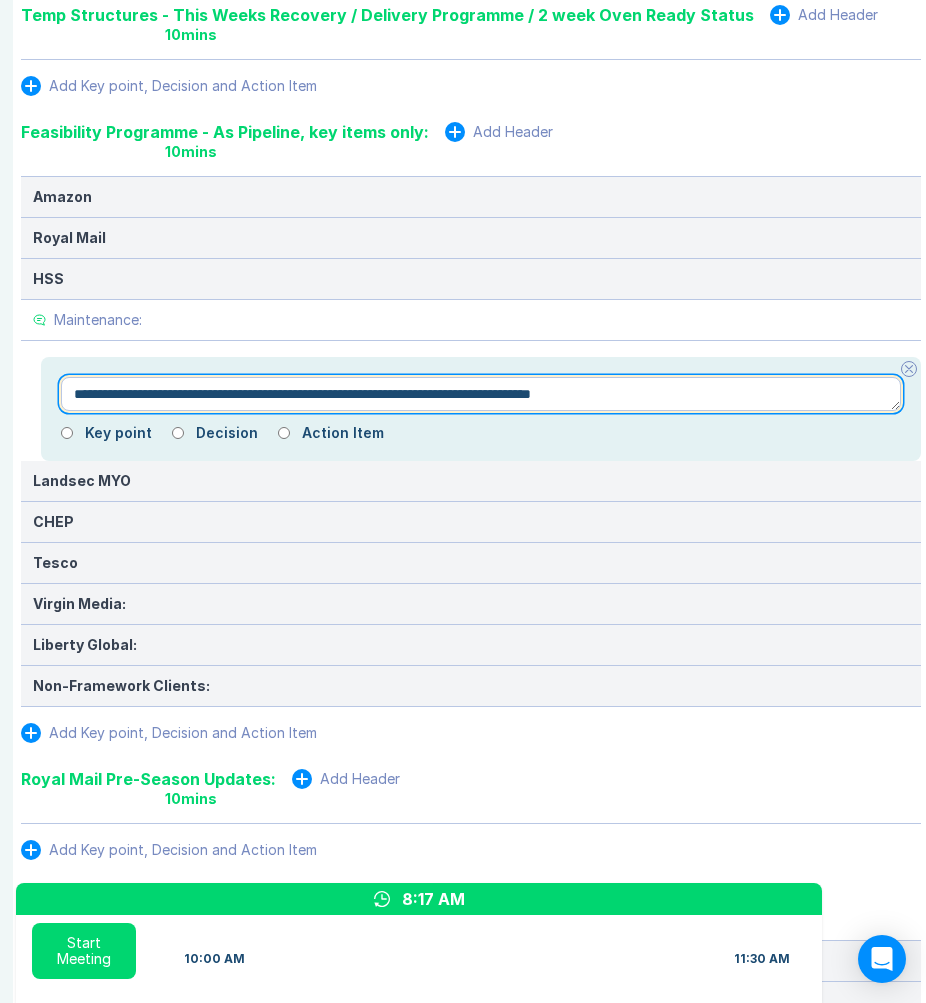 type on "*" 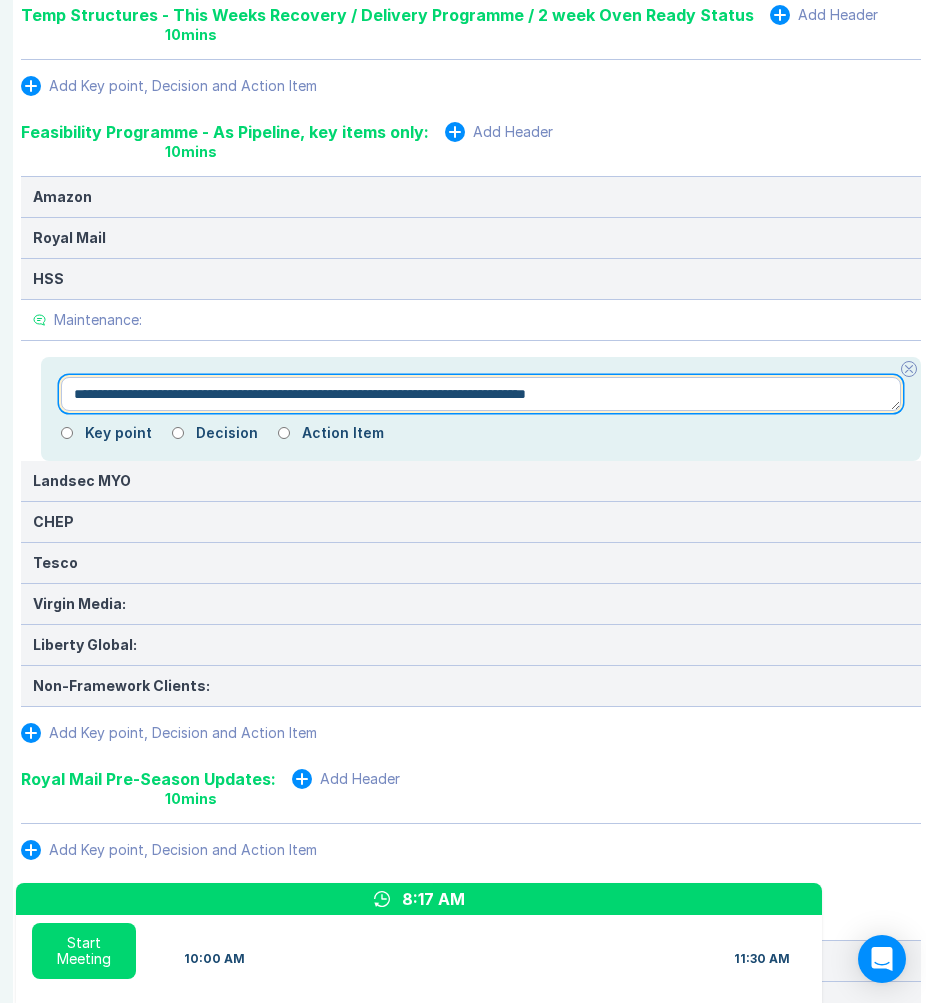 type on "*" 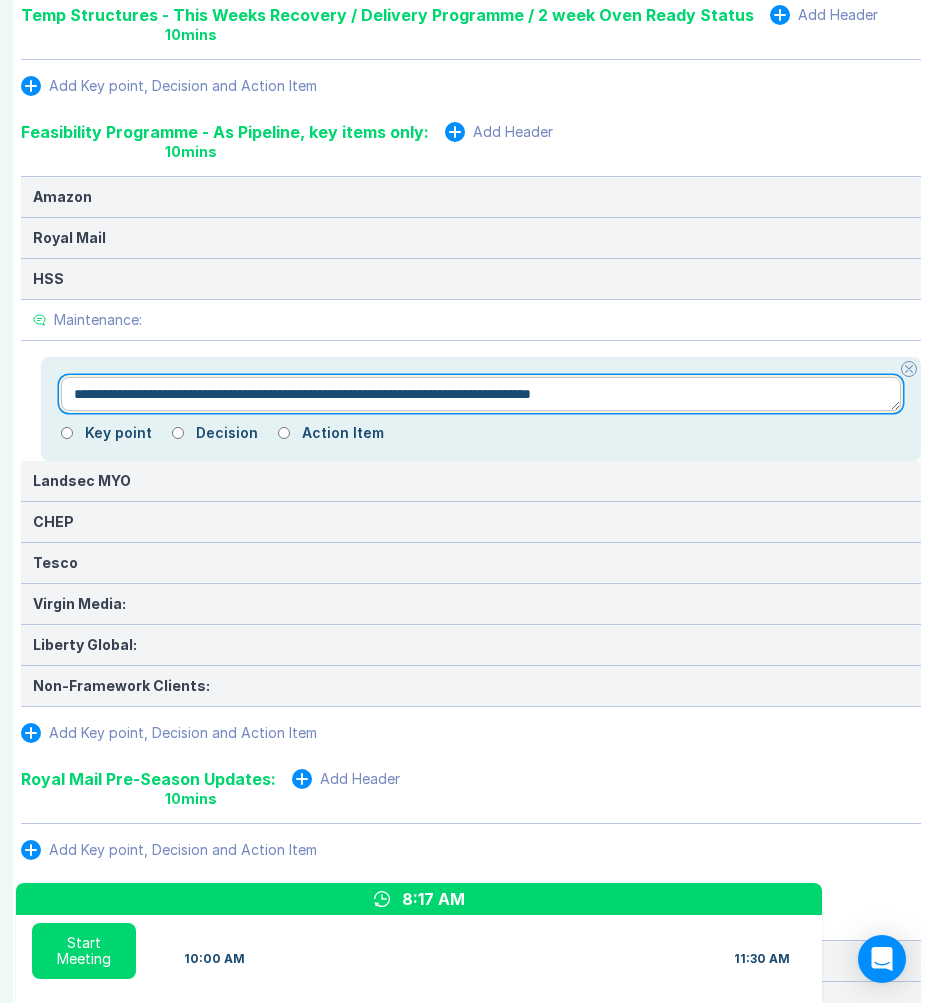type on "*" 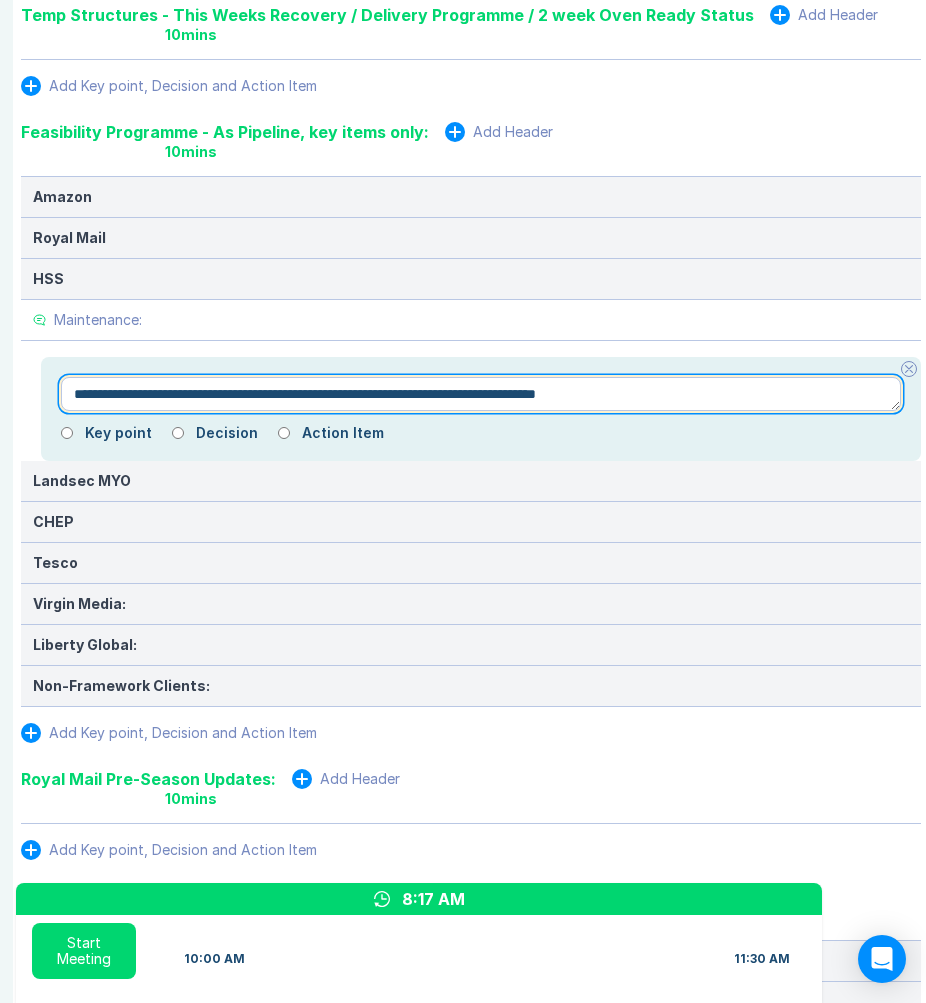 type on "*" 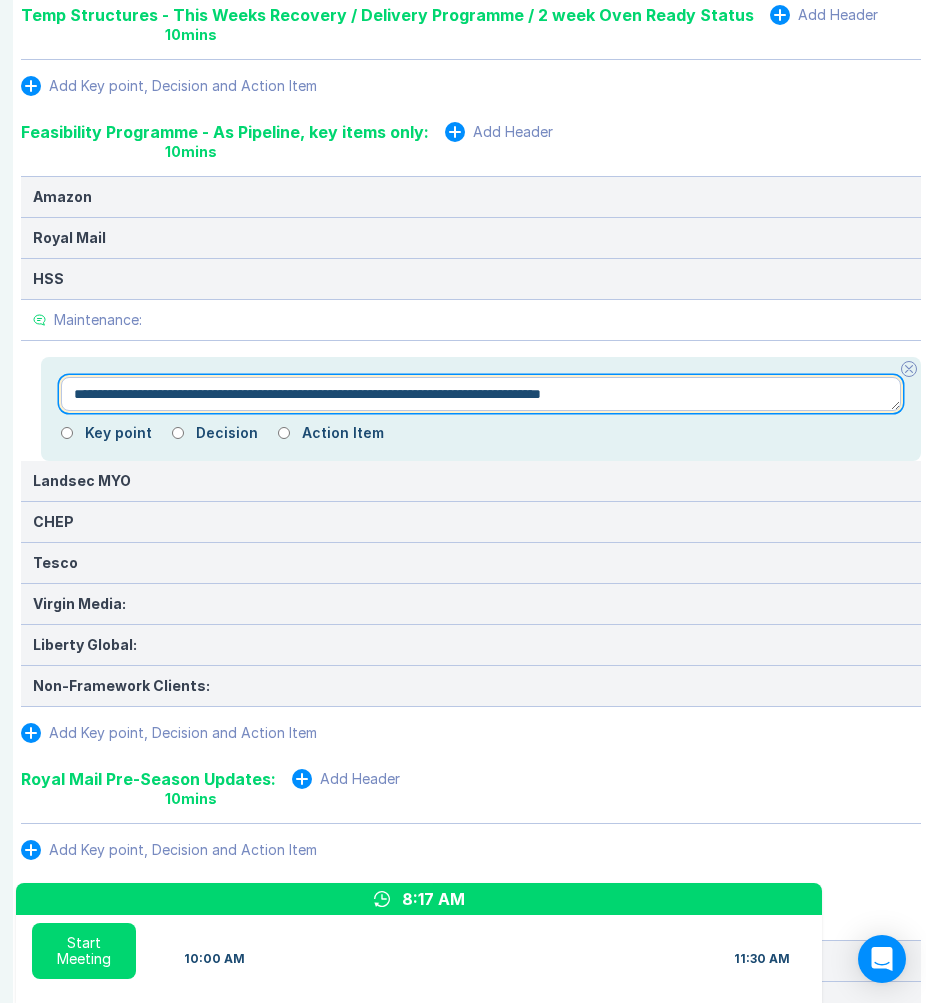 type on "*" 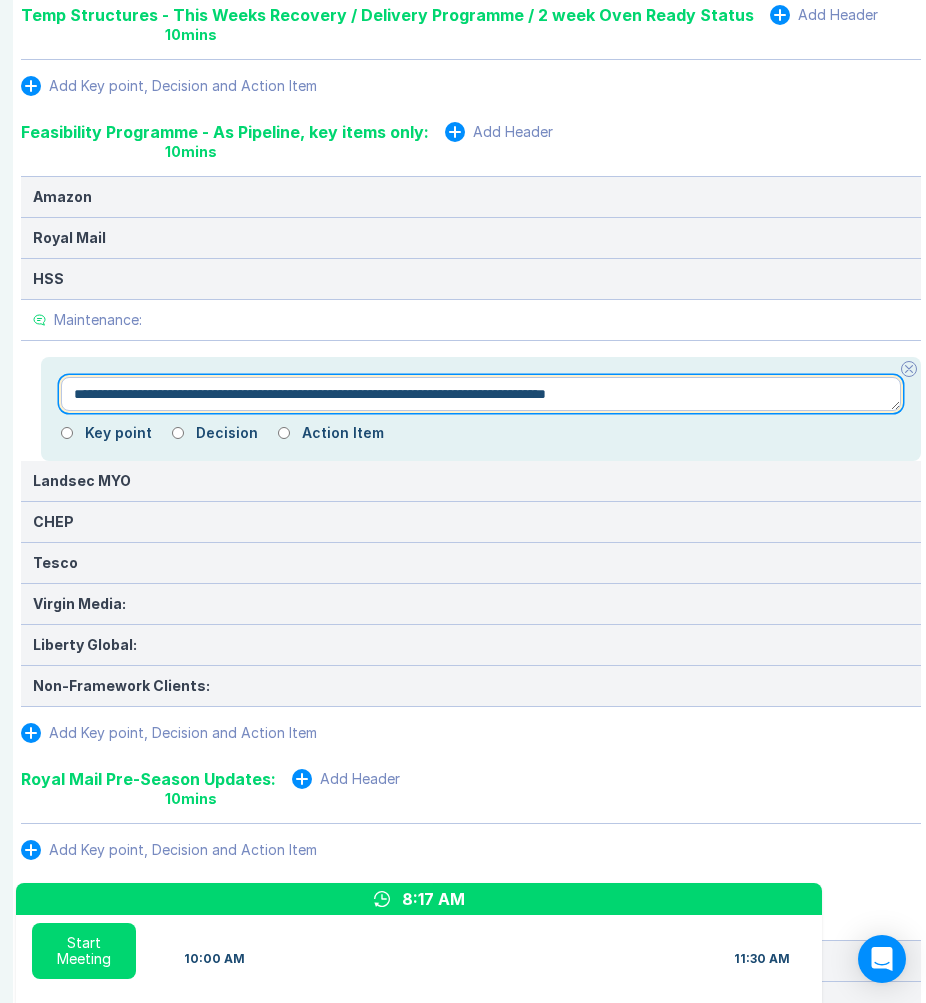 type 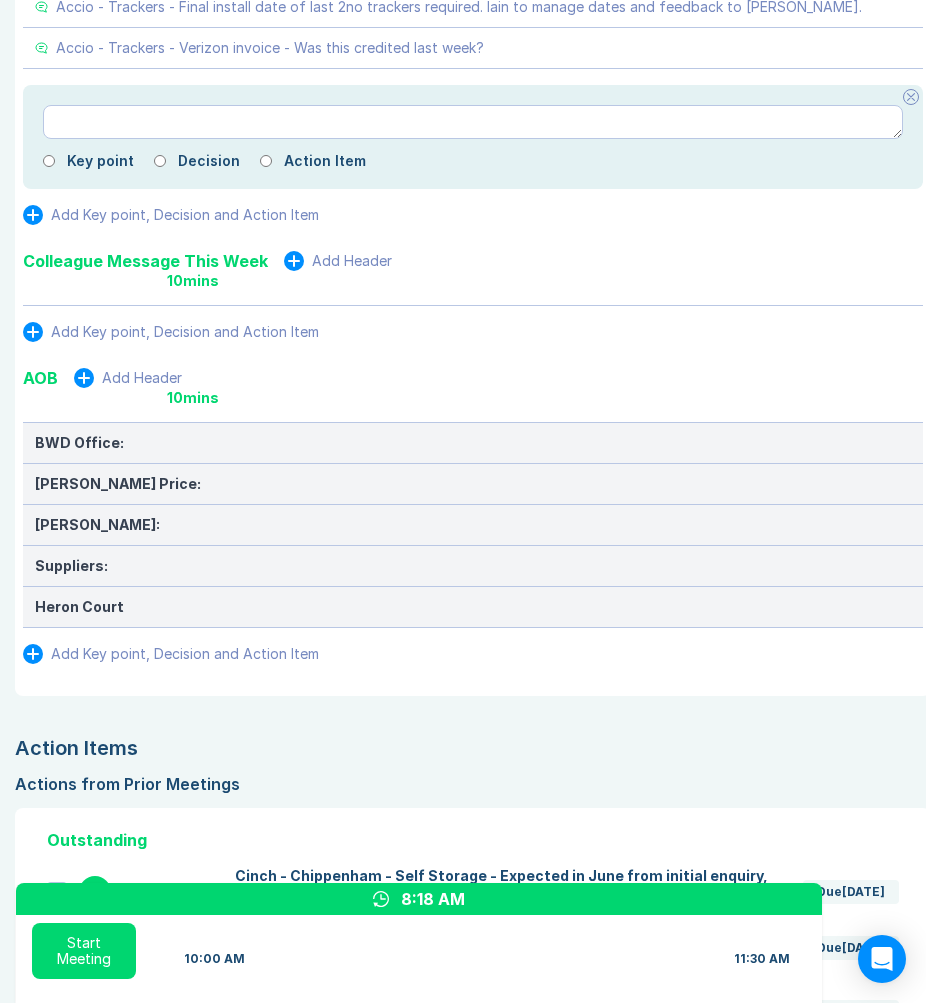 scroll, scrollTop: 3076, scrollLeft: 1, axis: both 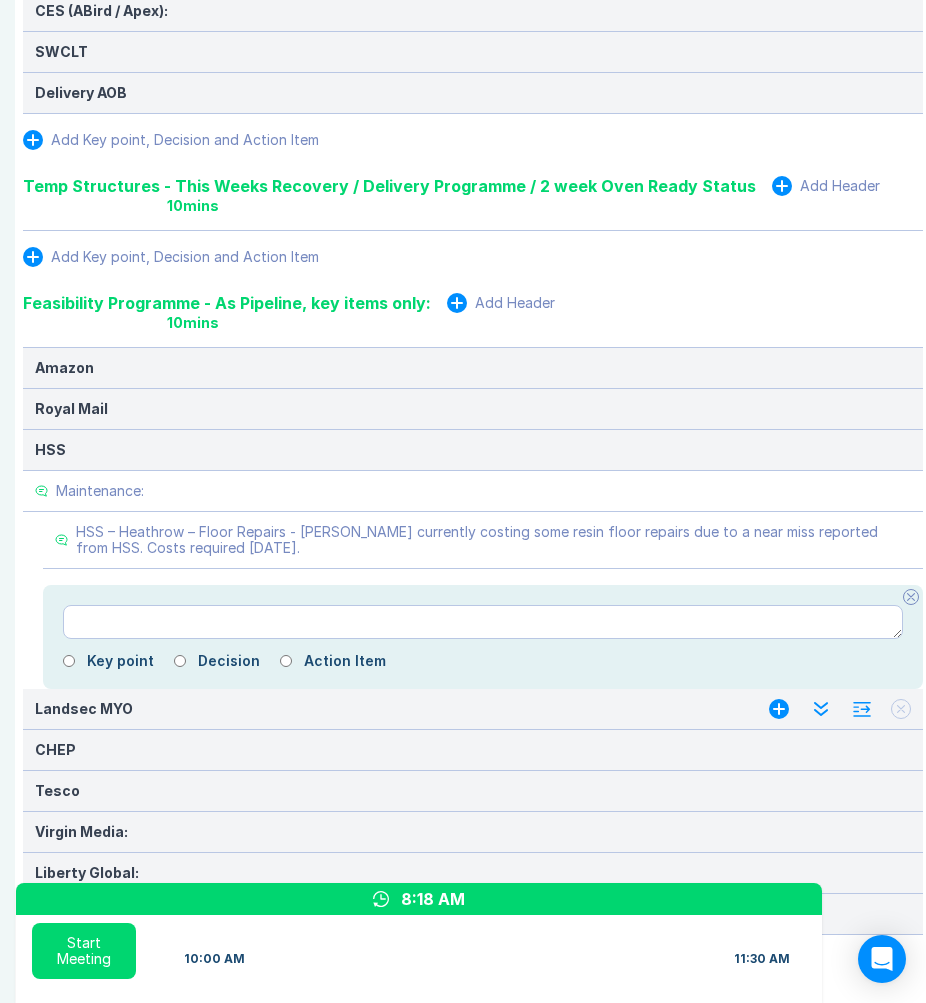 click 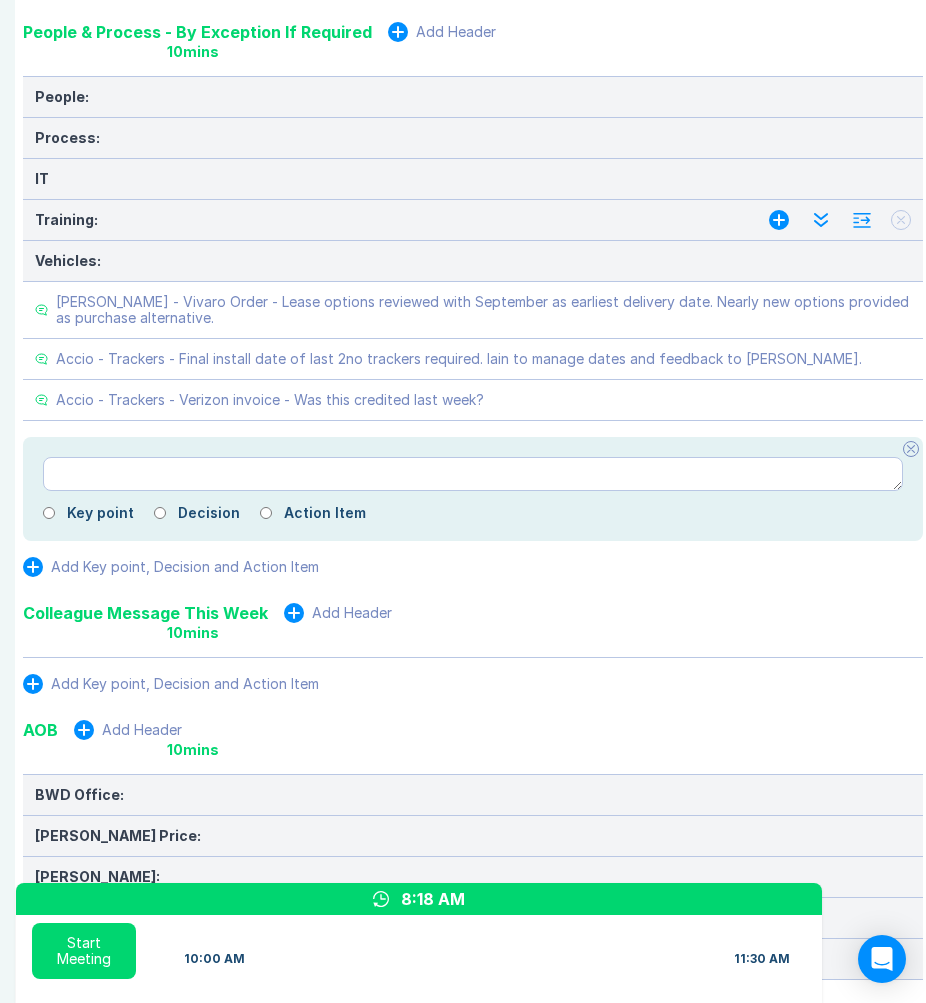scroll, scrollTop: 2645, scrollLeft: 1, axis: both 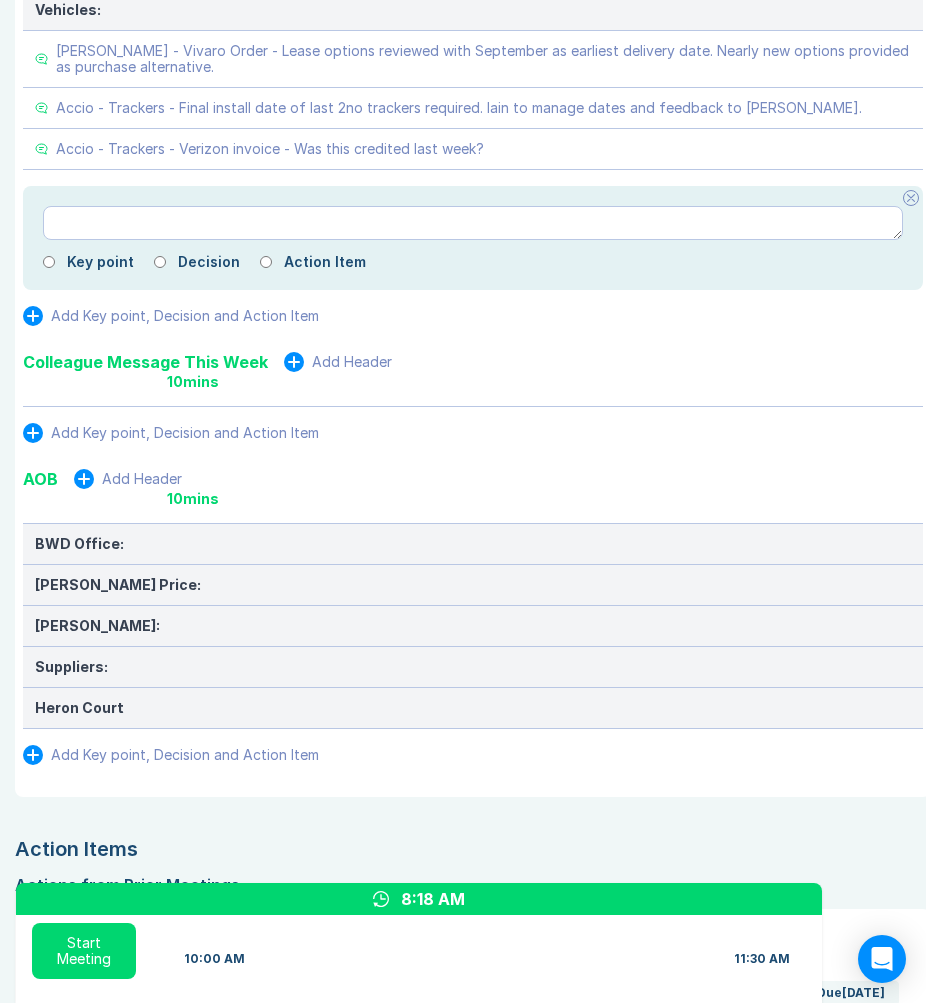 click 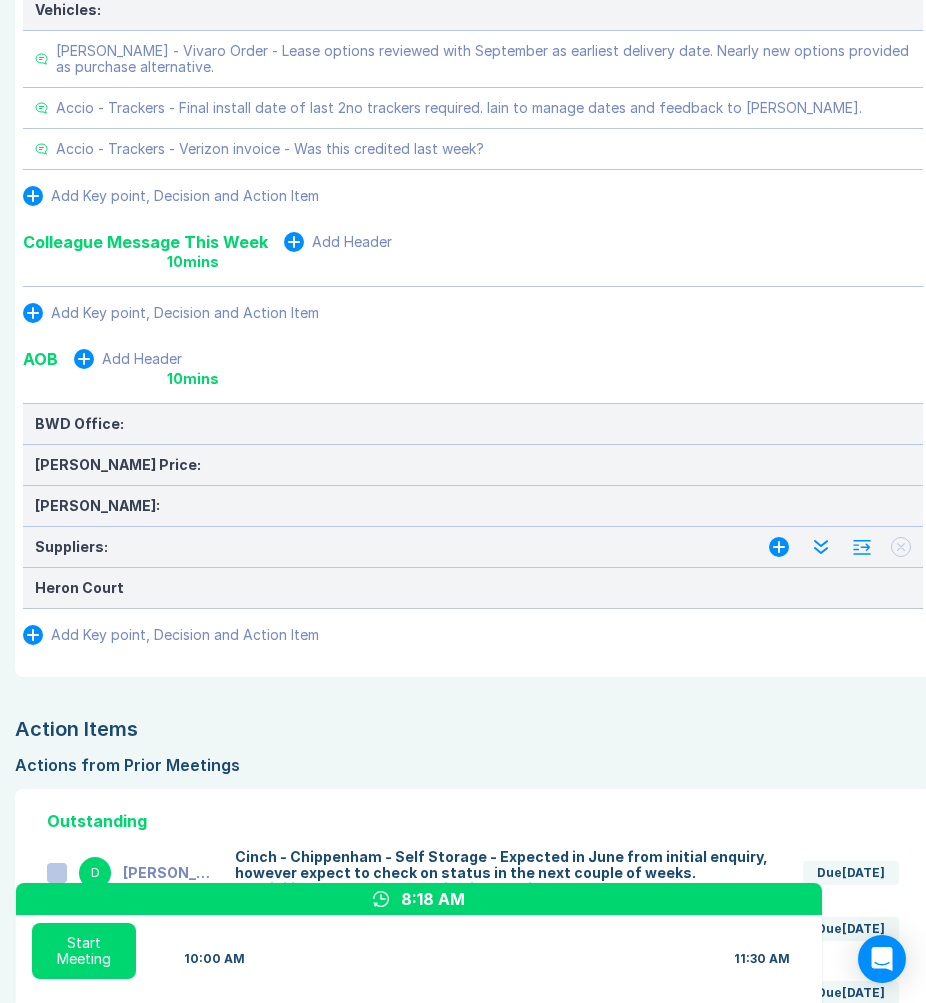 click 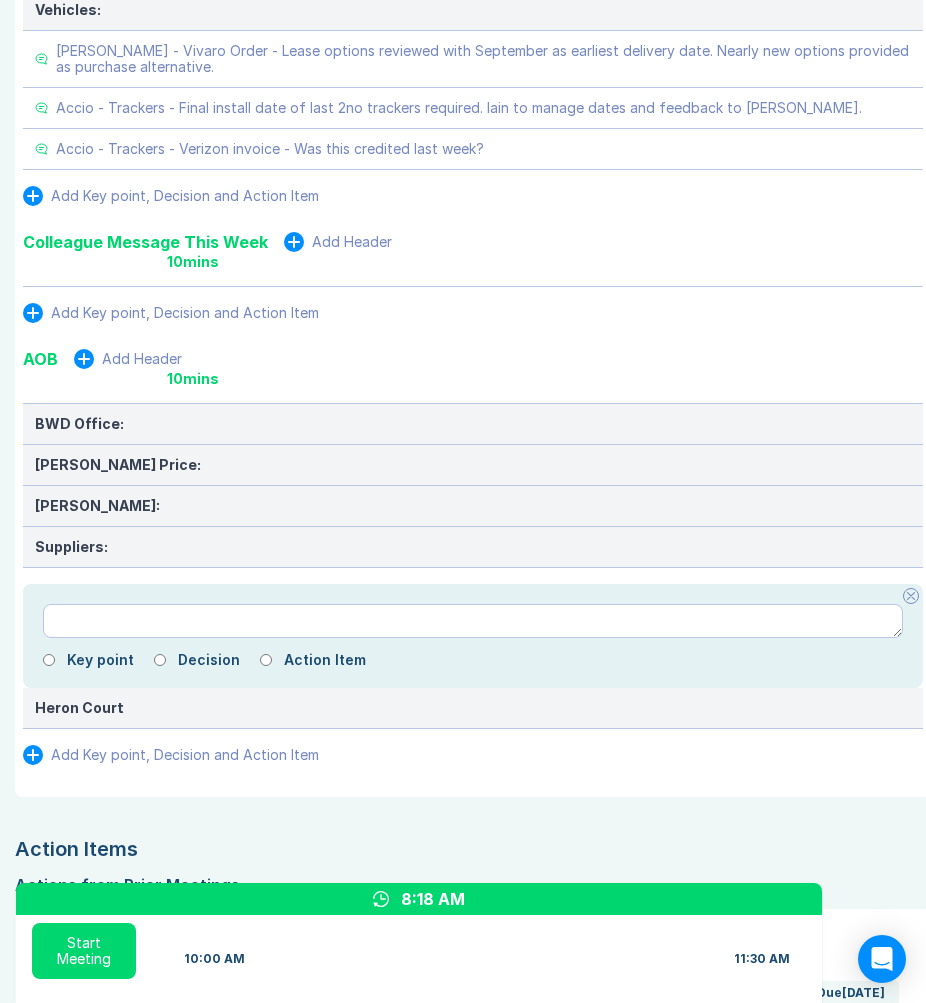 click at bounding box center [473, 621] 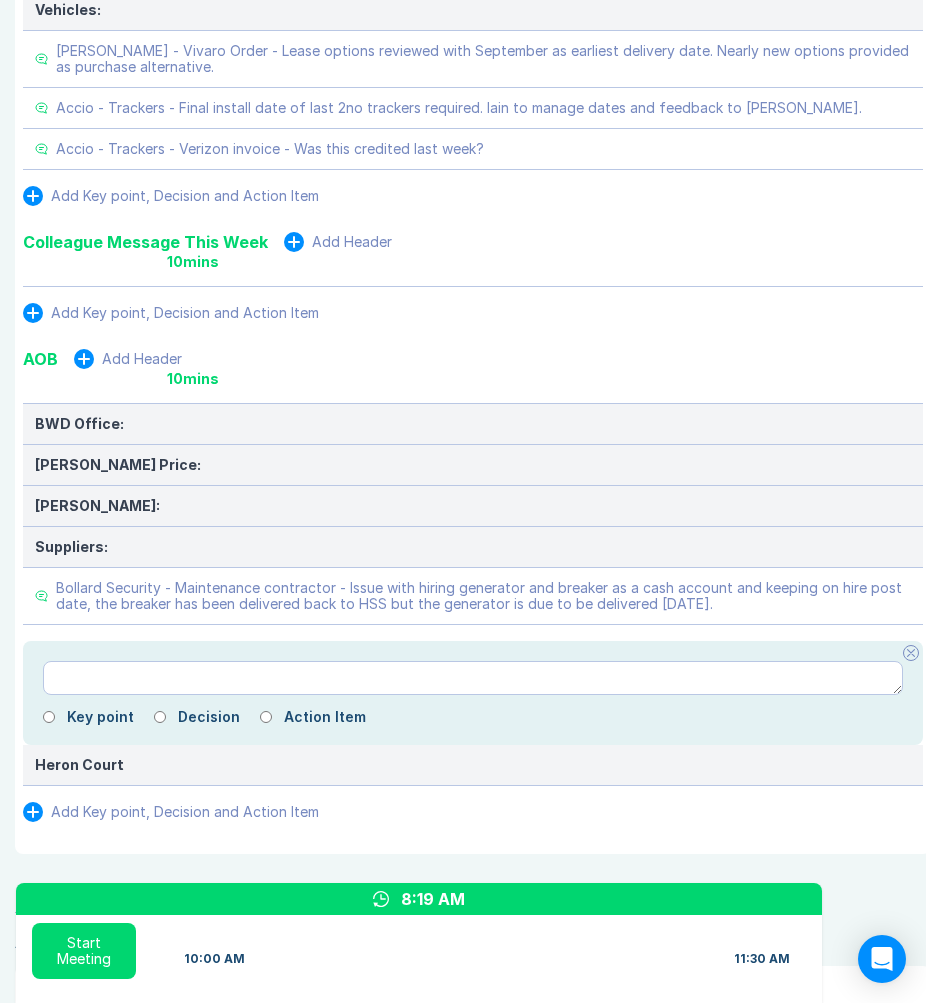 click at bounding box center [911, 653] 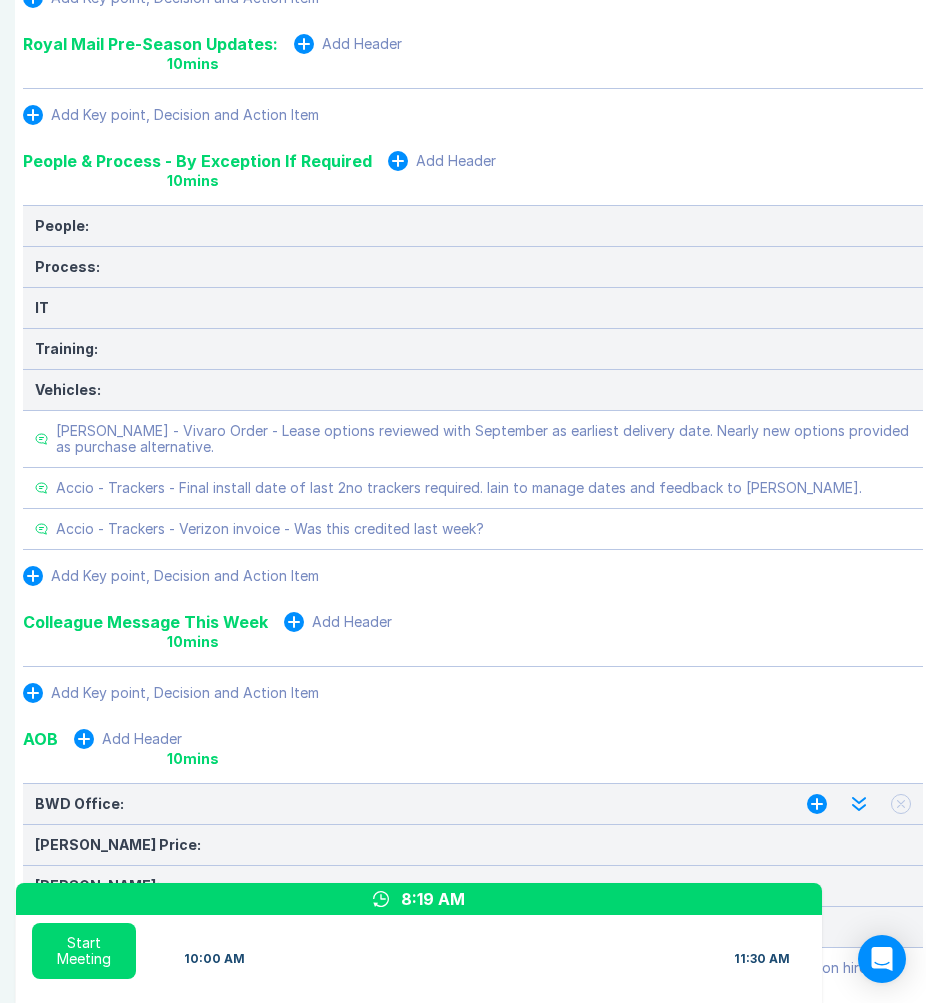 scroll, scrollTop: 2252, scrollLeft: 2, axis: both 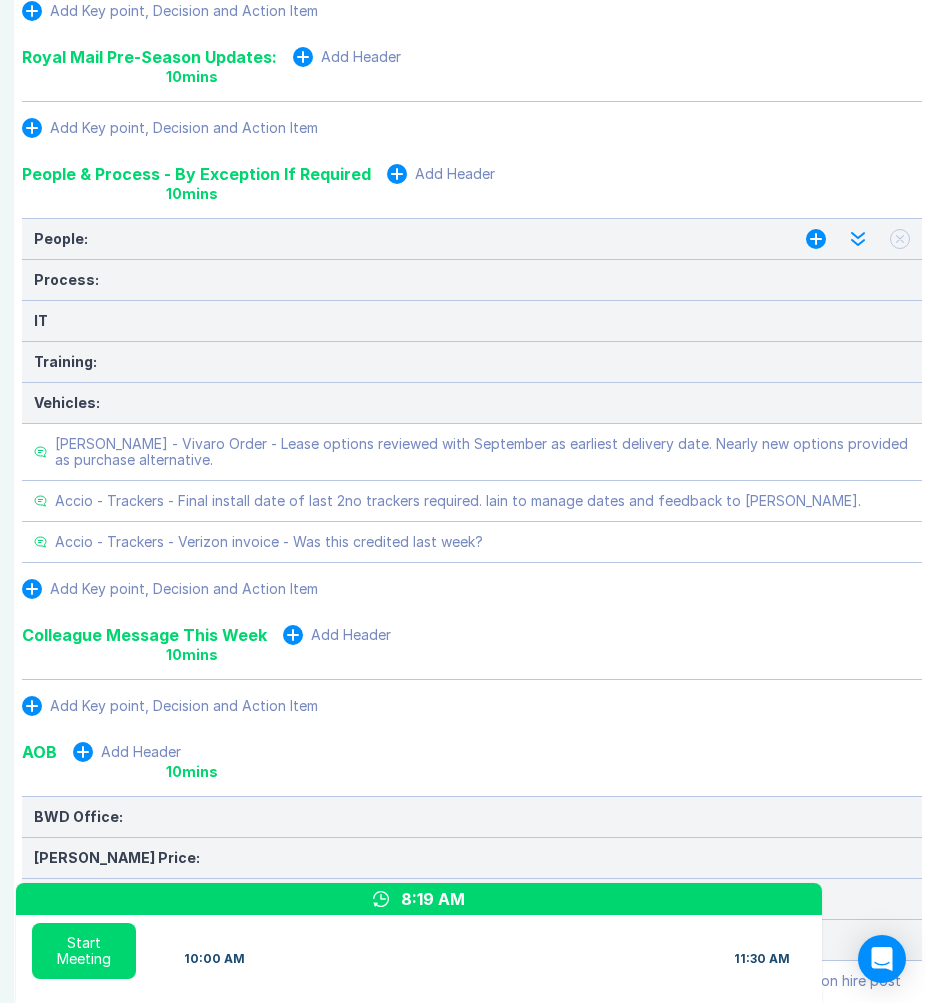 click 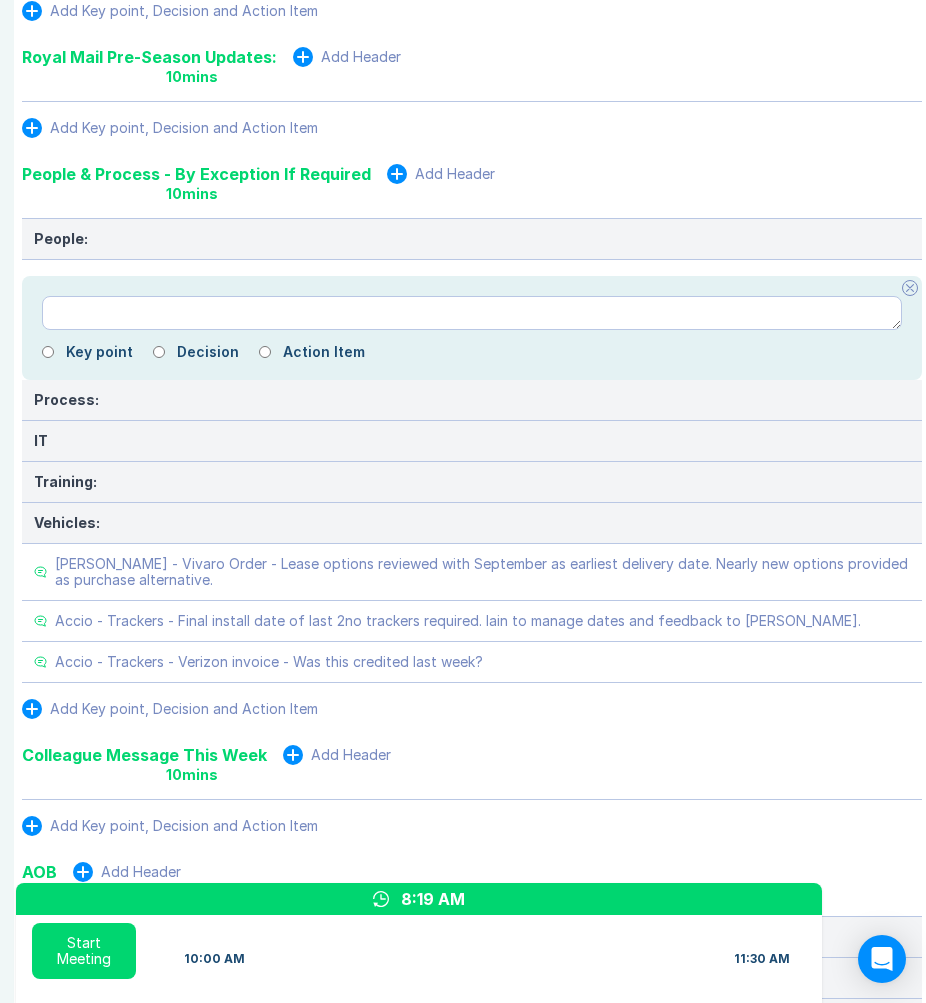 click at bounding box center (472, 313) 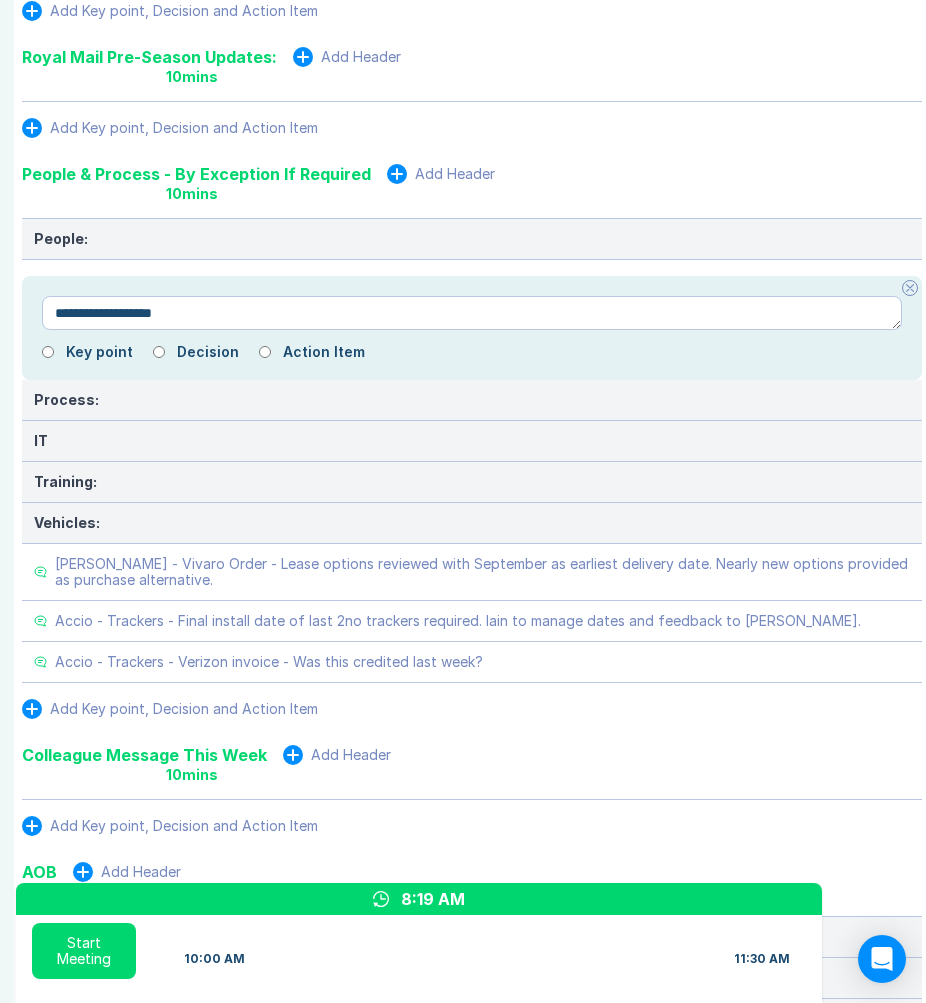 click on "**********" at bounding box center [472, 313] 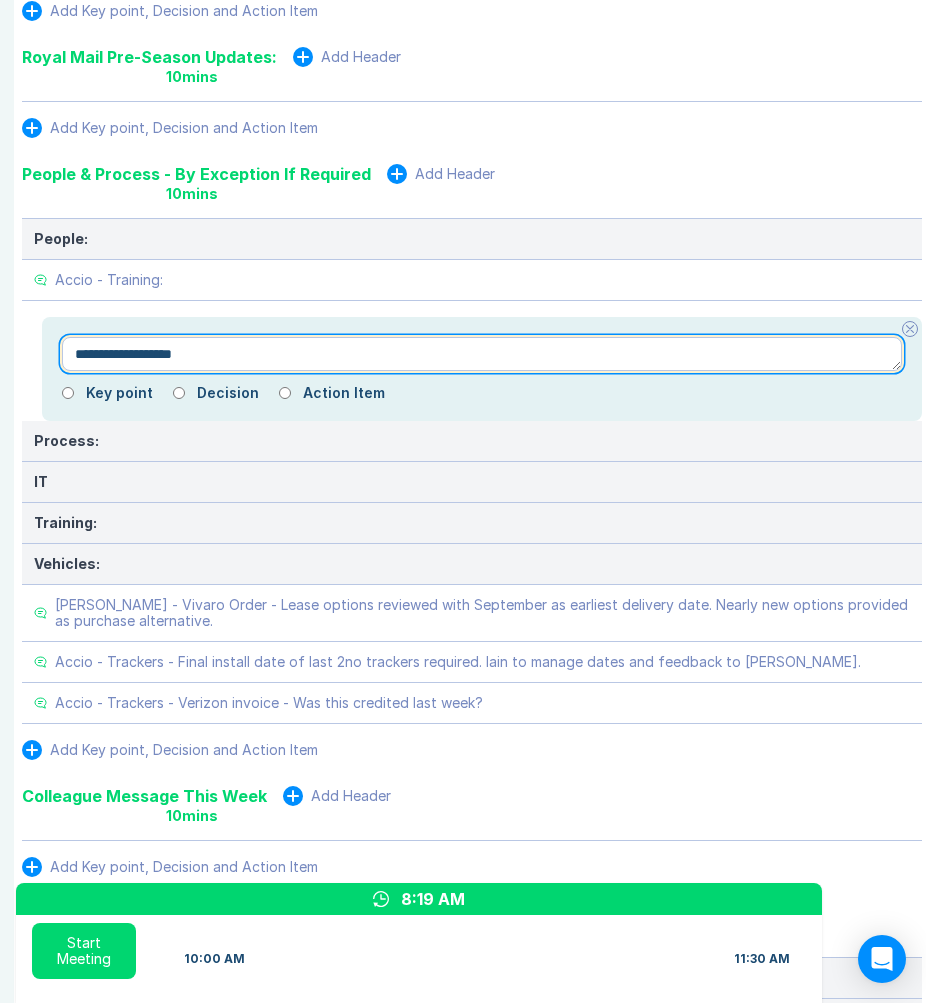 click on "**********" at bounding box center [482, 354] 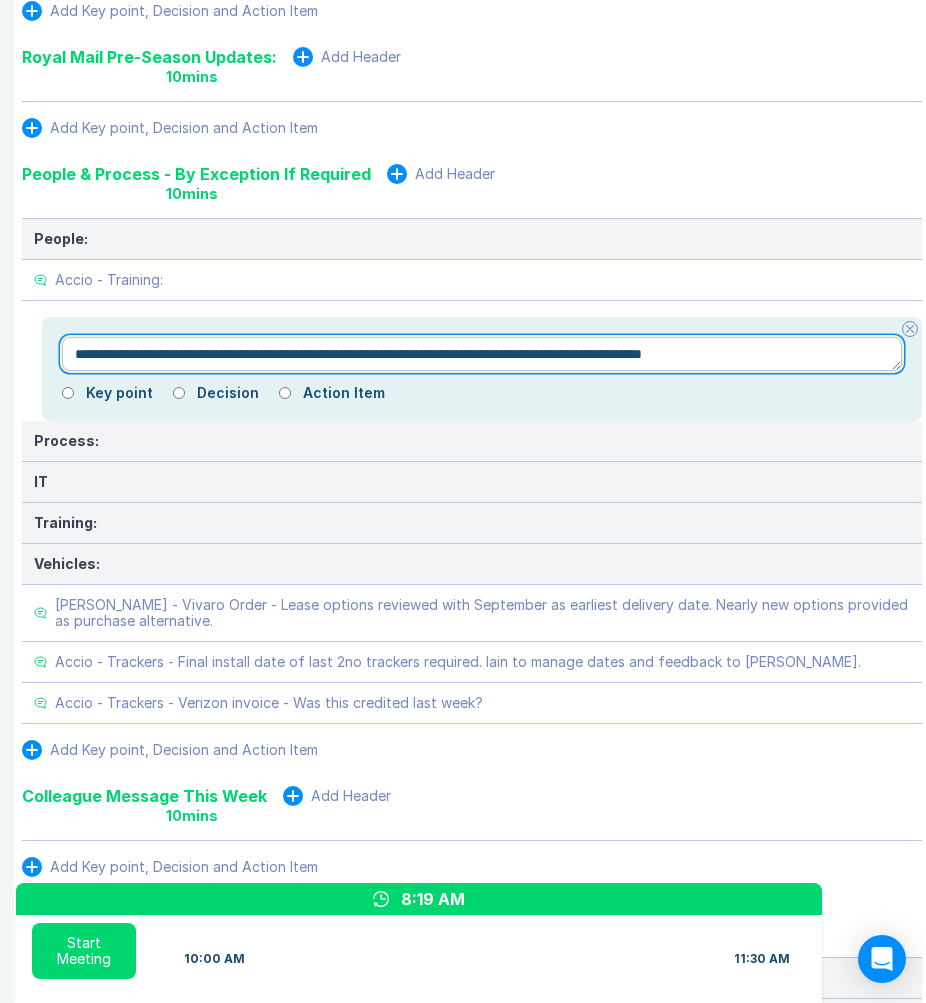 click on "**********" at bounding box center (482, 354) 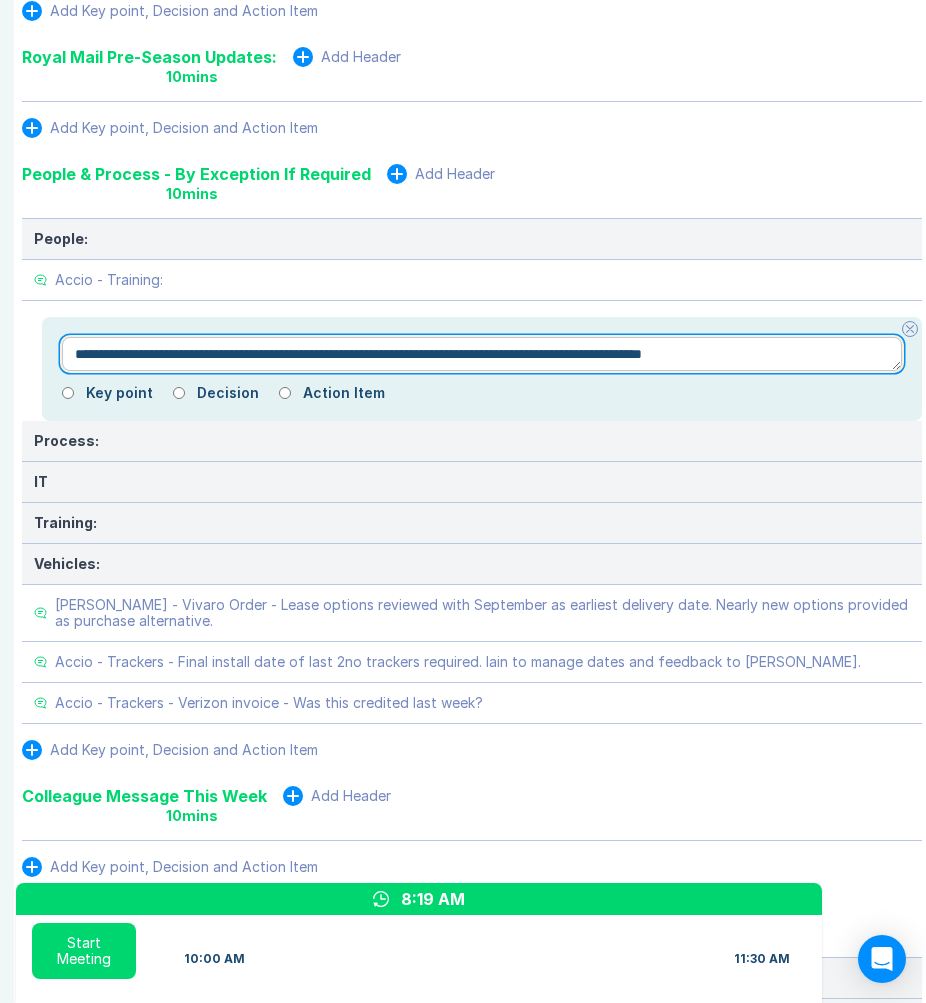 drag, startPoint x: 94, startPoint y: 337, endPoint x: 902, endPoint y: 338, distance: 808.0006 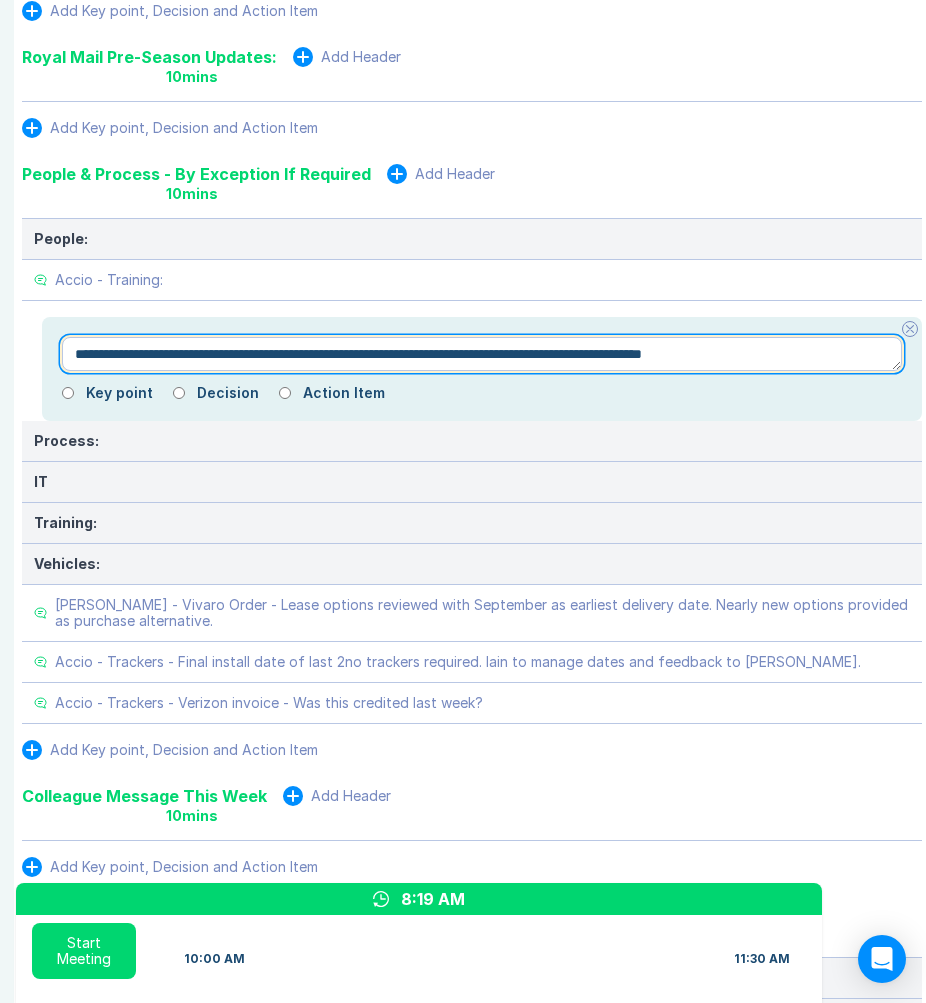click on "**********" at bounding box center [482, 369] 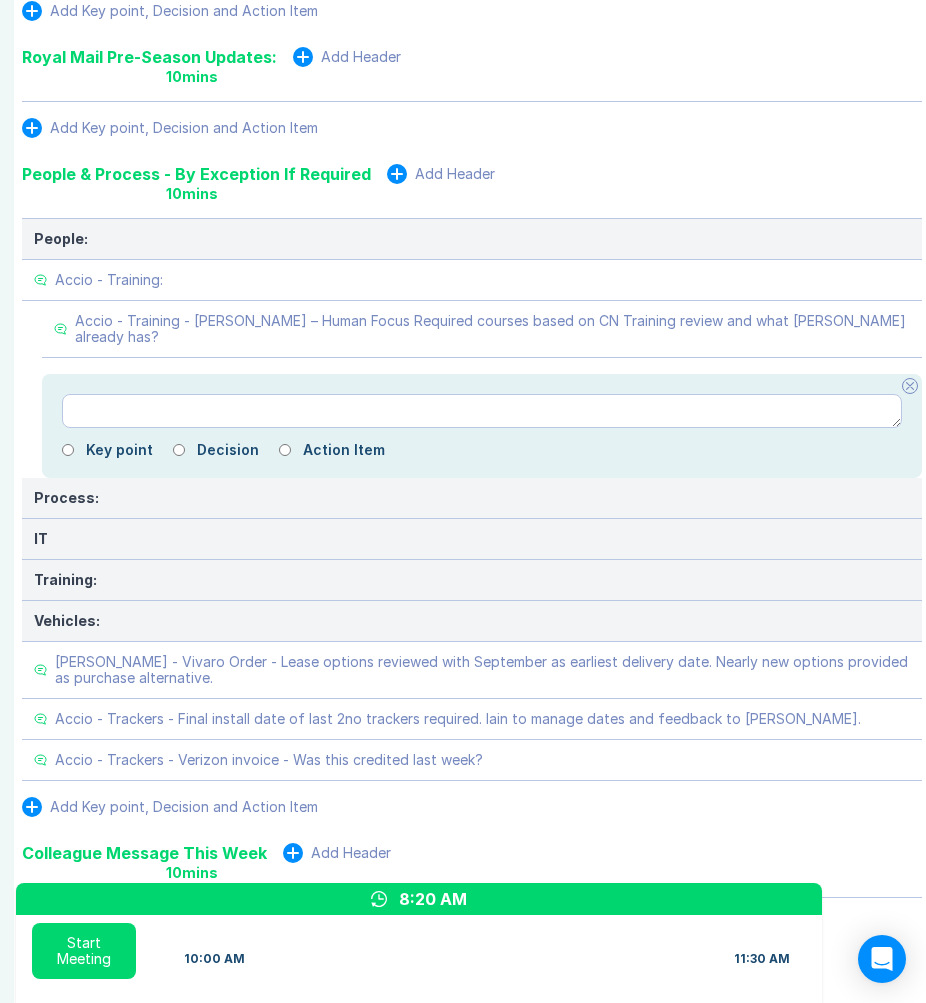 click at bounding box center [482, 411] 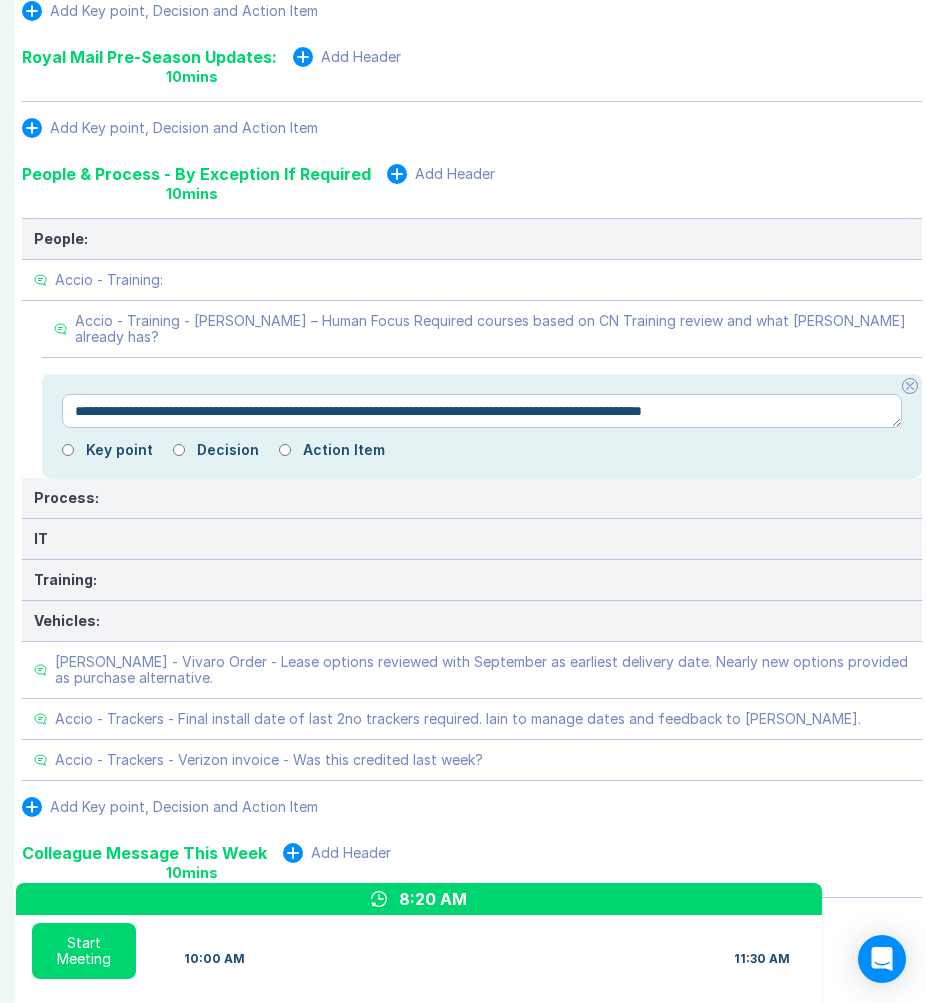 click on "**********" at bounding box center [482, 411] 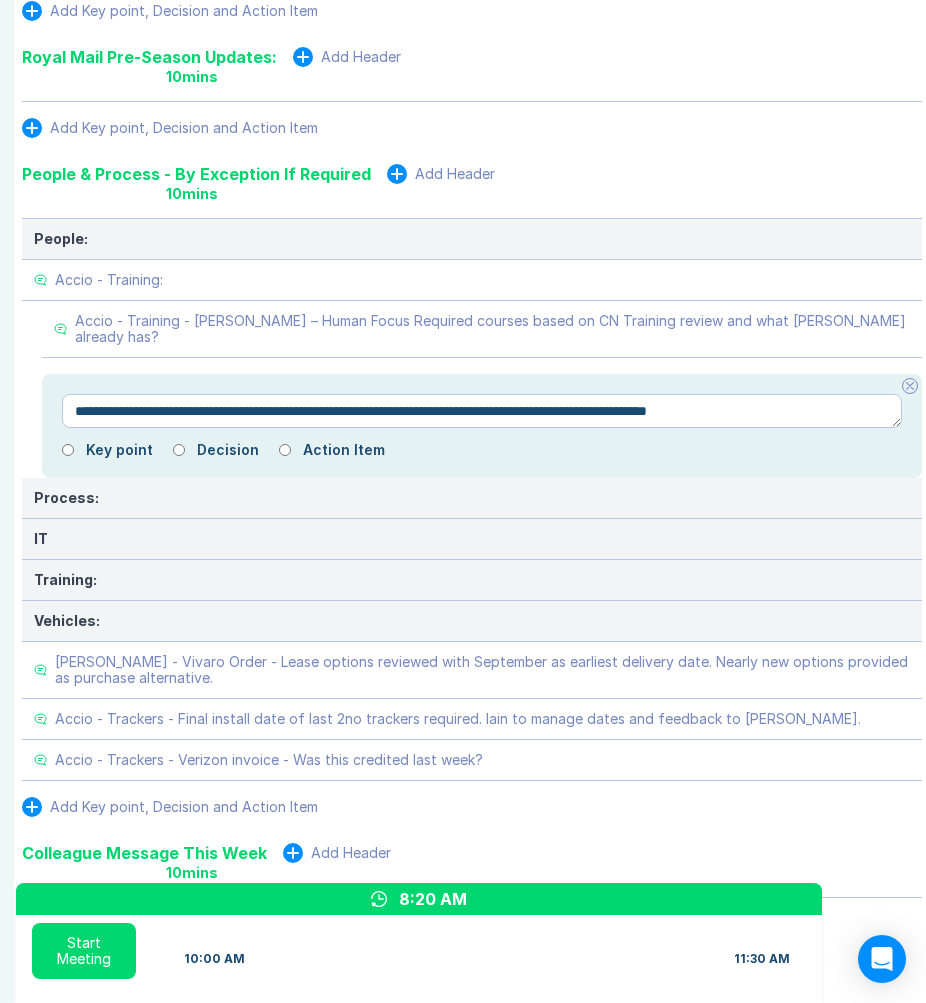click on "**********" at bounding box center (482, 411) 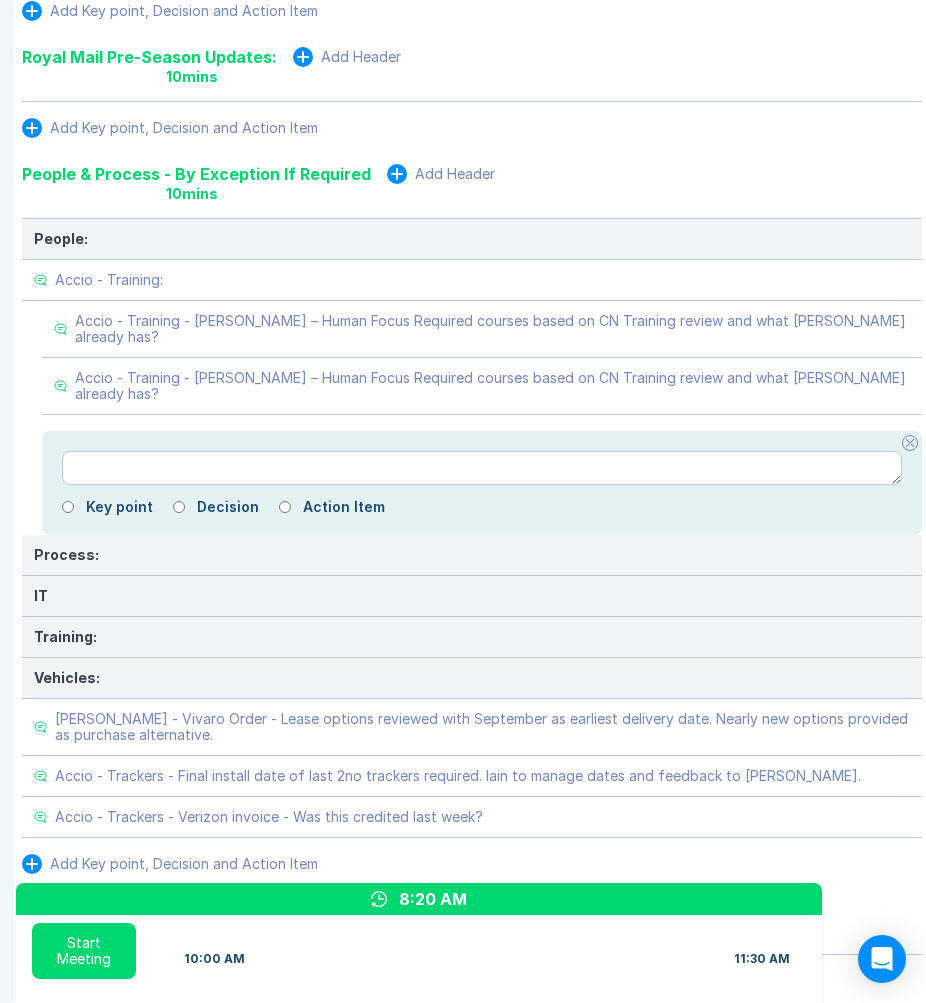 click at bounding box center (482, 468) 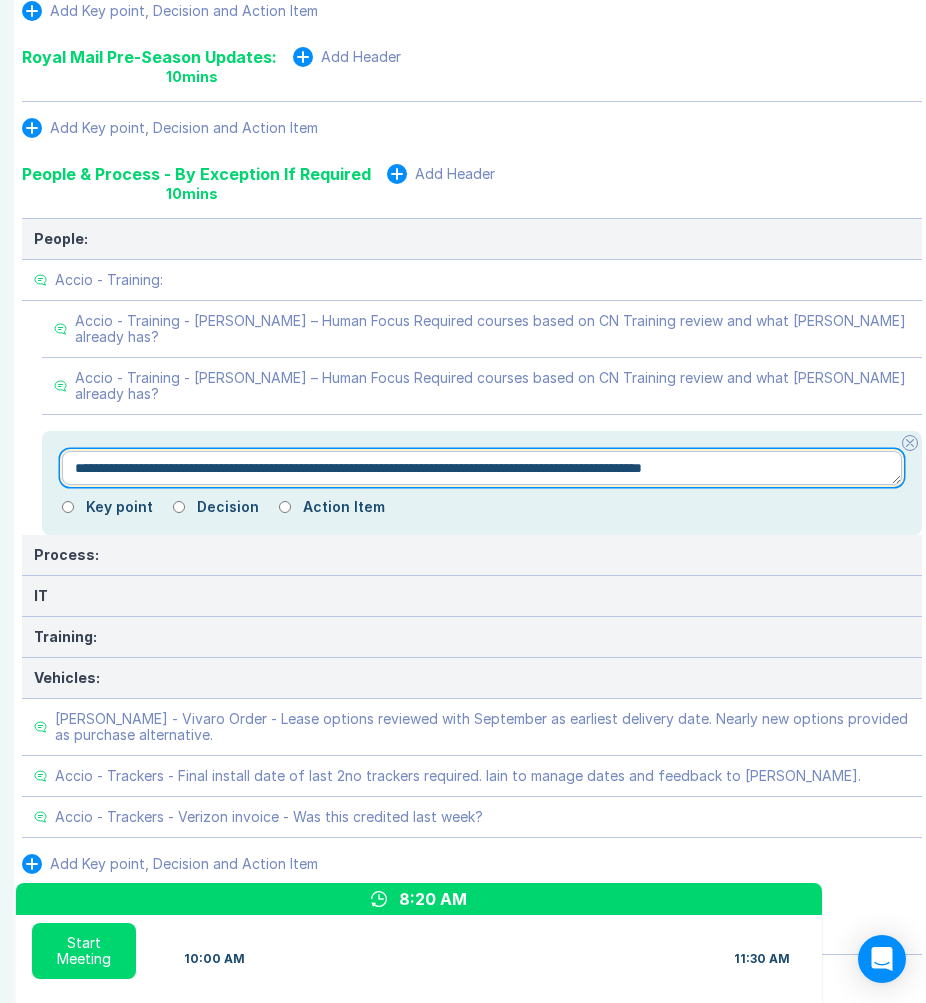 click on "**********" at bounding box center (482, 468) 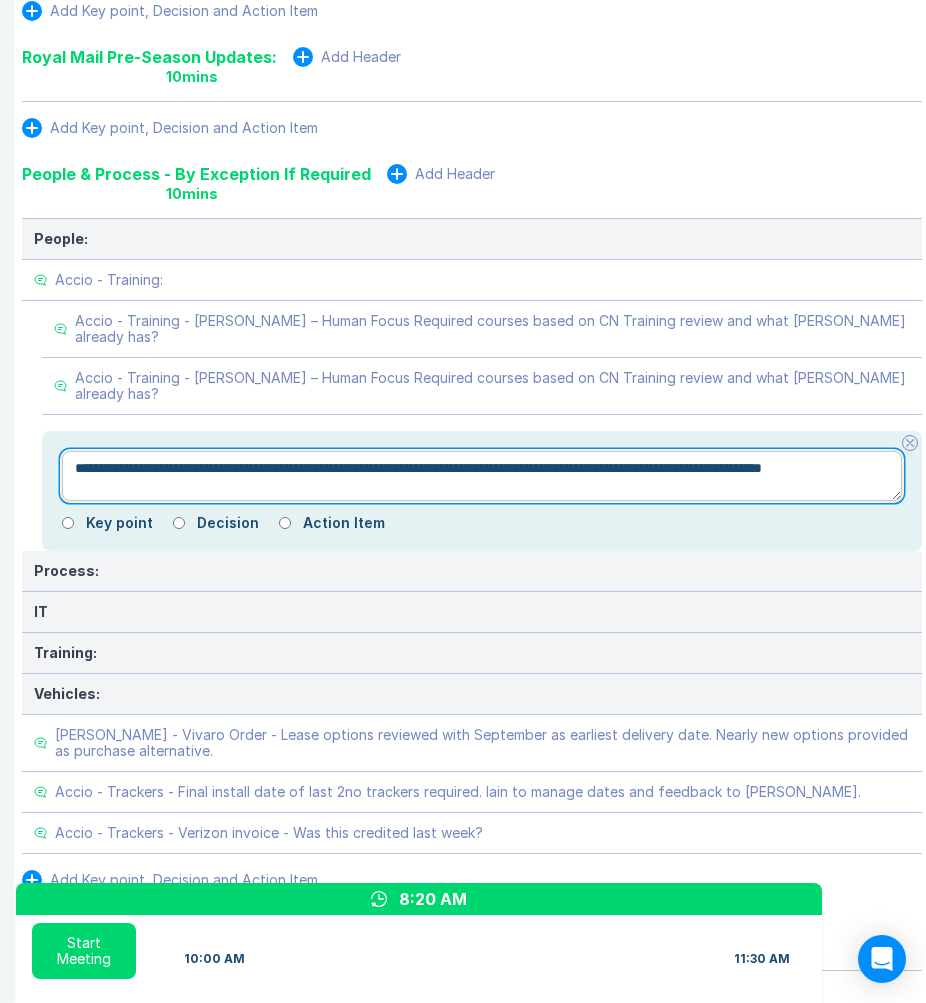 click on "**********" at bounding box center (482, 476) 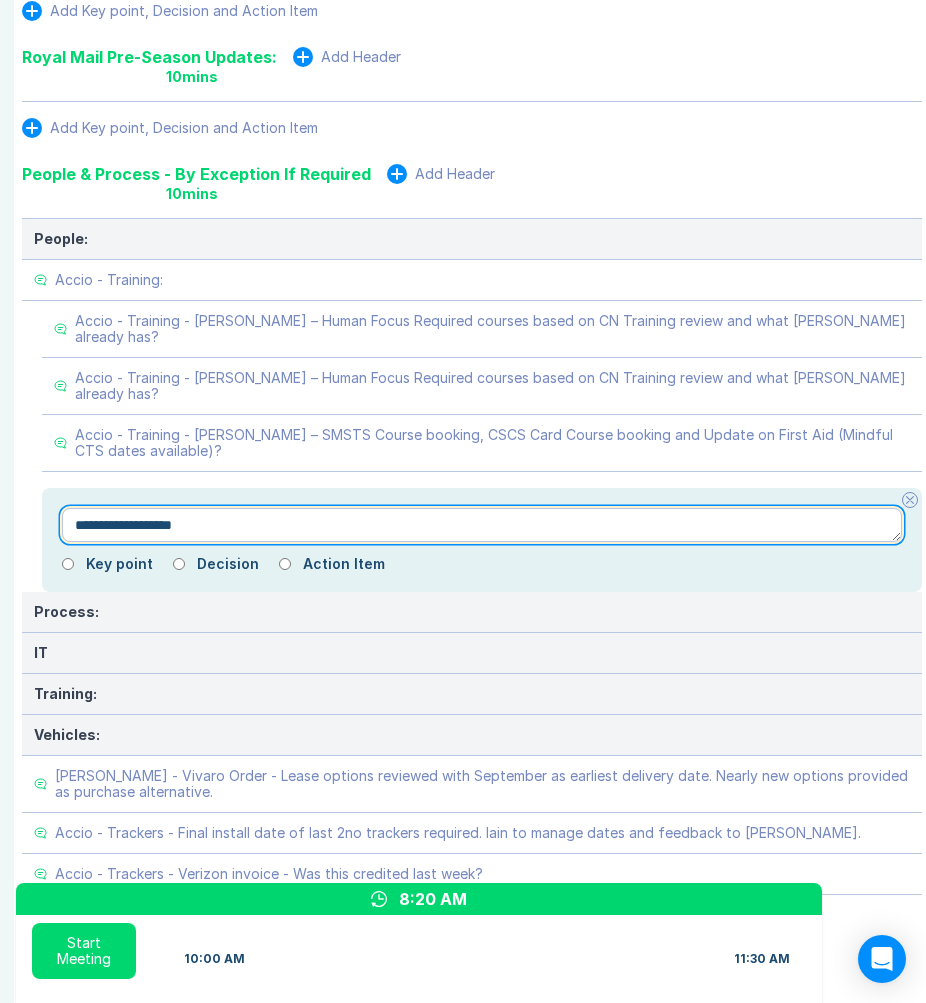 paste on "**********" 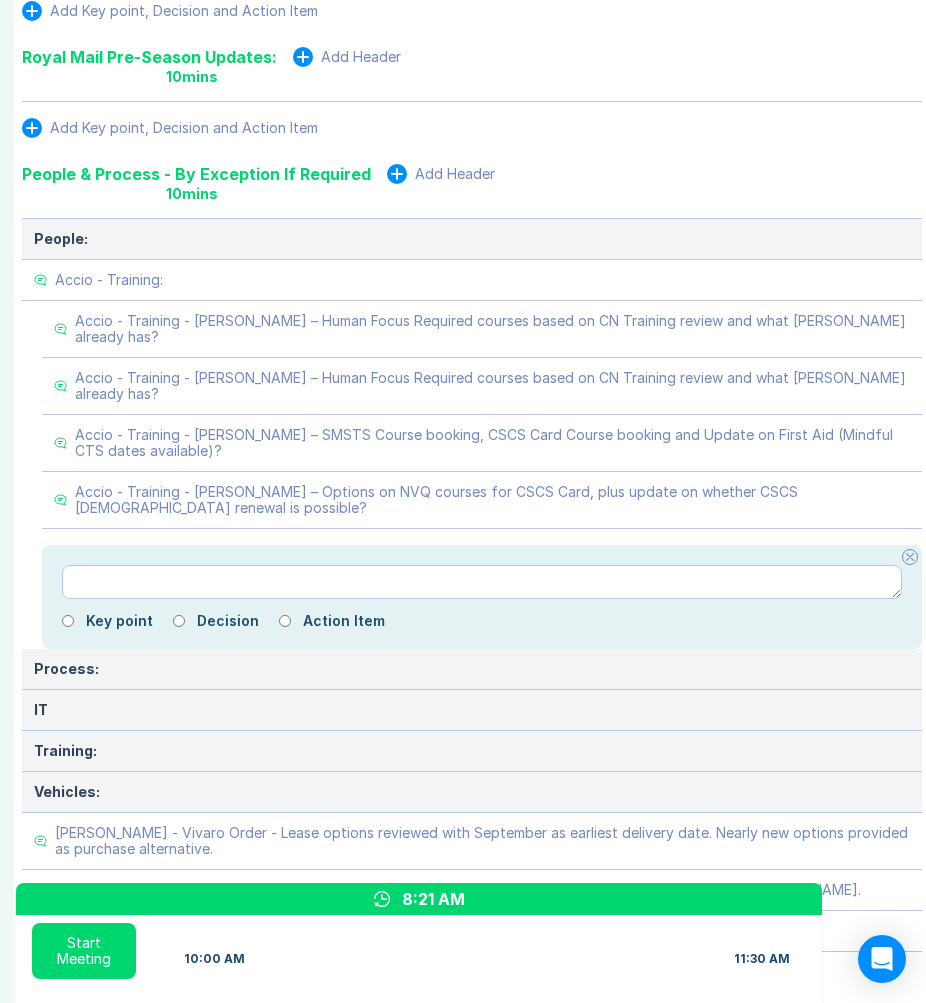 click at bounding box center (910, 557) 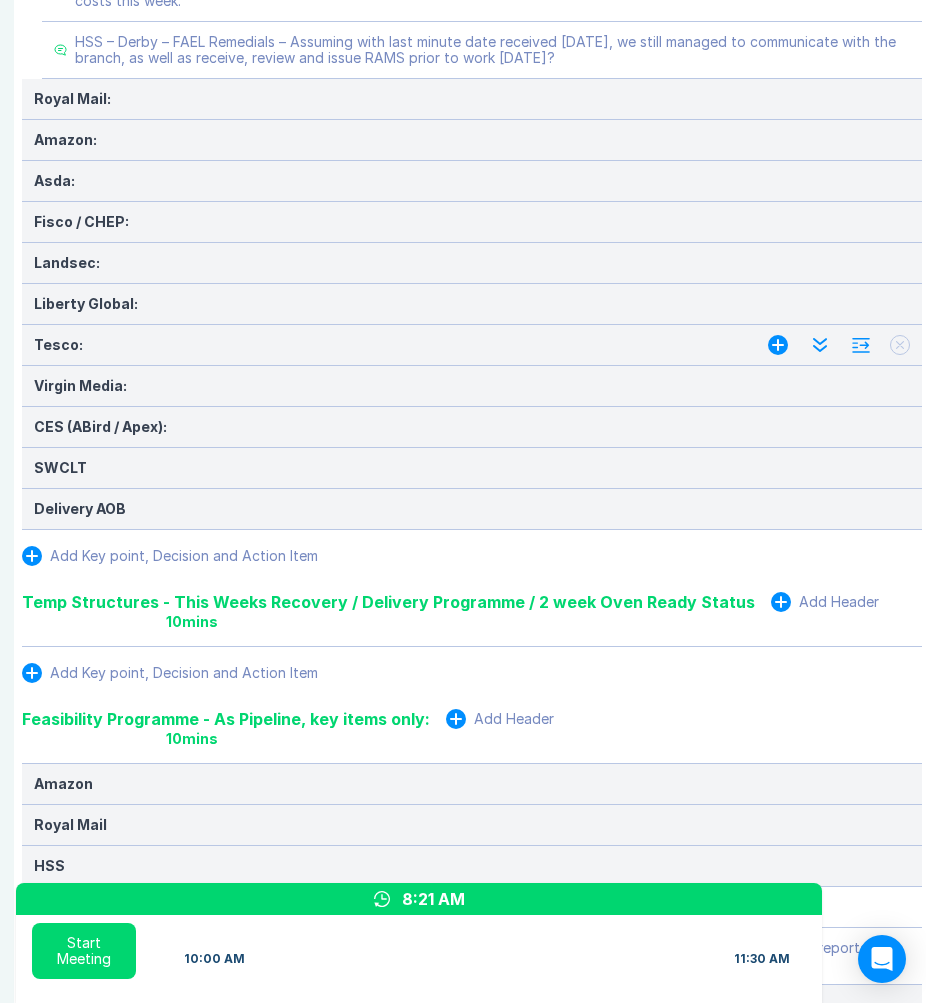 scroll, scrollTop: 915, scrollLeft: 2, axis: both 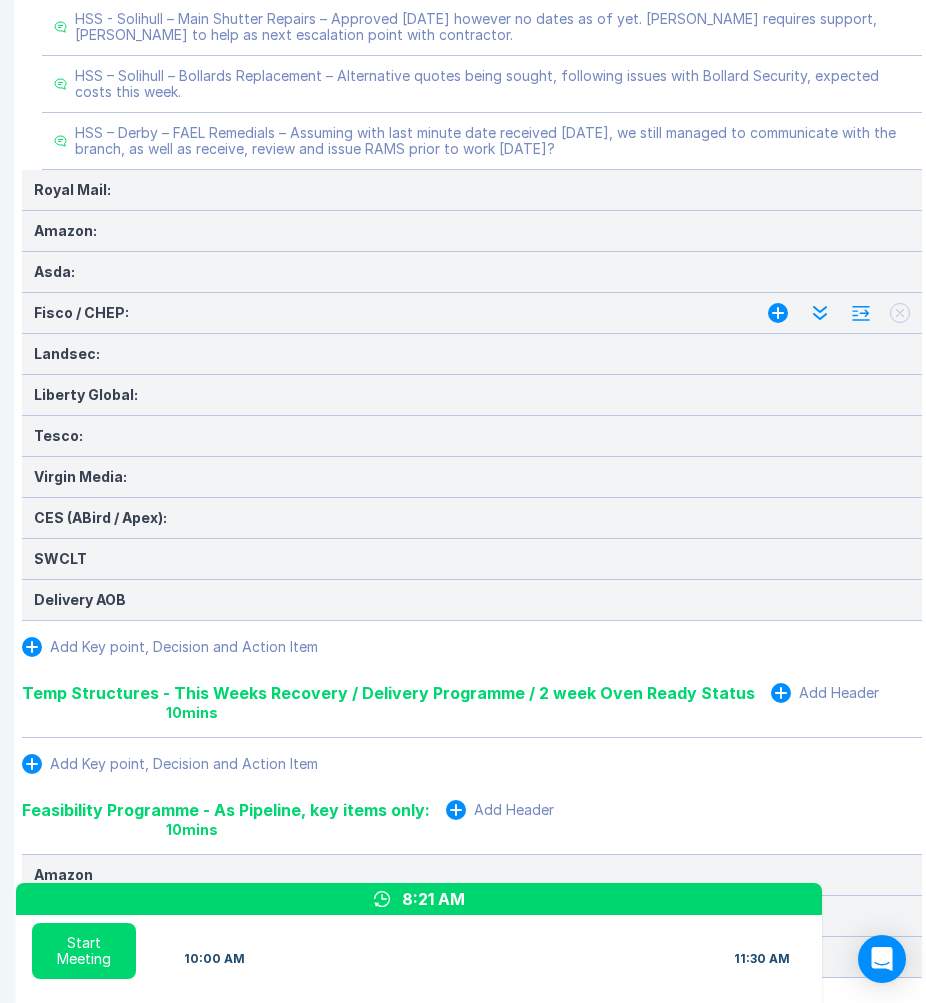 click 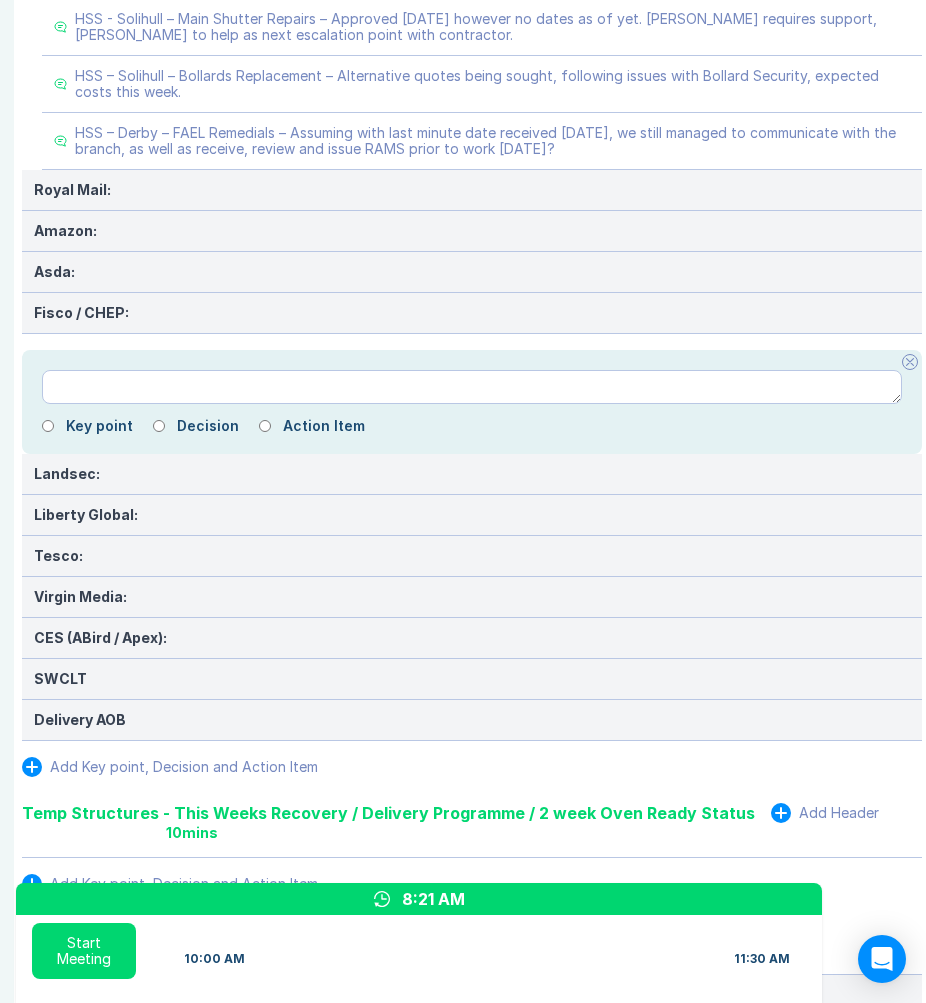 click at bounding box center [472, 387] 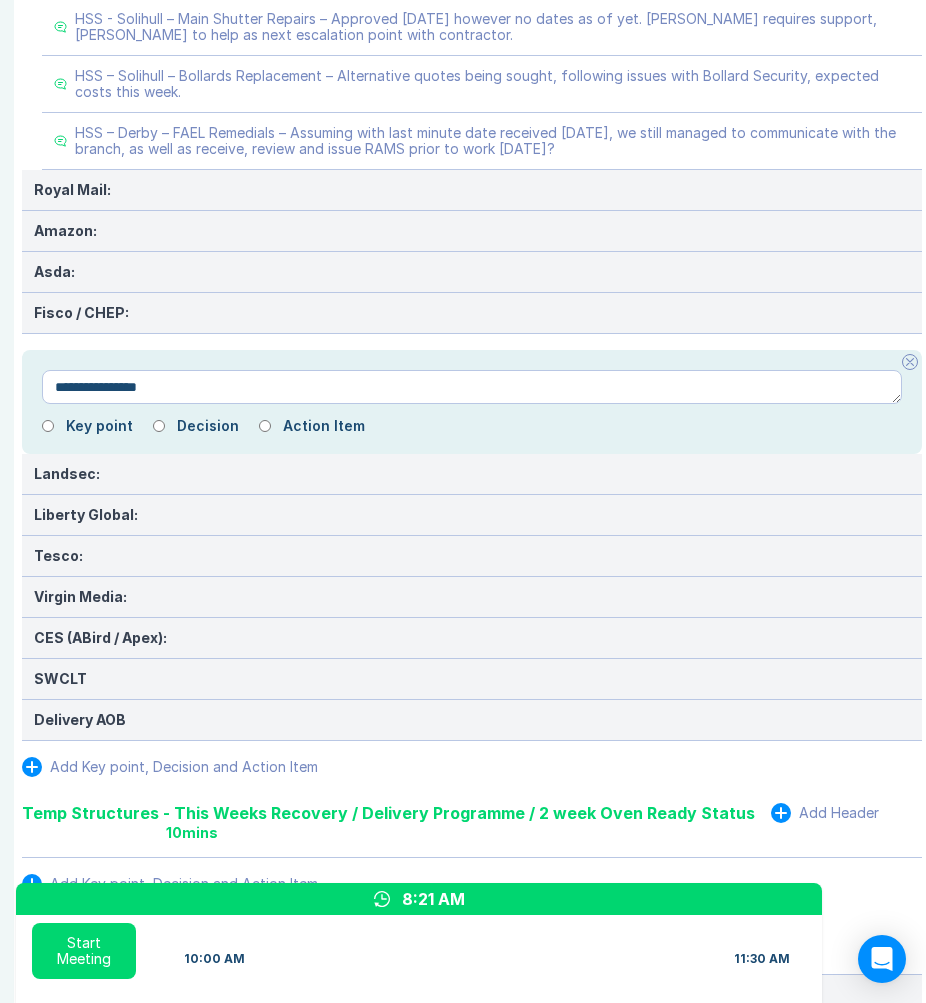 click on "**********" at bounding box center [472, 387] 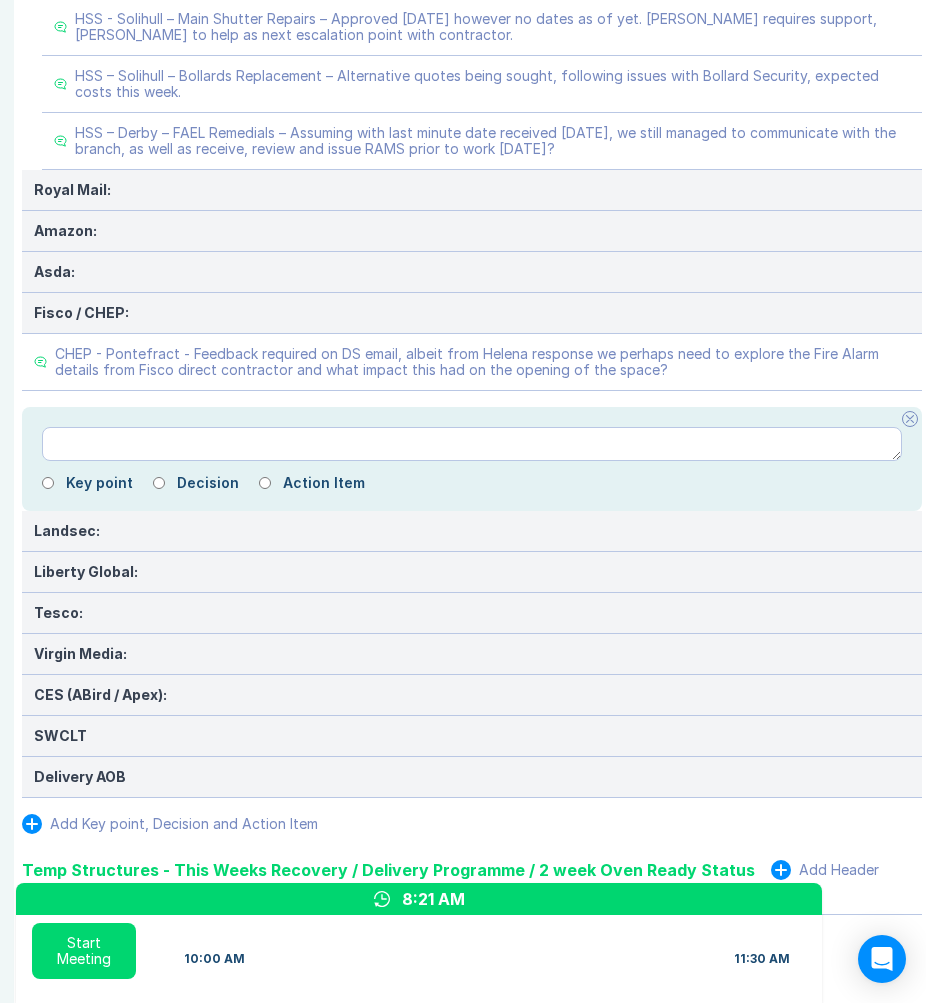 click 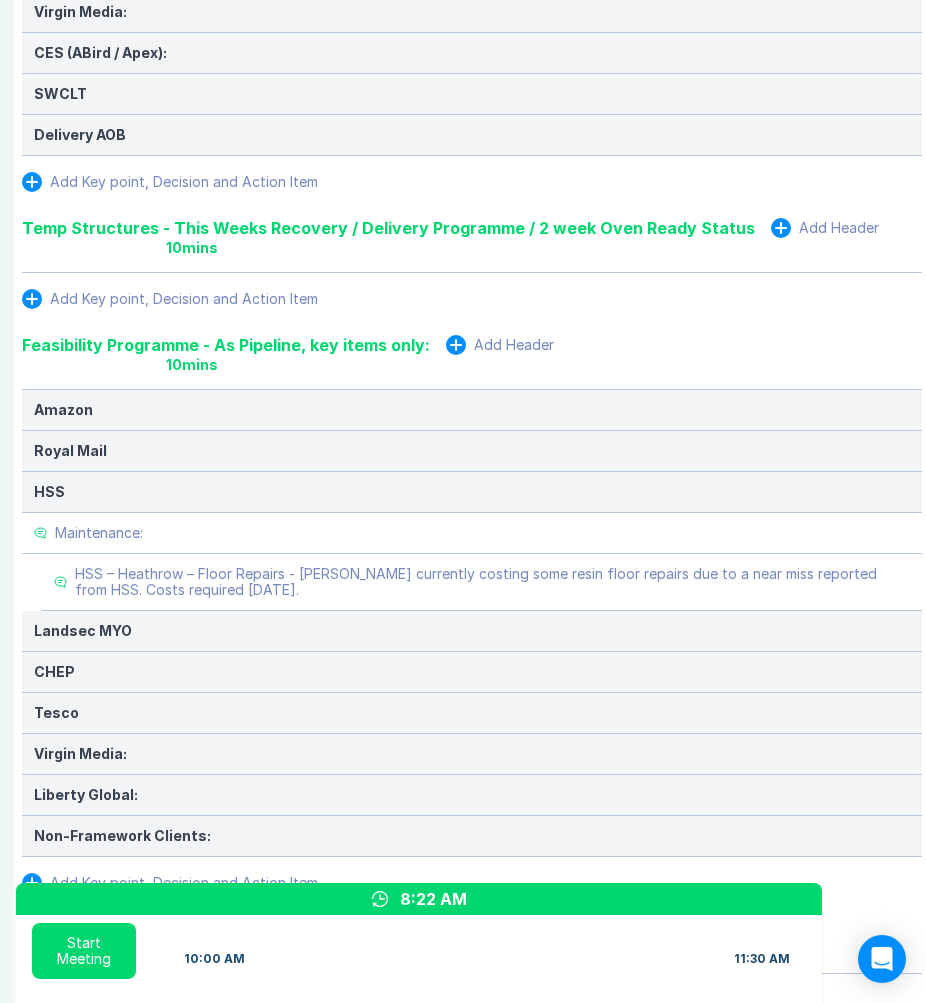 scroll, scrollTop: 1479, scrollLeft: 2, axis: both 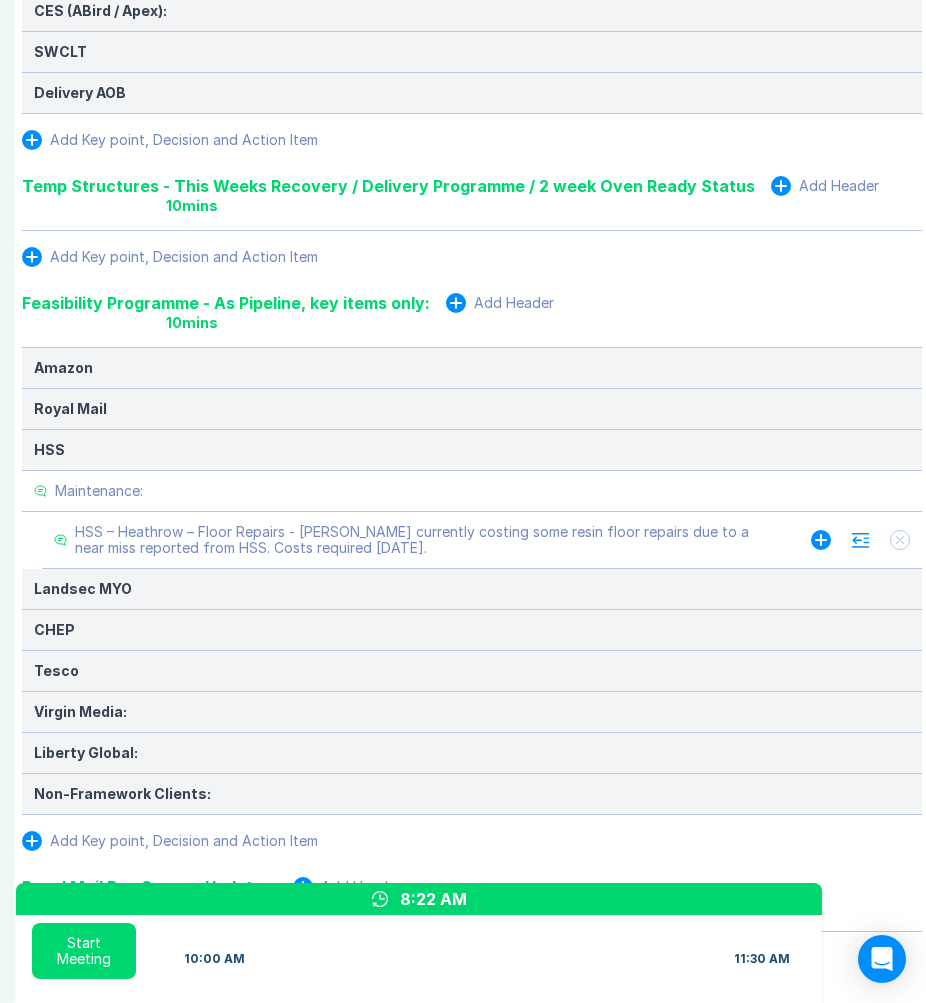 click 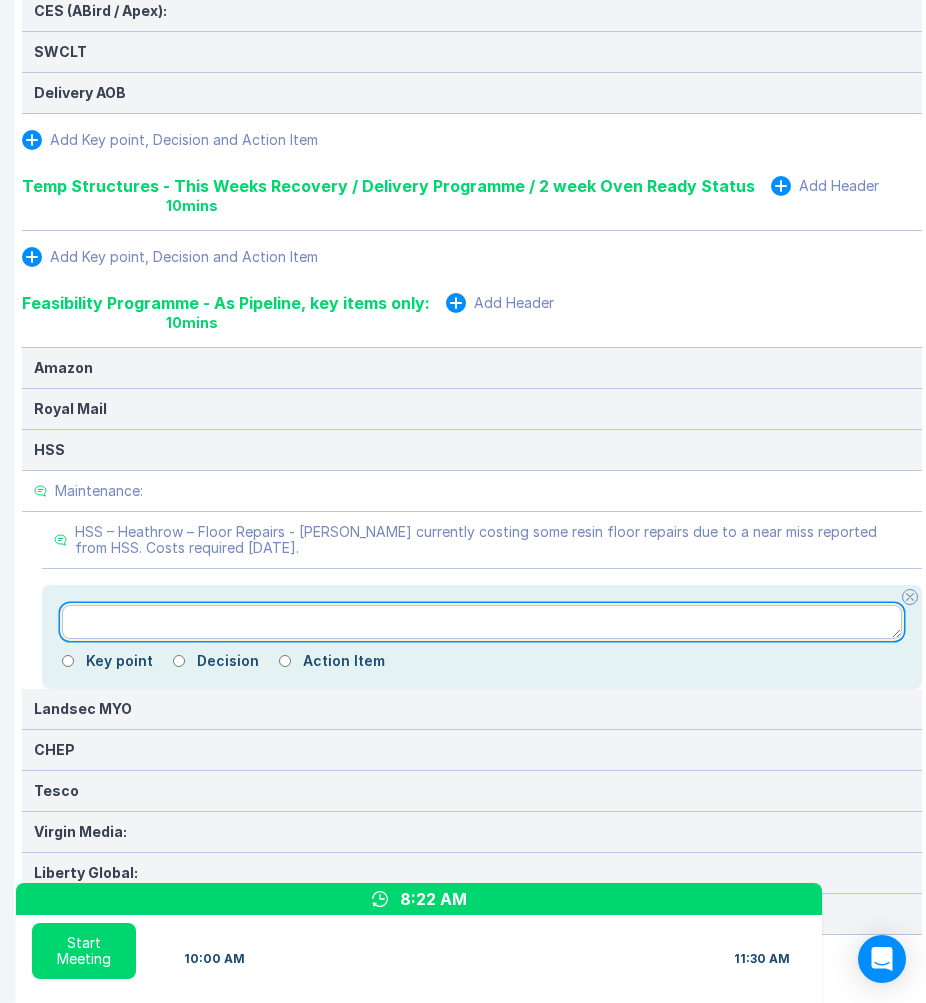 click at bounding box center (482, 622) 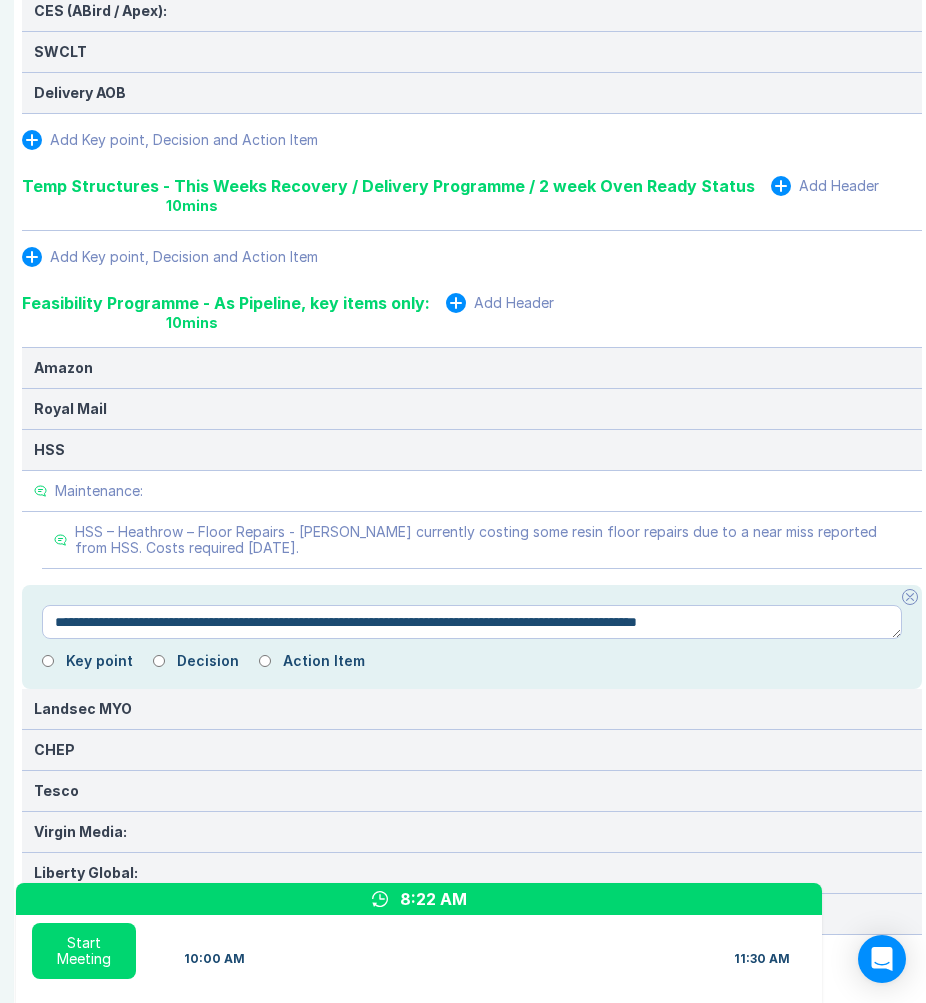 click on "**********" at bounding box center [472, 622] 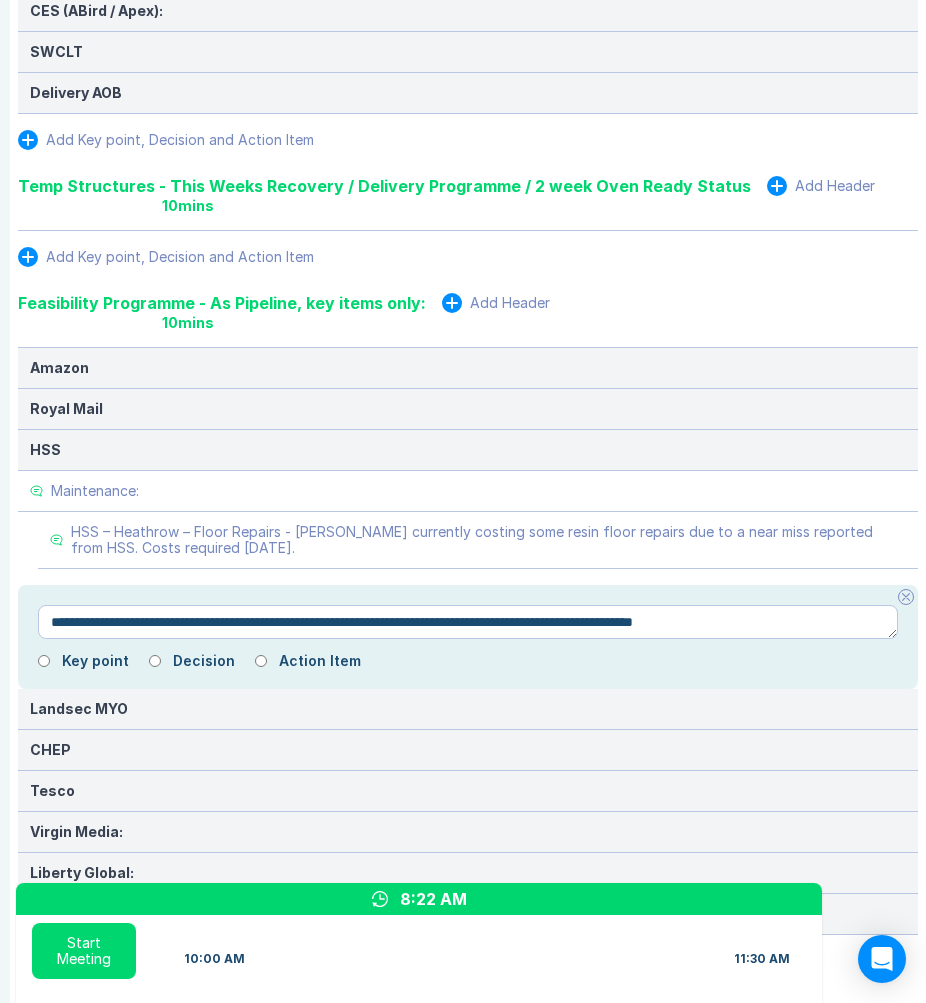 drag, startPoint x: 263, startPoint y: 603, endPoint x: 876, endPoint y: 608, distance: 613.0204 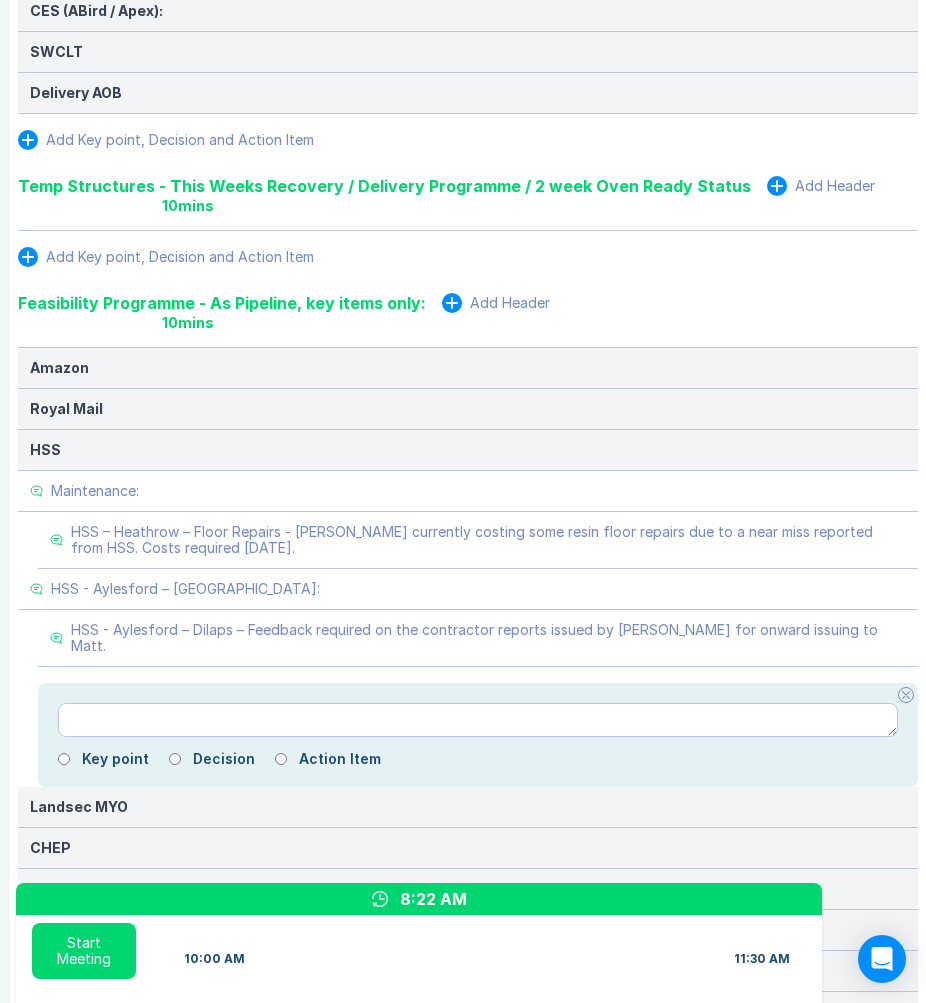 click at bounding box center [478, 720] 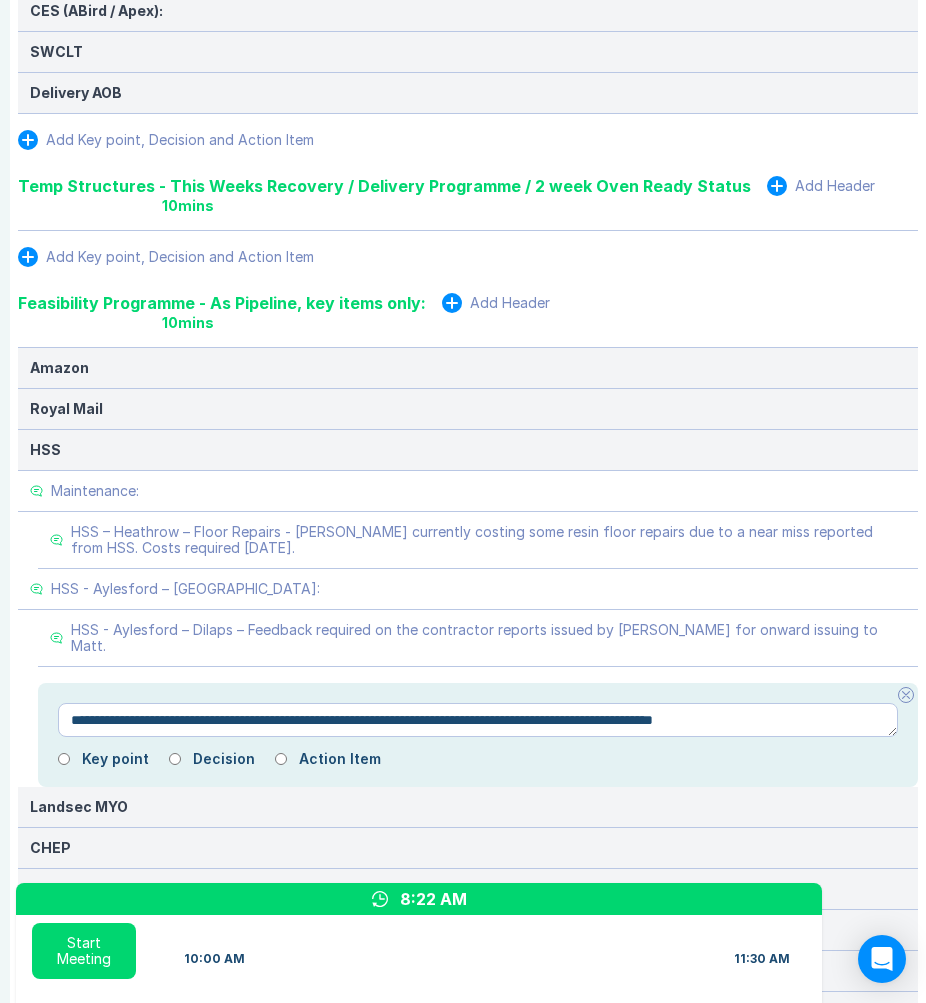 click on "**********" at bounding box center [478, 720] 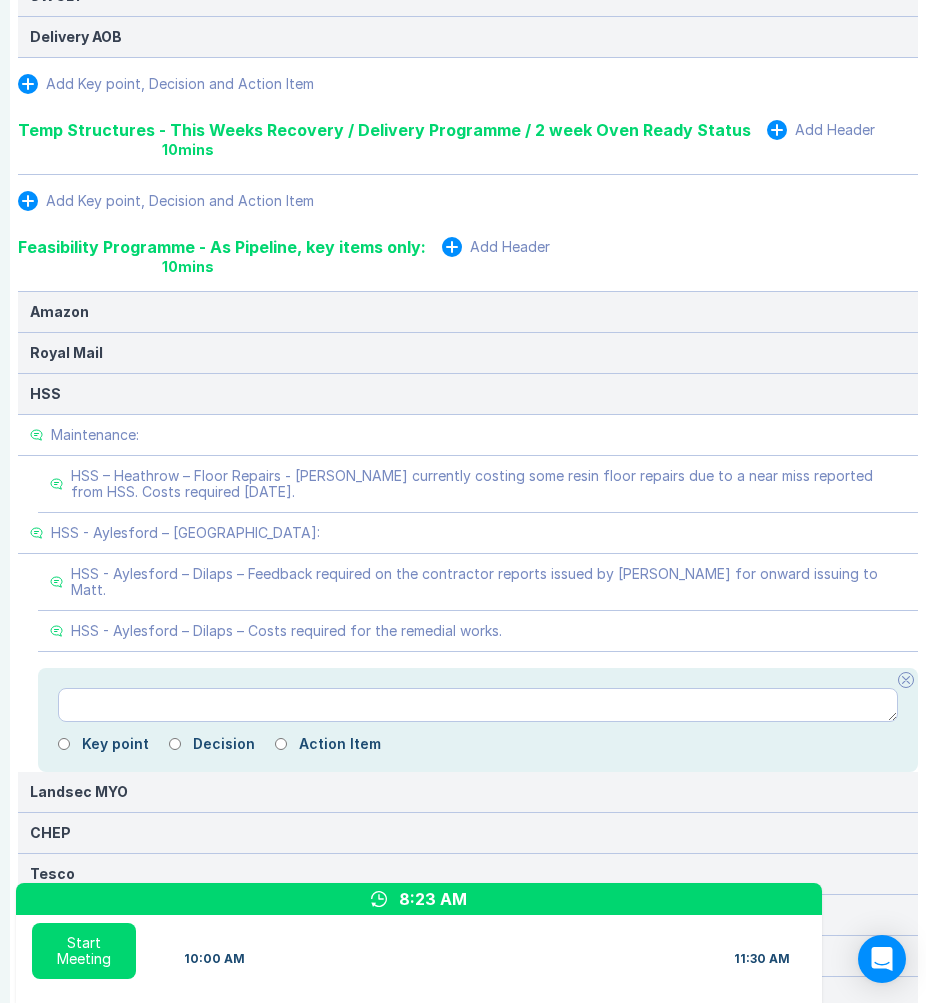 scroll, scrollTop: 1569, scrollLeft: 6, axis: both 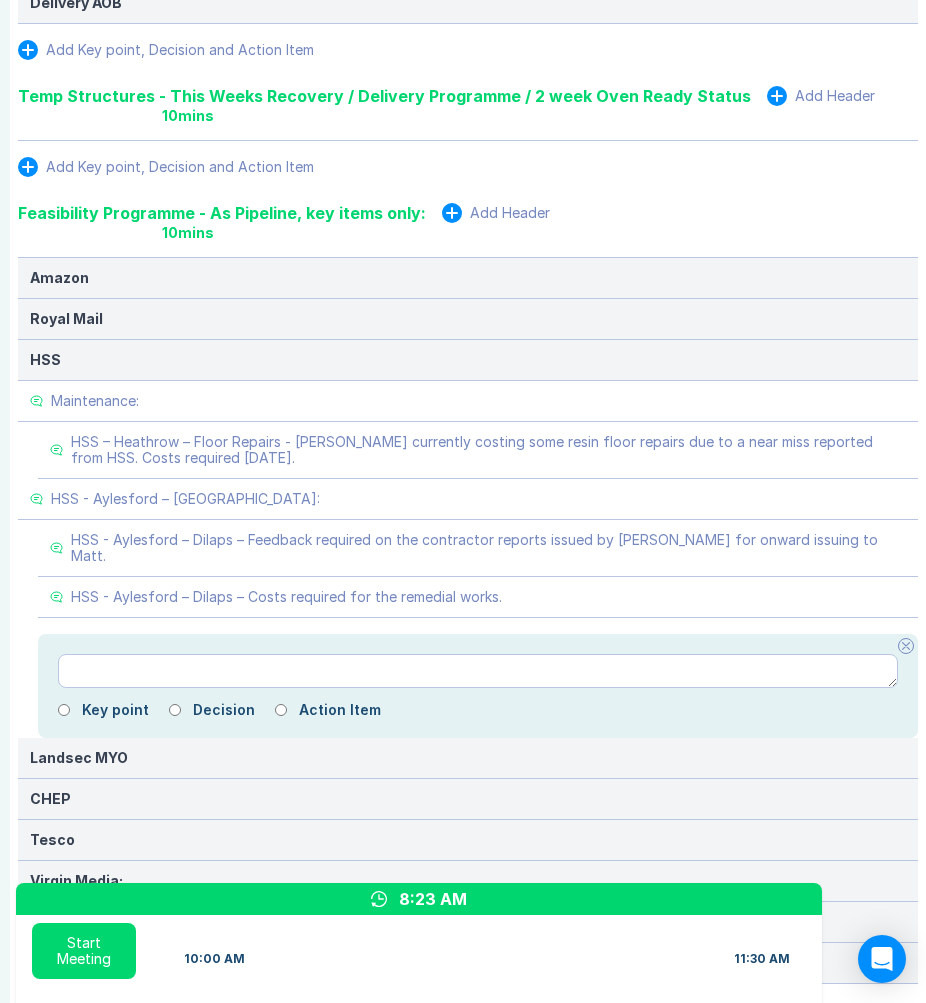 click 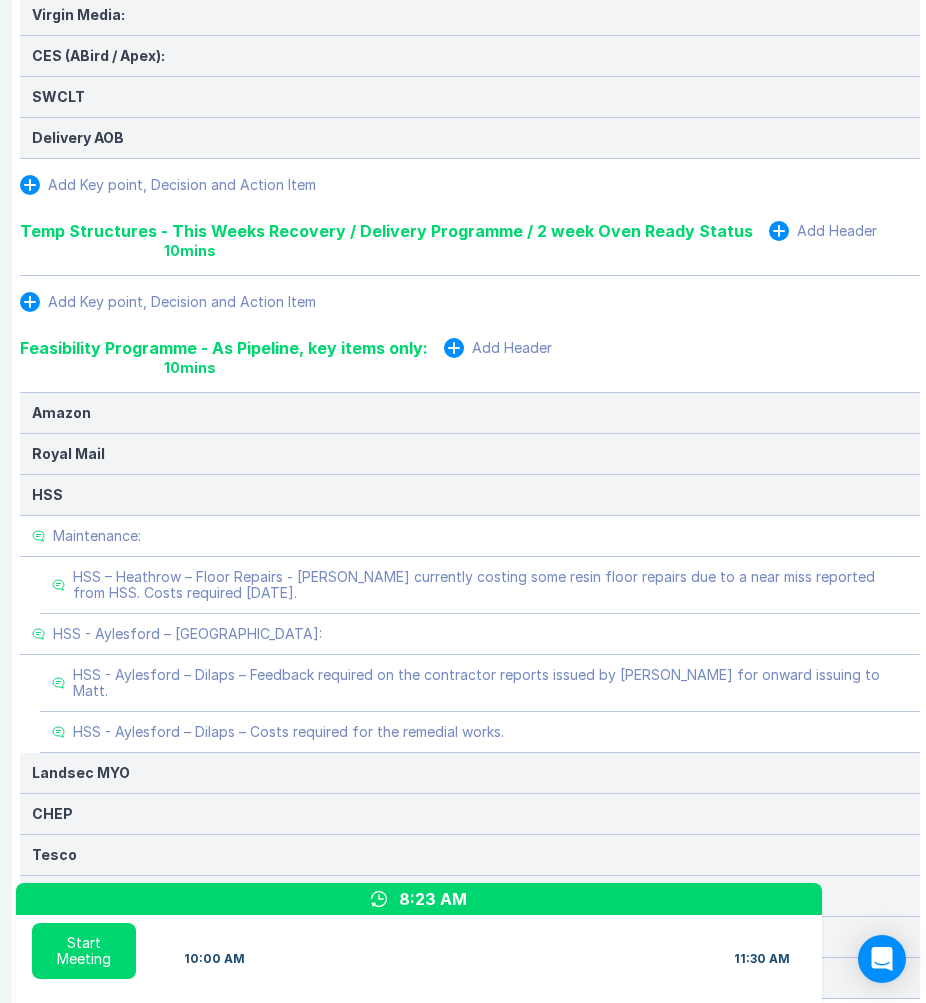 scroll, scrollTop: 1434, scrollLeft: 2, axis: both 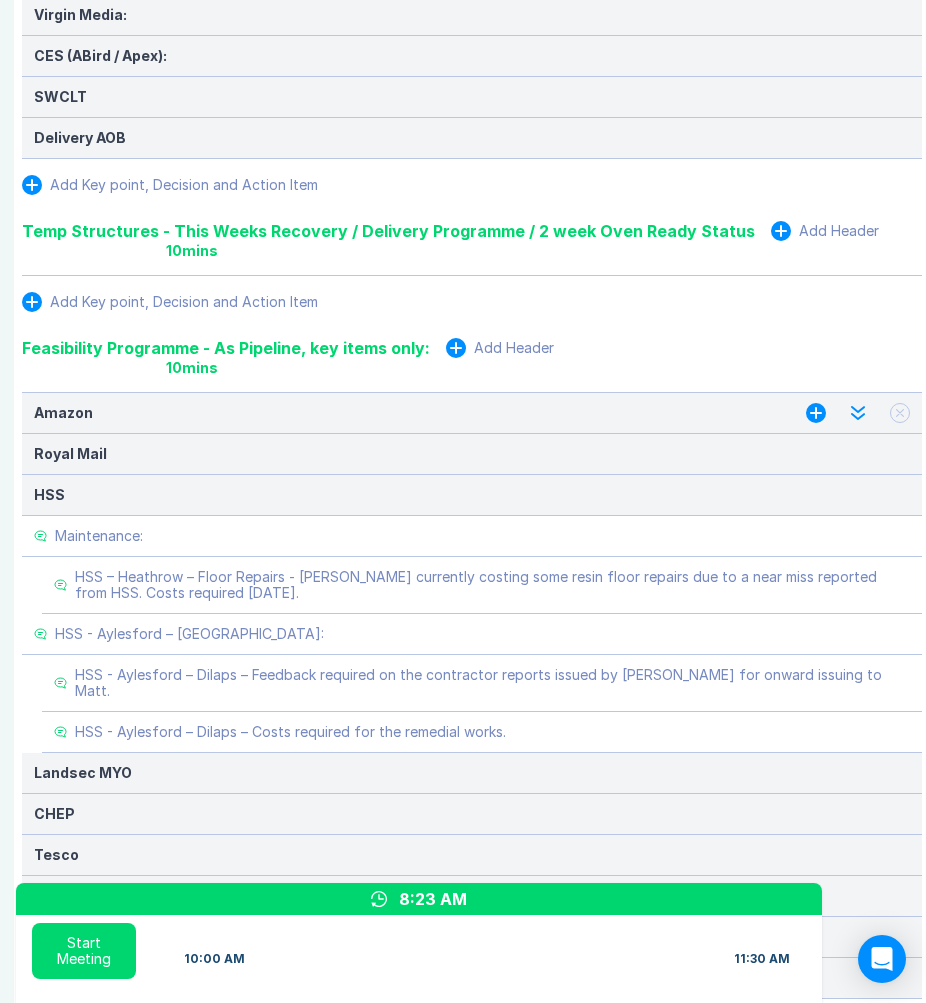 click 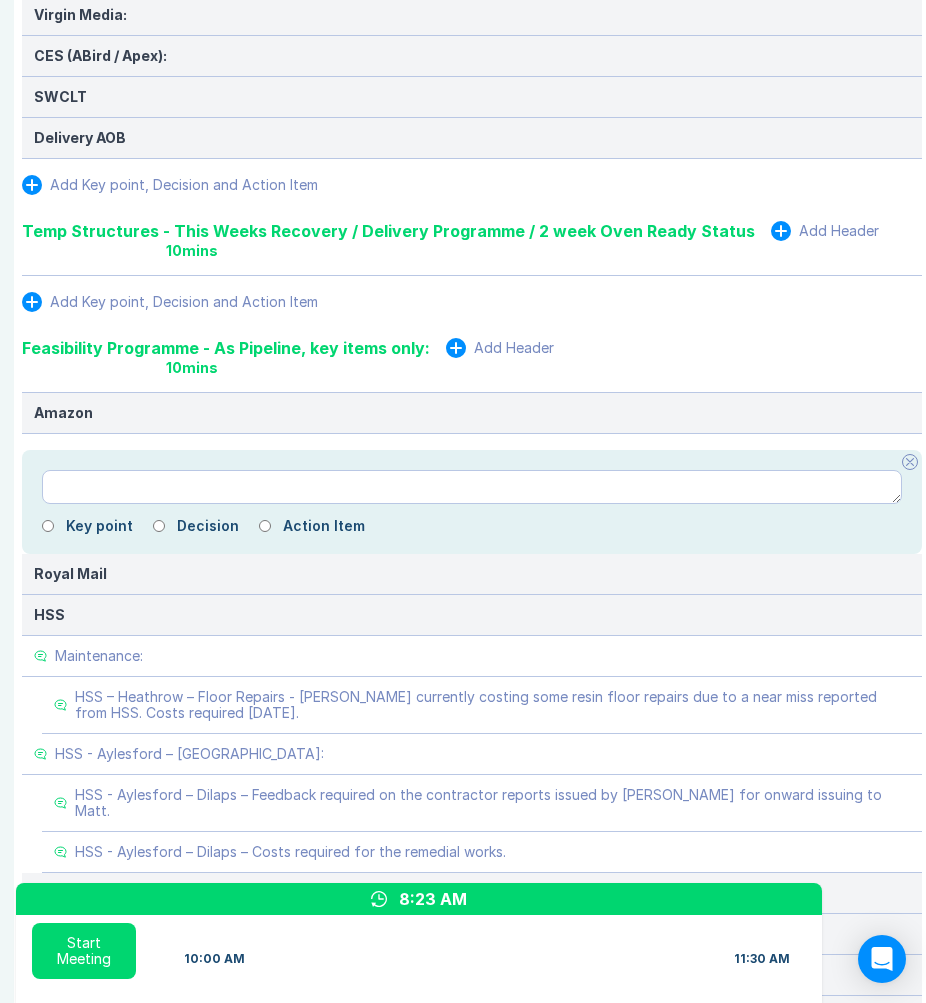 click at bounding box center [472, 487] 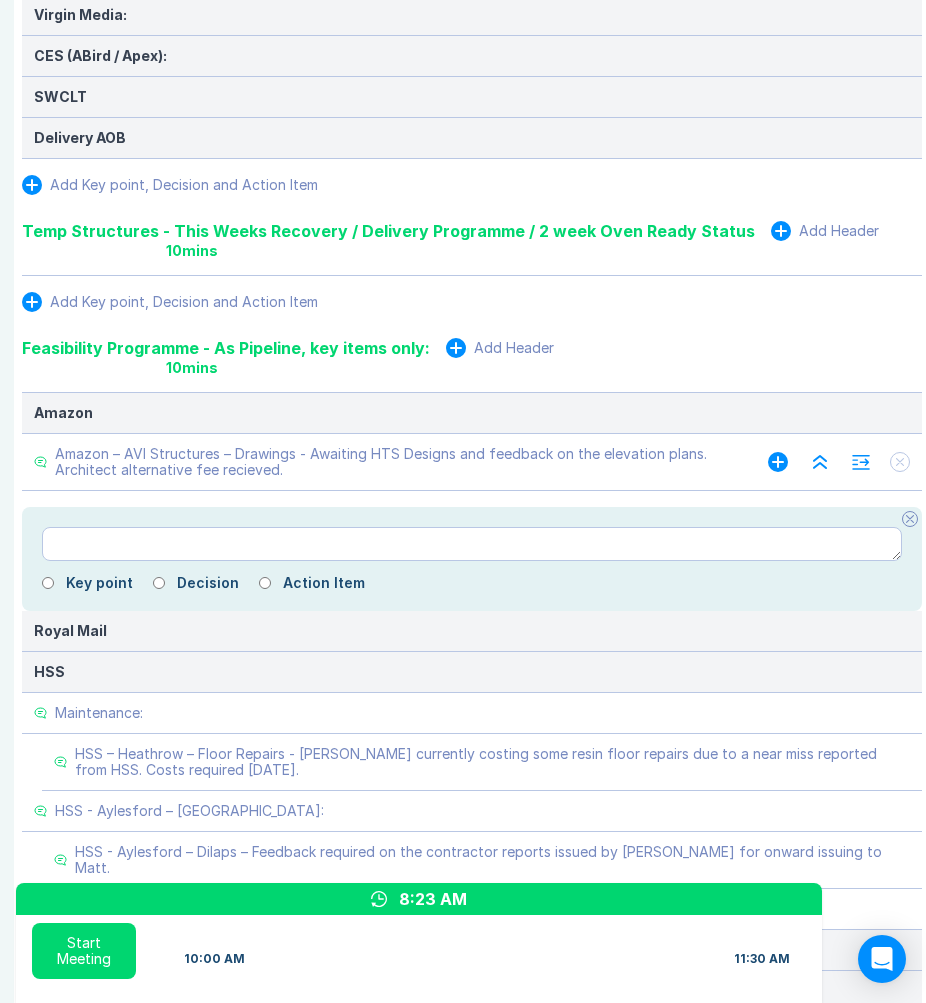 click on "Amazon – AVI Structures – Drawings - Awaiting HTS Designs and feedback on the elevation plans. Architect alternative fee recieved." at bounding box center [391, 462] 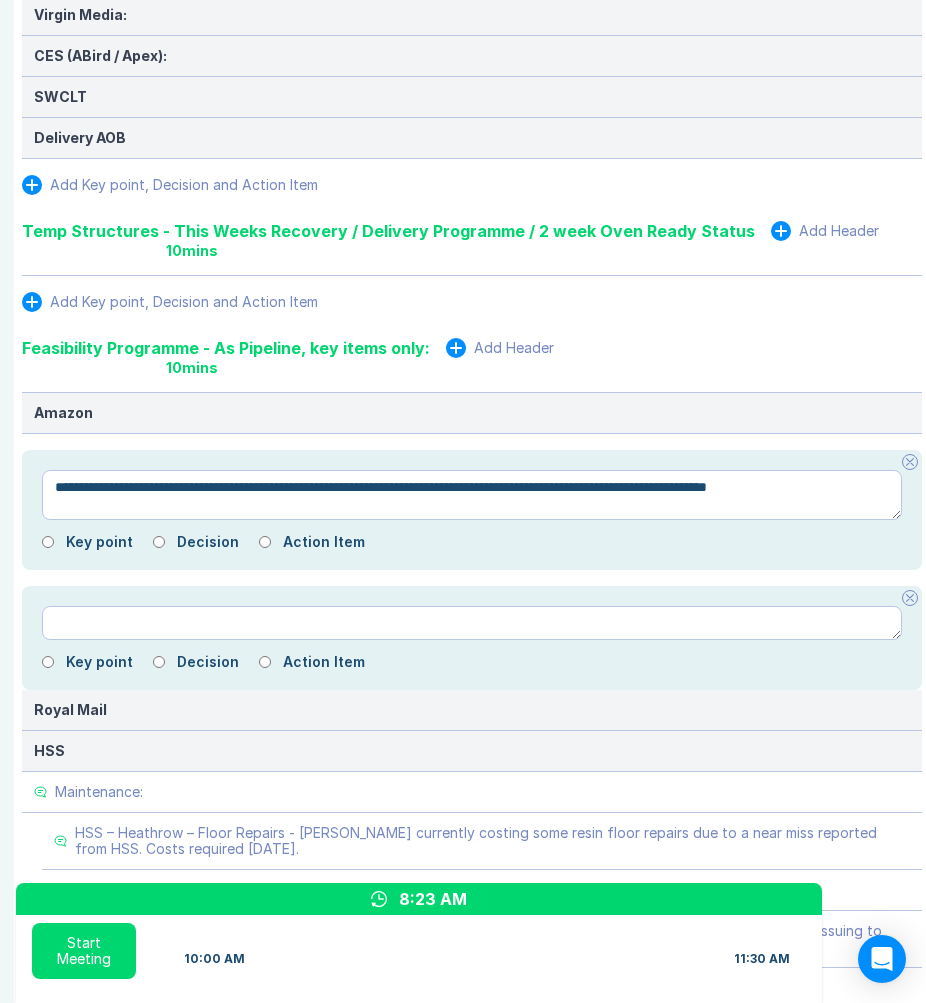 click on "**********" at bounding box center [472, 495] 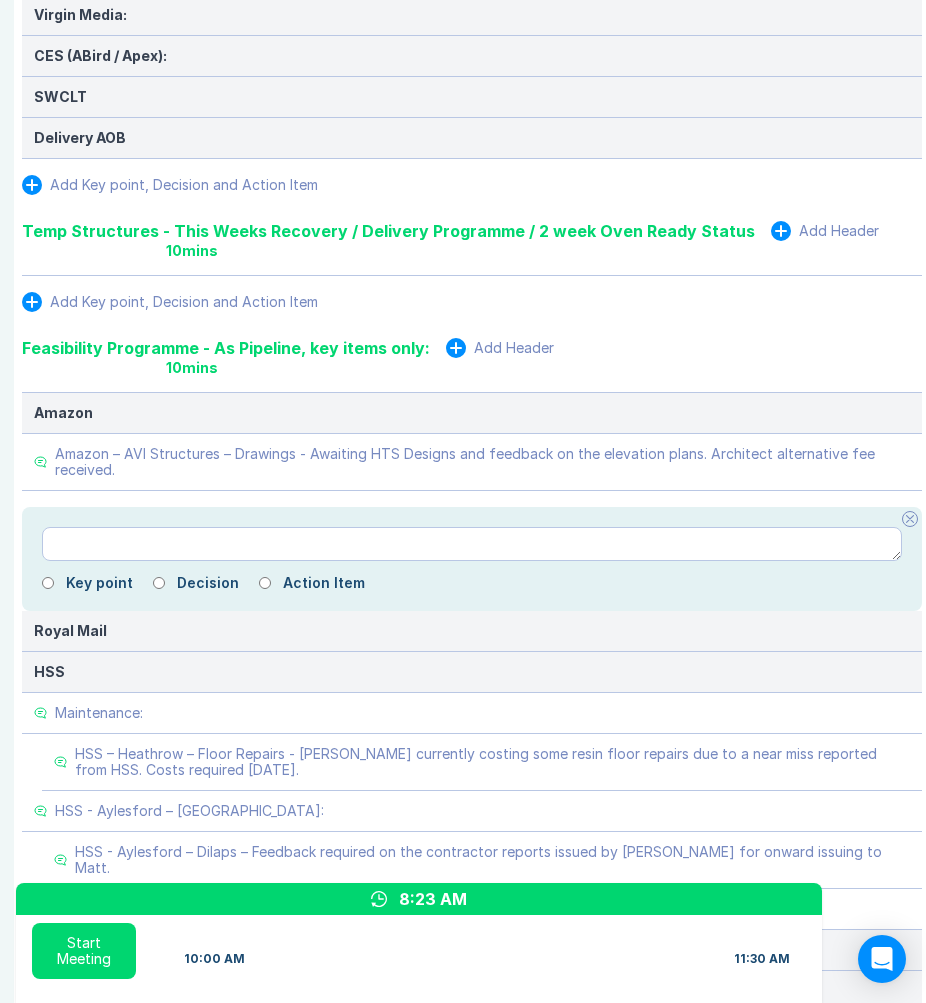click 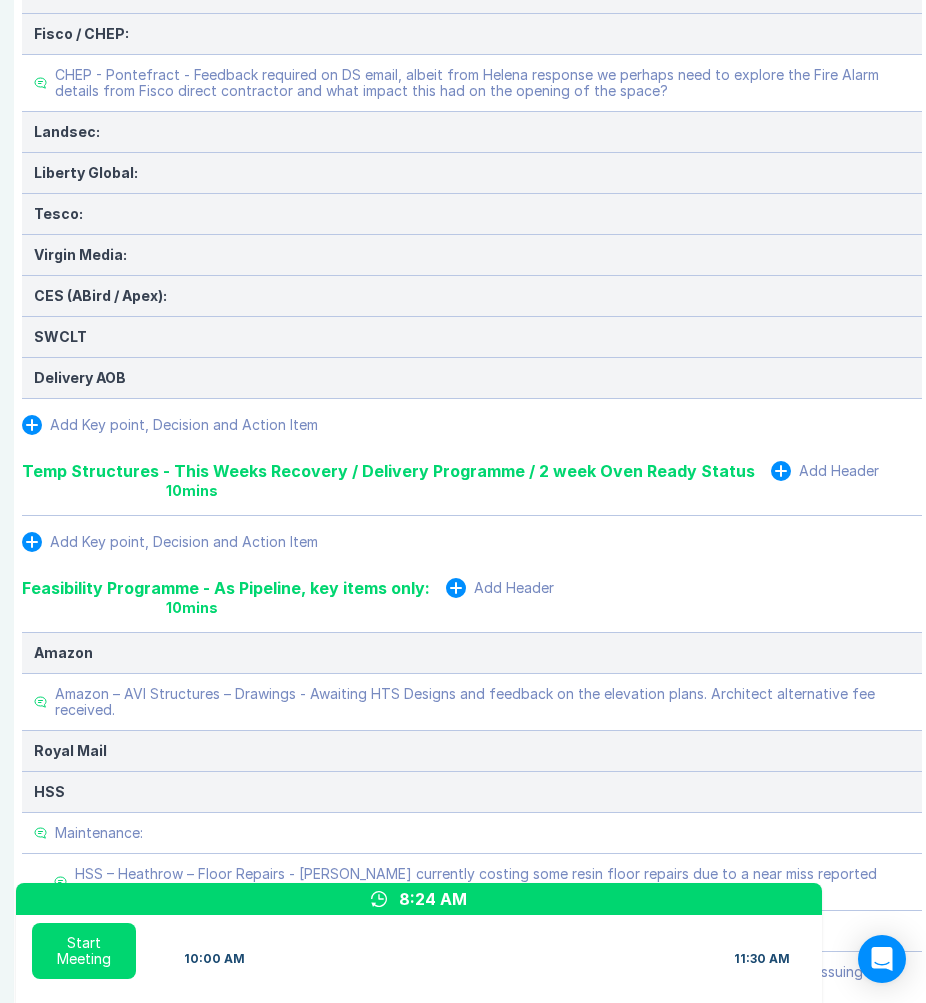 scroll, scrollTop: 1197, scrollLeft: 2, axis: both 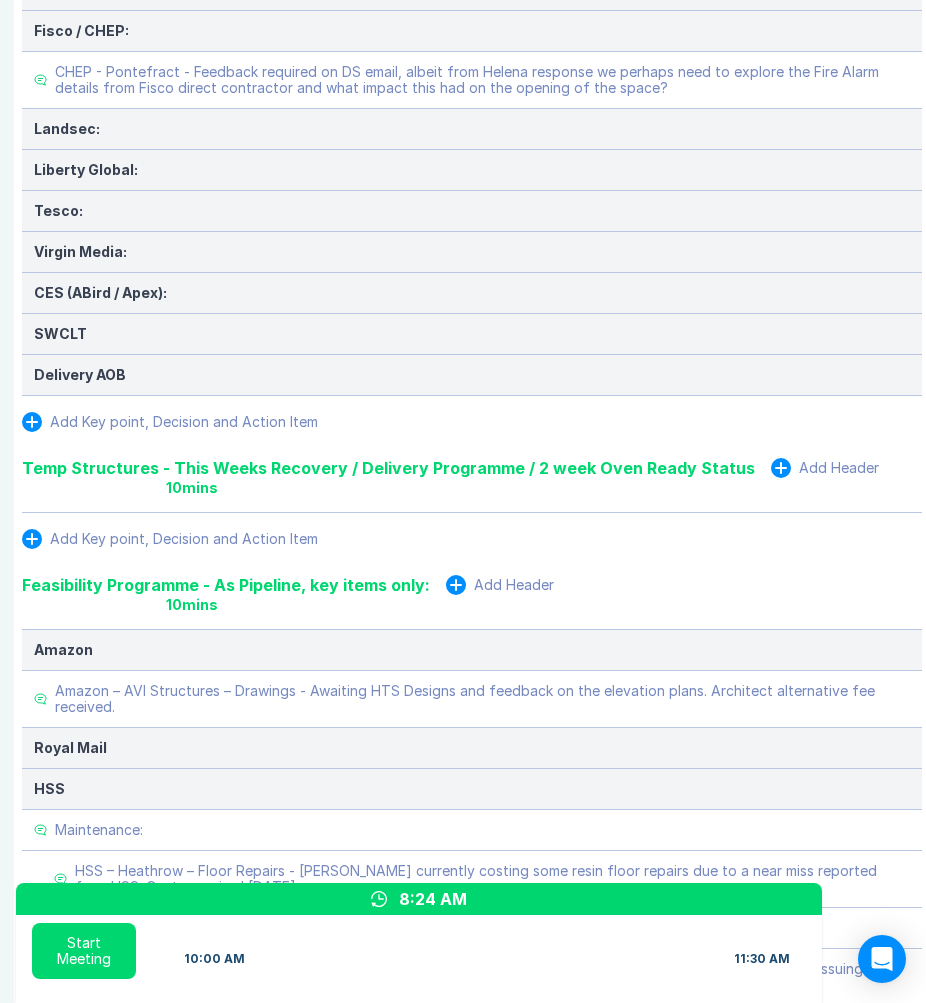drag, startPoint x: 778, startPoint y: 316, endPoint x: 665, endPoint y: 352, distance: 118.595955 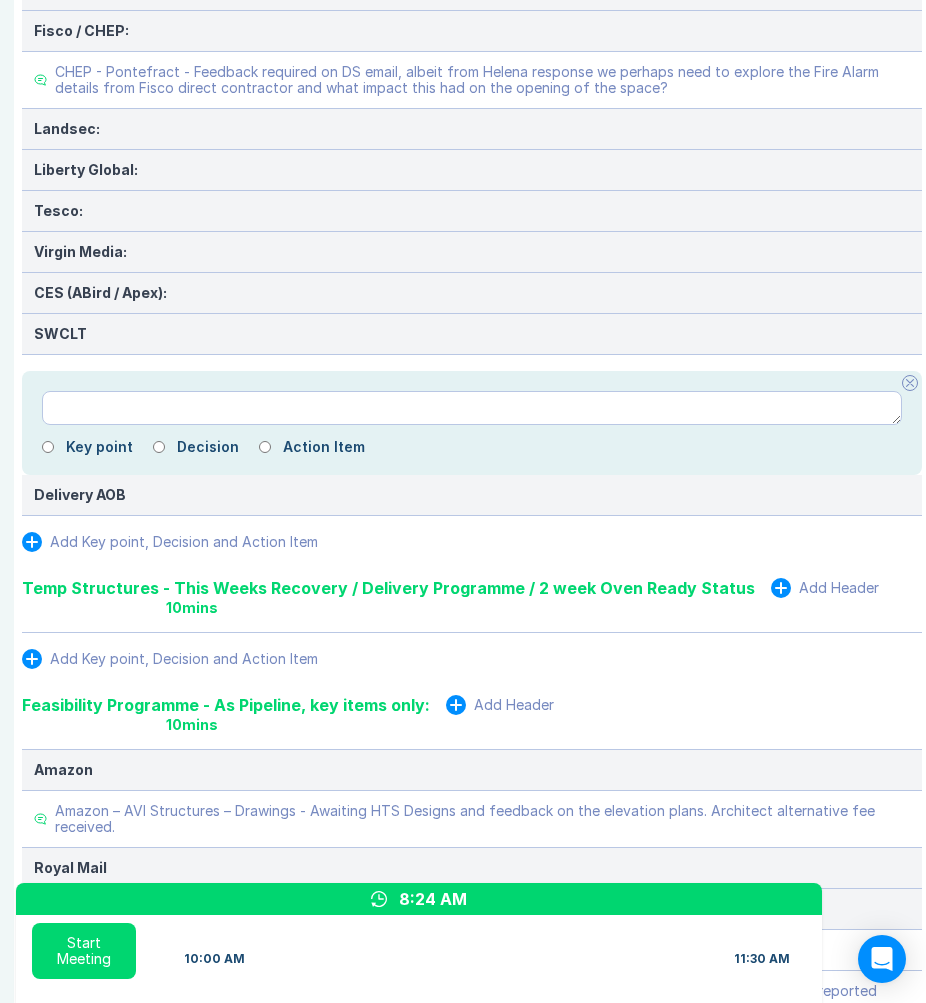 click at bounding box center [472, 408] 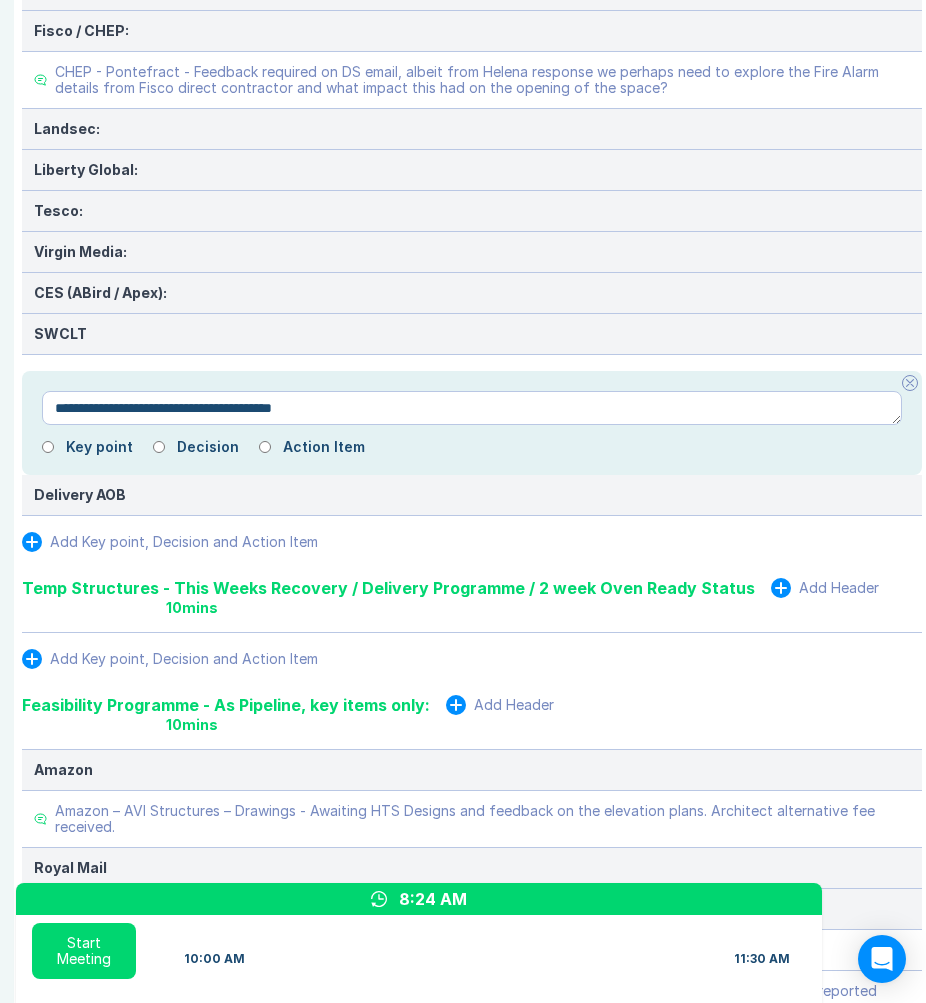 click on "**********" at bounding box center (472, 408) 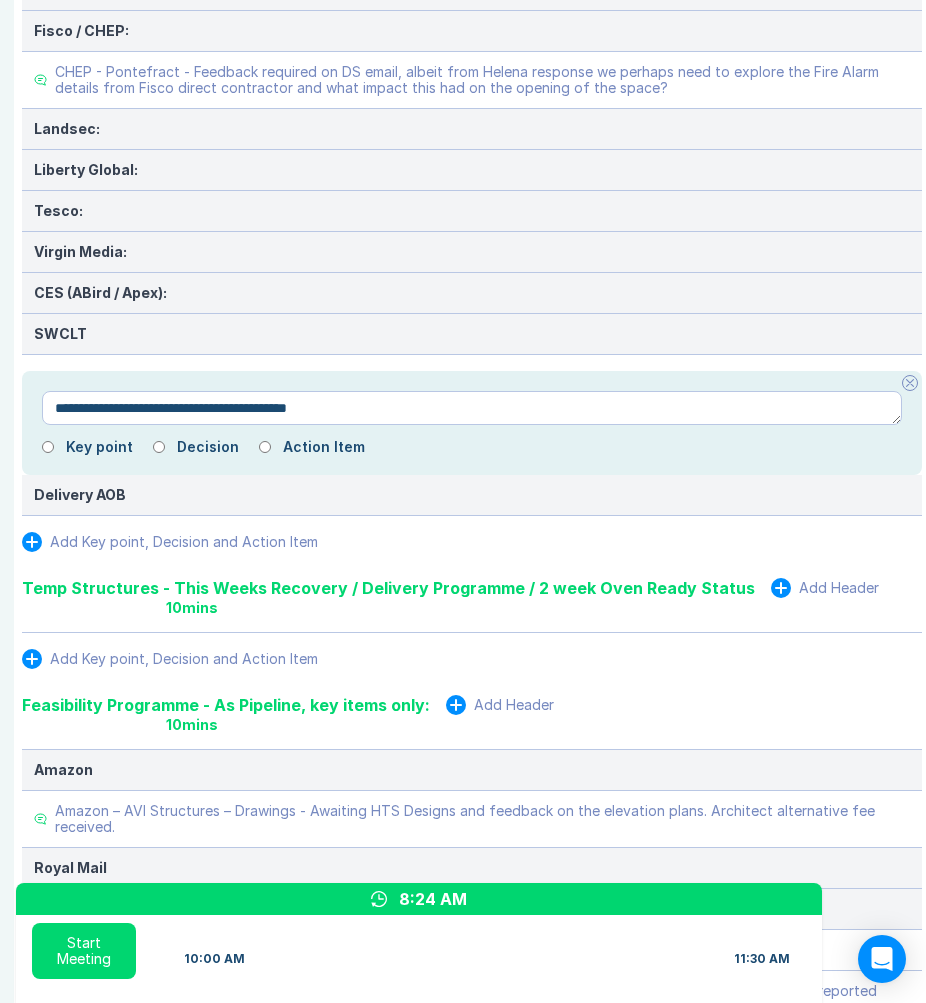 click on "**********" at bounding box center (472, 408) 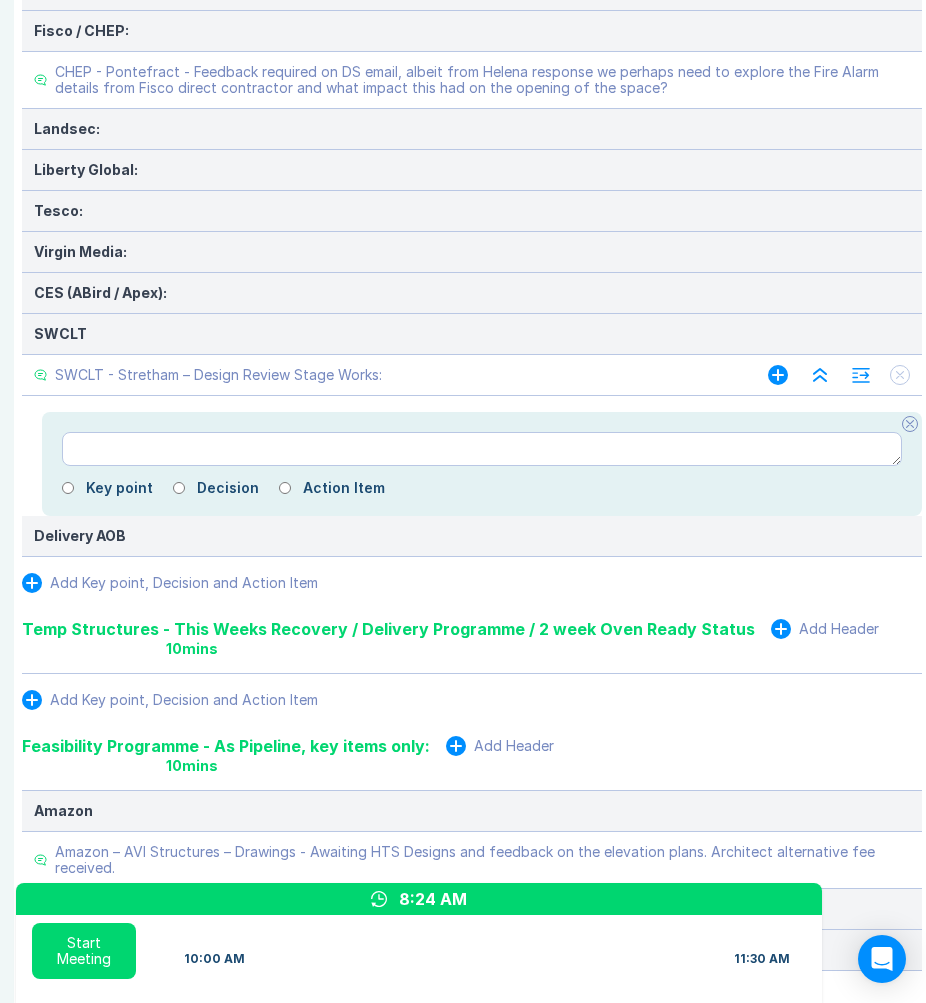 click on "SWCLT - Stretham – Design Review Stage Works:" at bounding box center (218, 375) 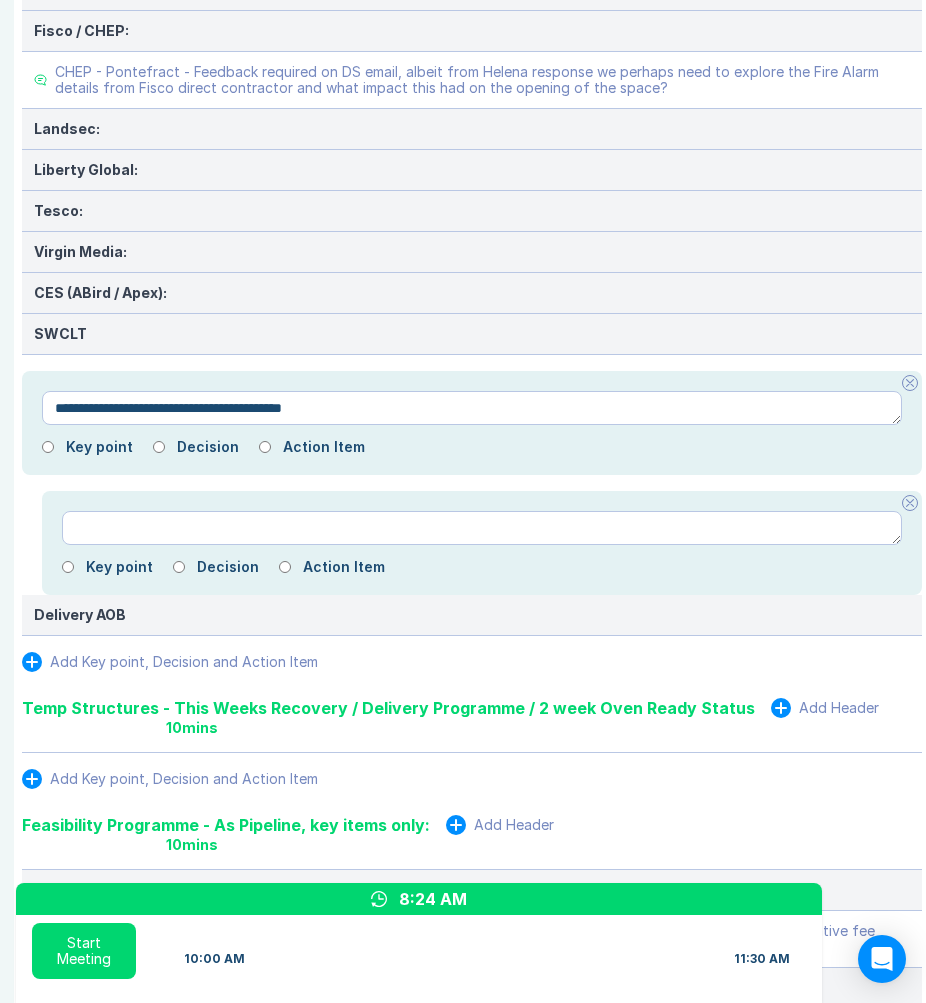 click on "**********" at bounding box center (472, 408) 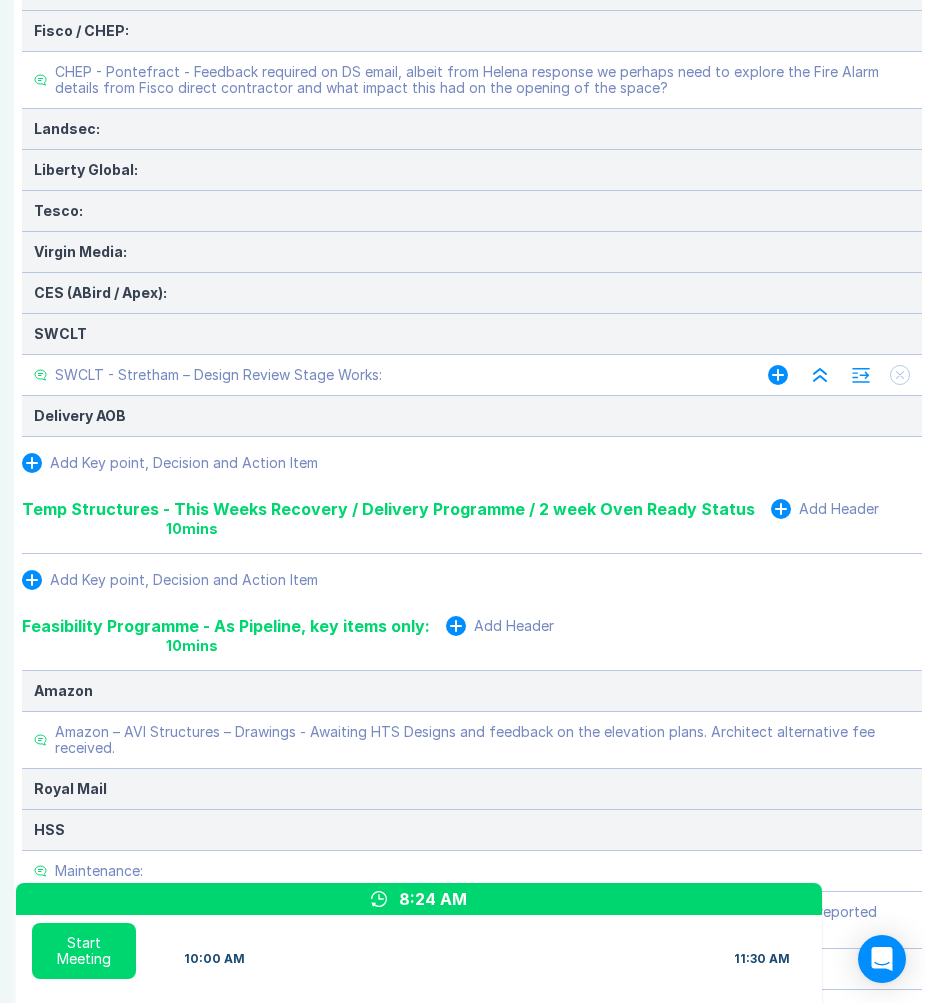 click 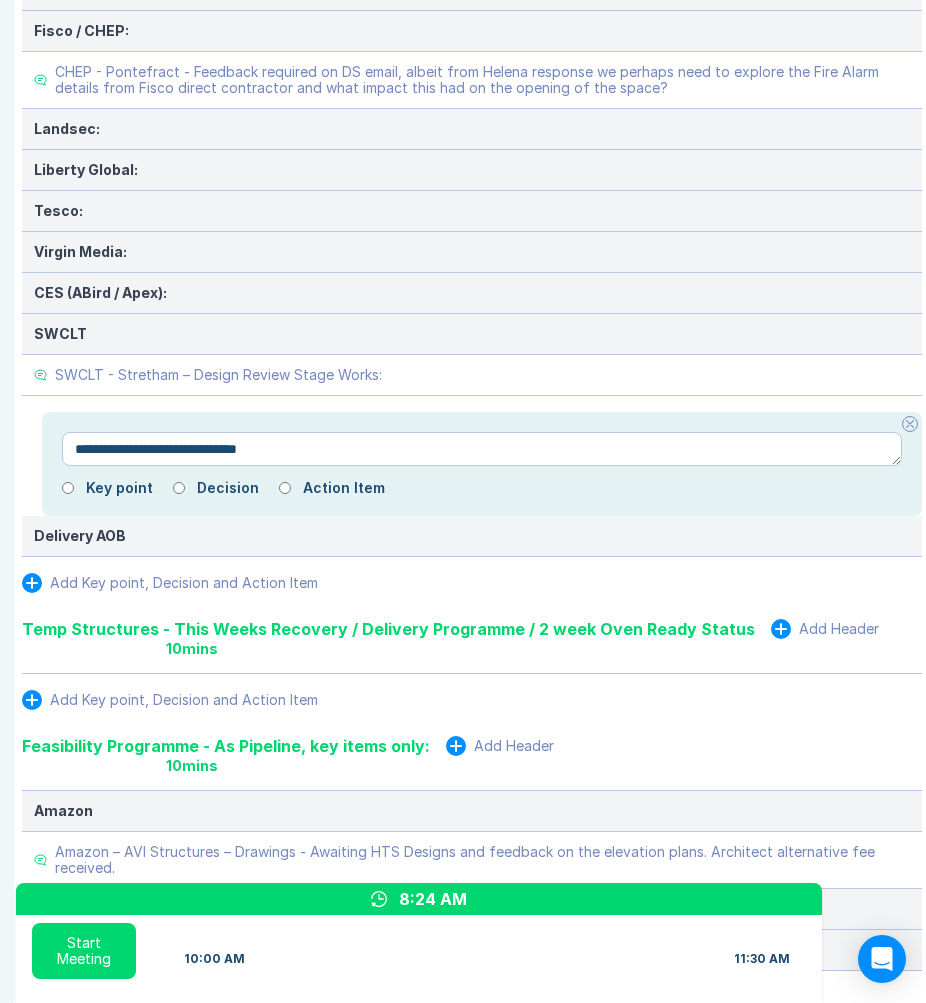 click on "**********" at bounding box center (482, 449) 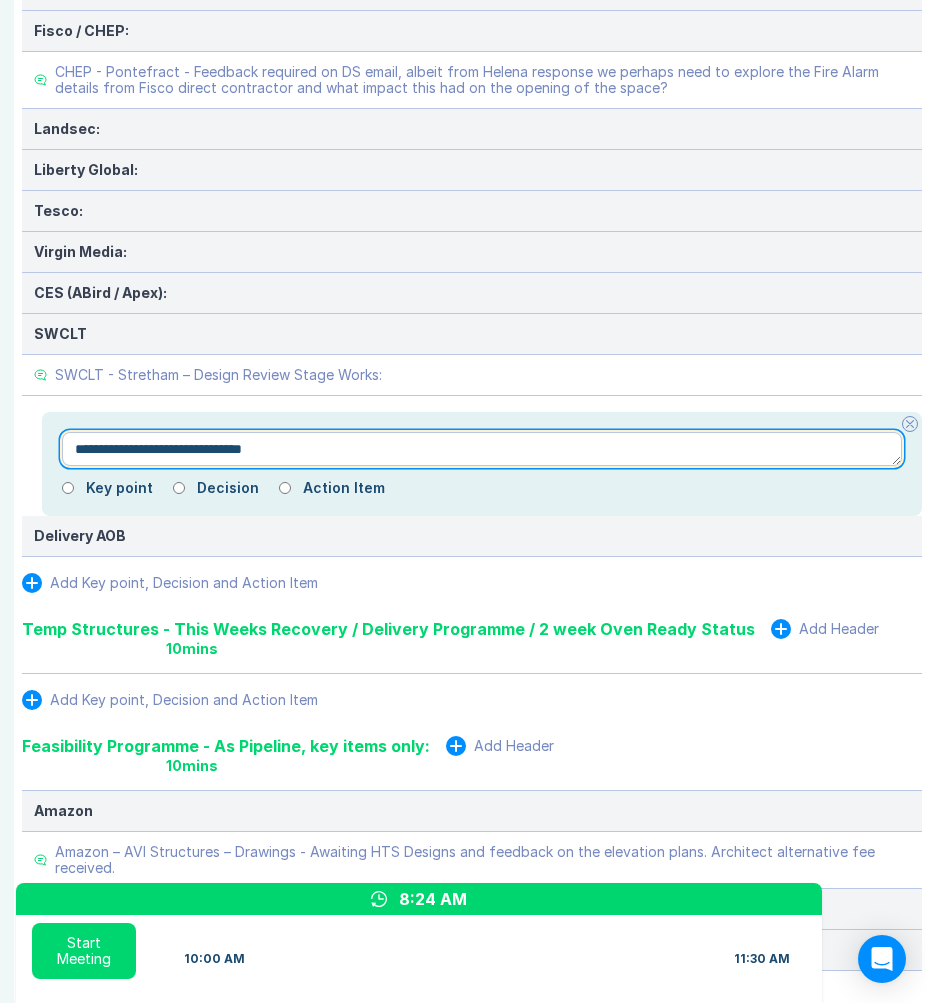 paste on "**********" 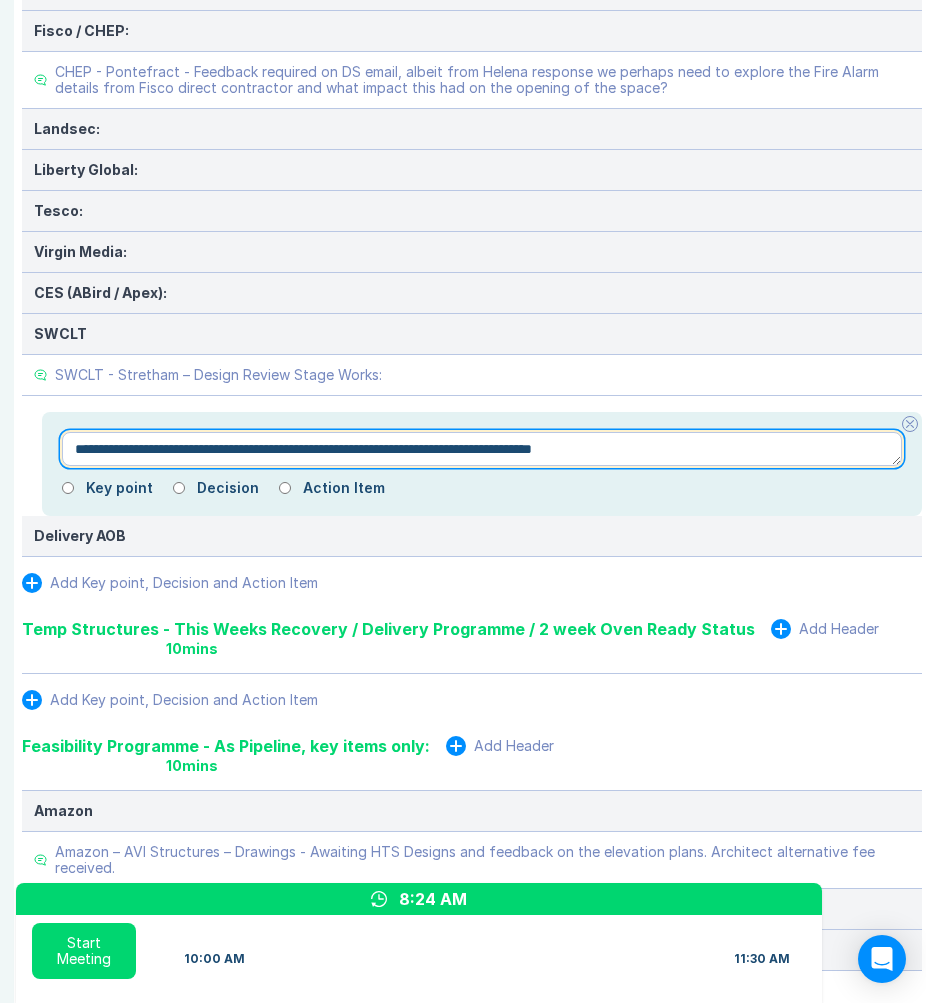 drag, startPoint x: 312, startPoint y: 431, endPoint x: 340, endPoint y: 465, distance: 44.04543 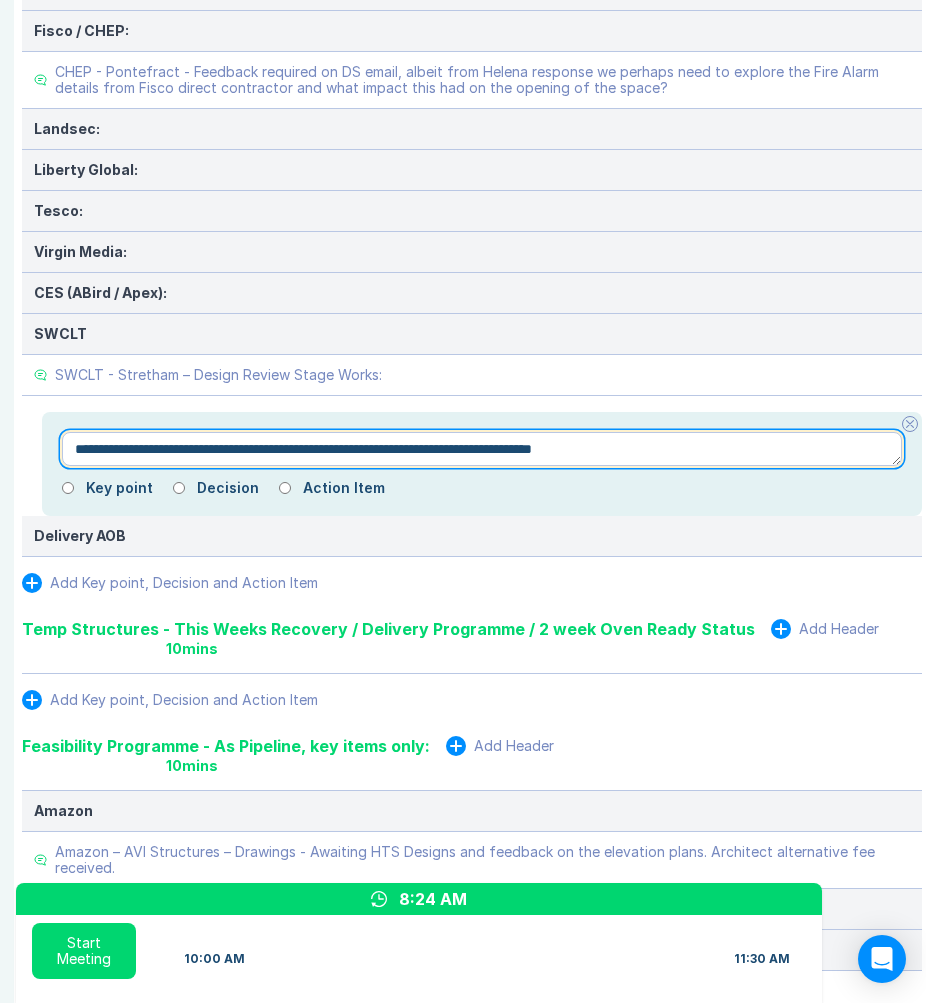 click on "**********" at bounding box center [482, 449] 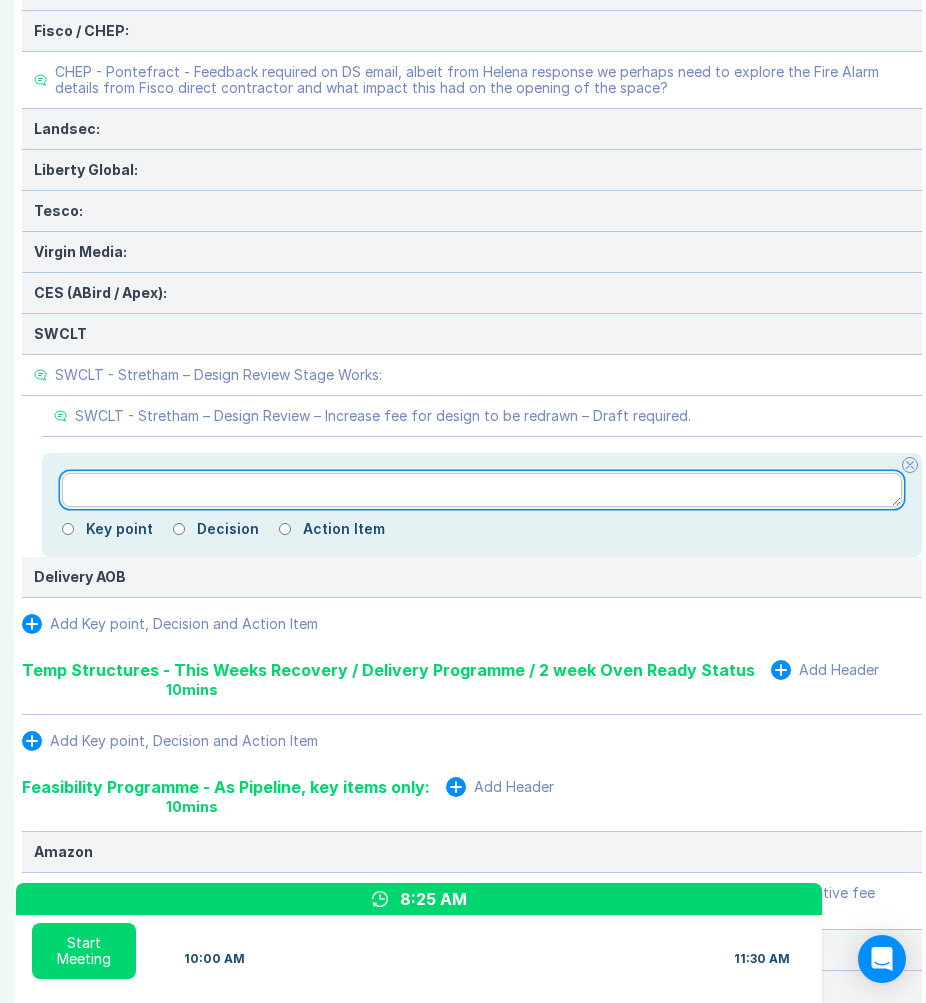paste on "**********" 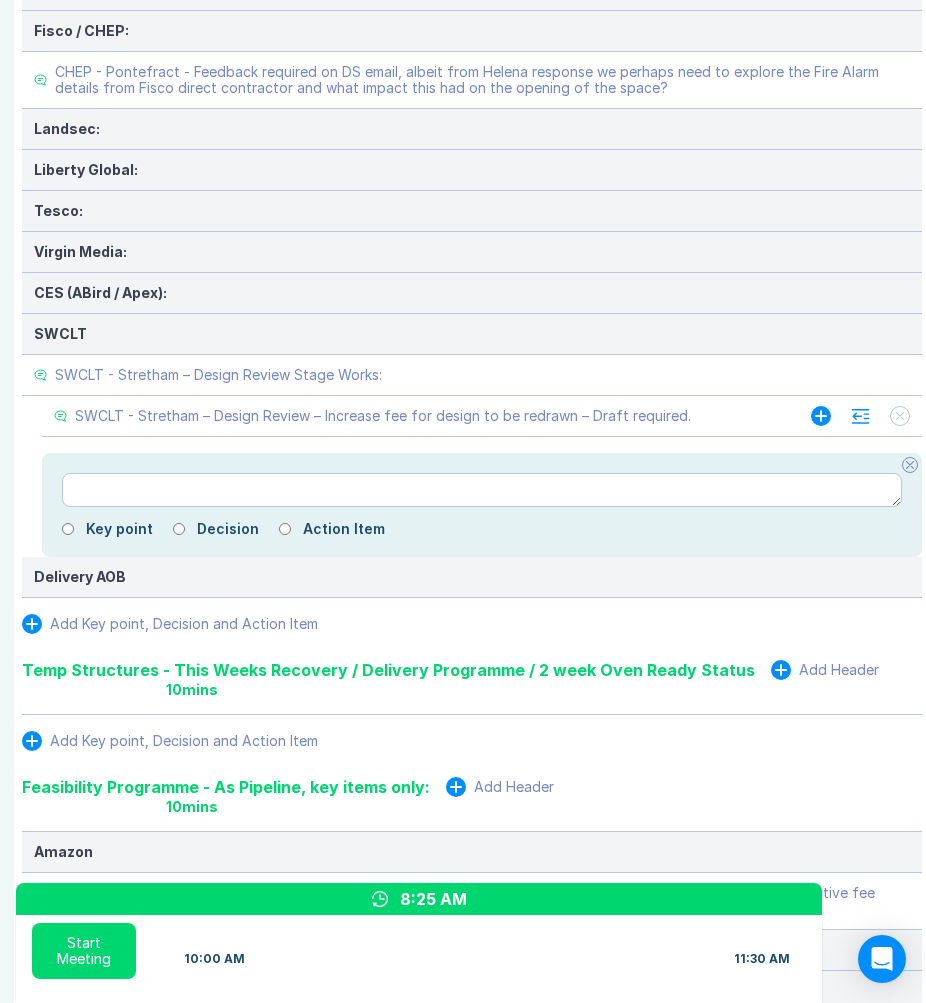 click on "SWCLT - Stretham – Design Review – Increase fee for design to be redrawn – Draft required." at bounding box center [412, 416] 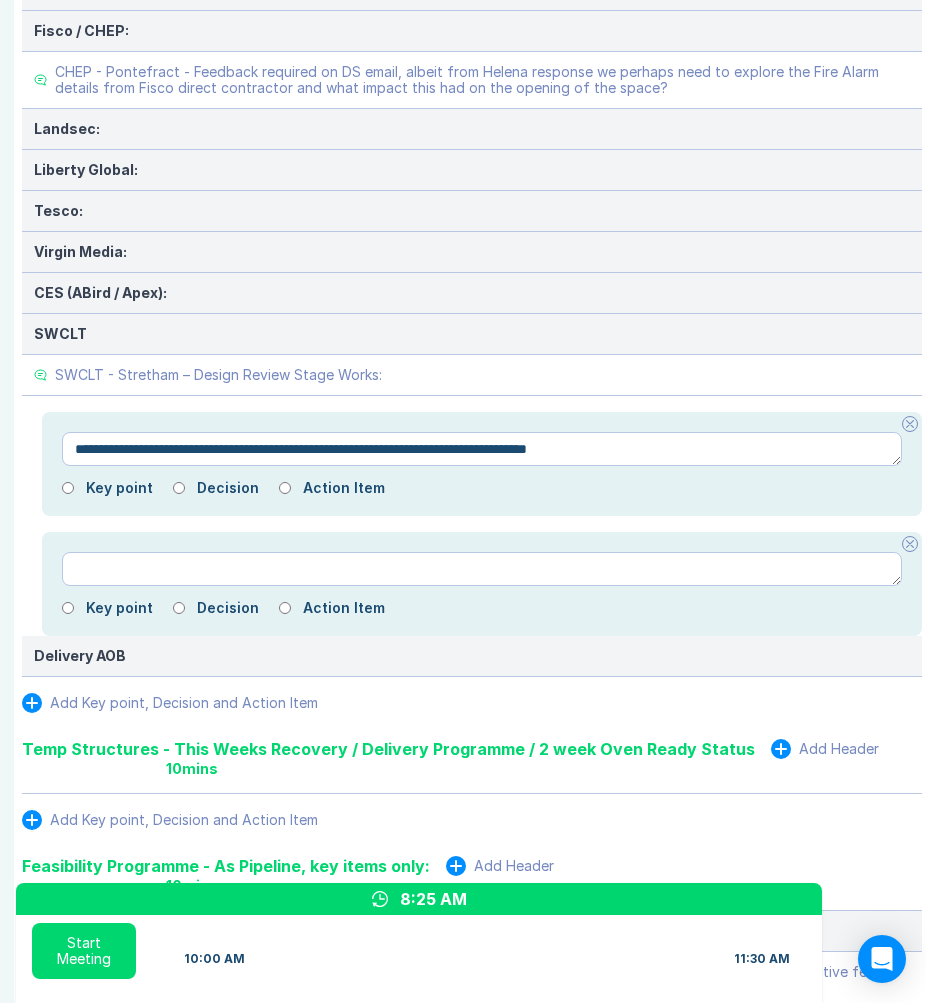 click on "**********" at bounding box center [482, 449] 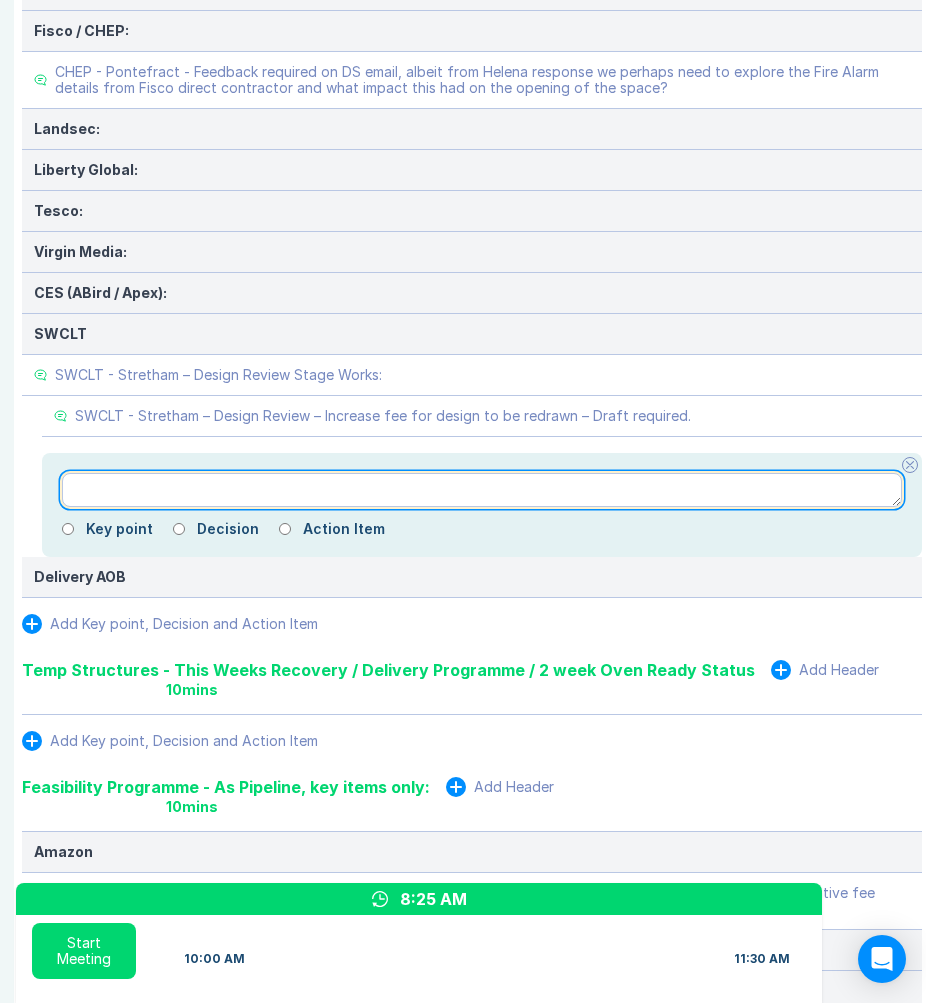 click at bounding box center [482, 490] 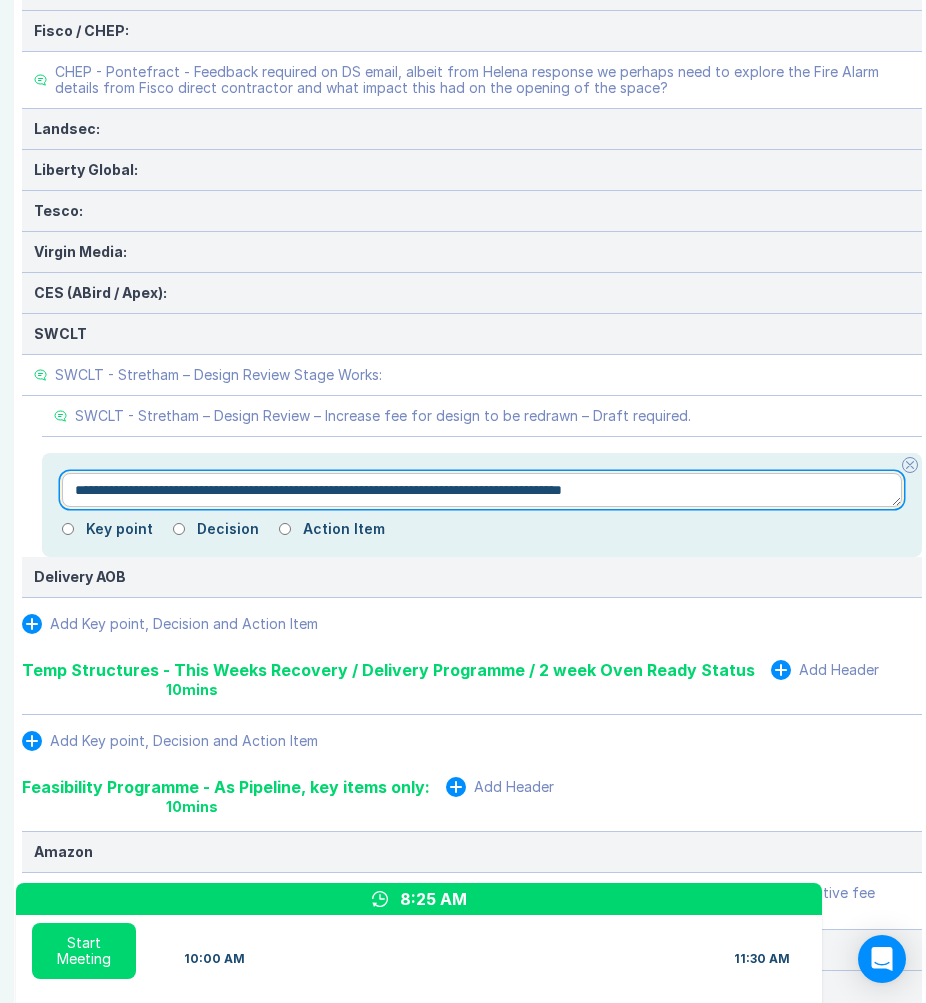 click on "**********" at bounding box center (482, 490) 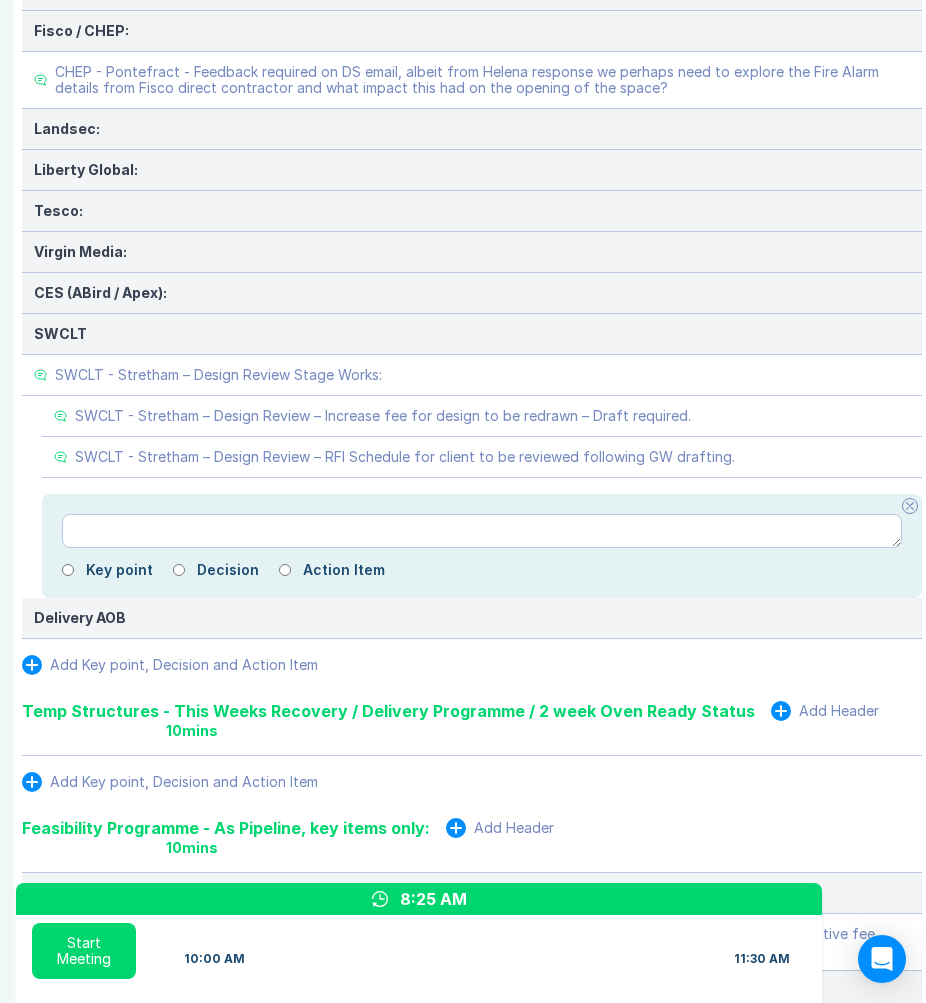 click at bounding box center [482, 531] 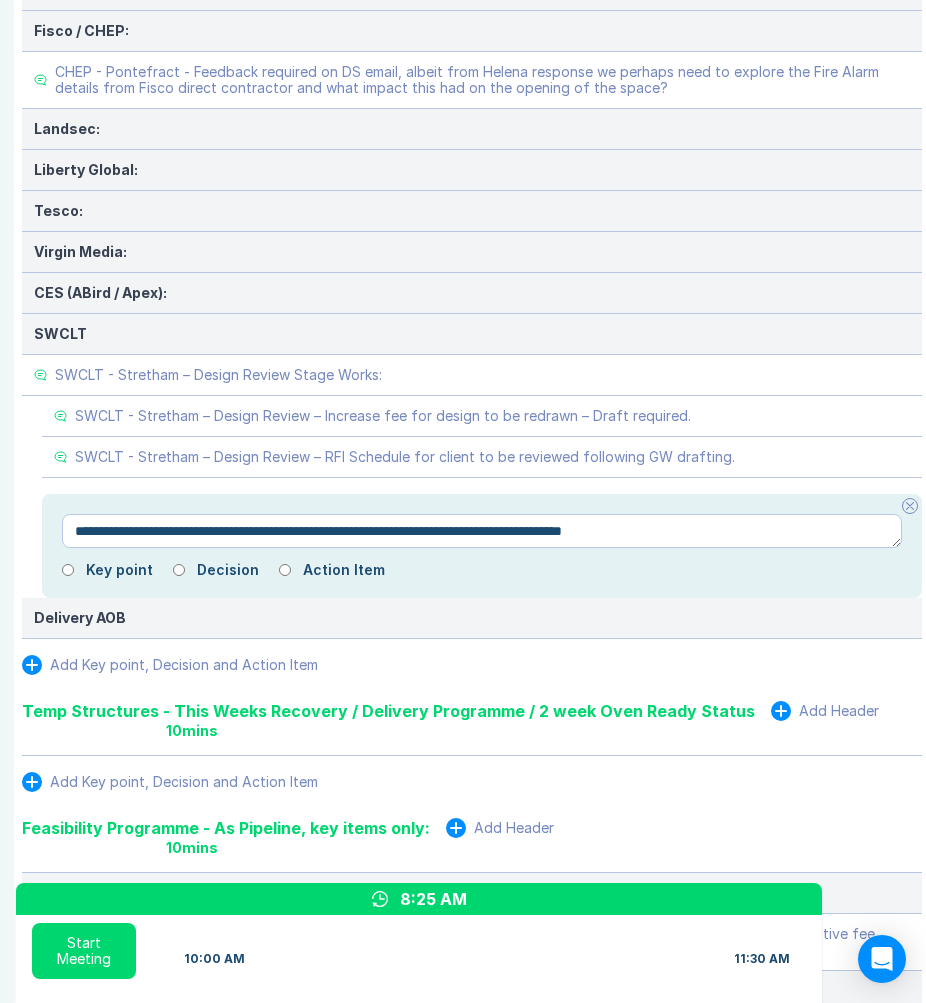 click on "**********" at bounding box center (482, 531) 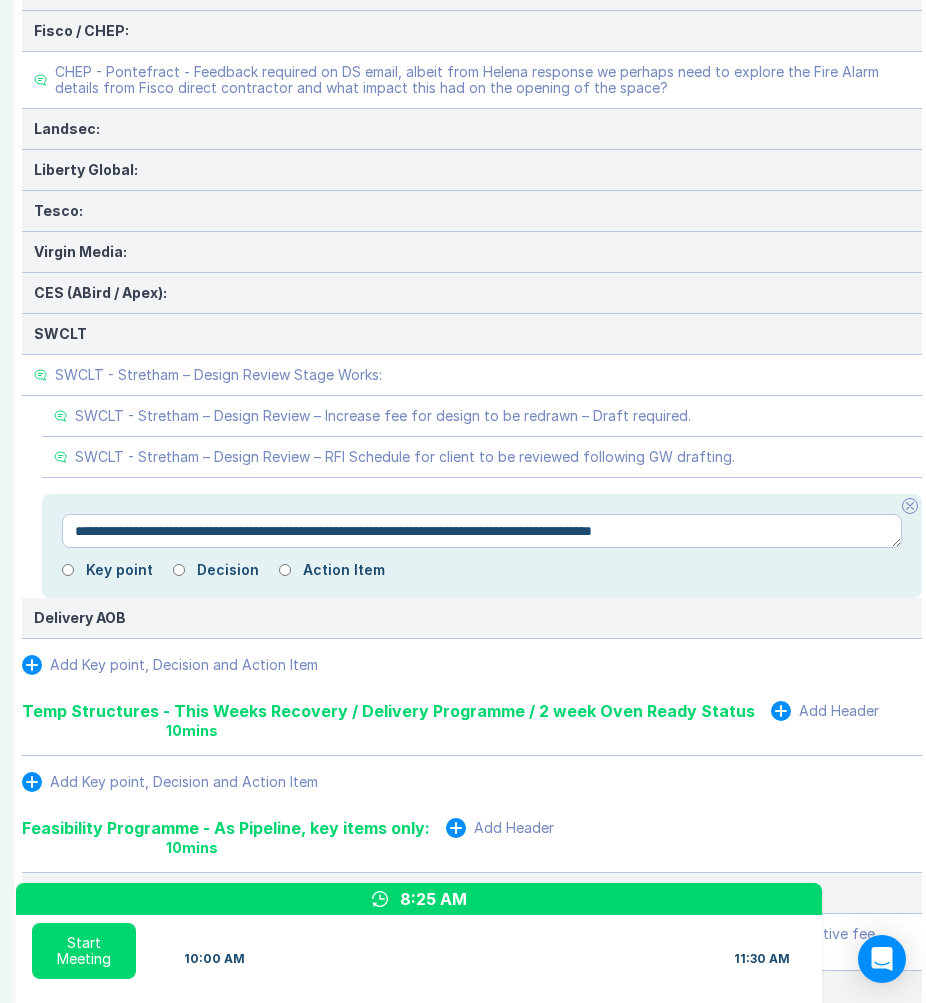 click on "**********" at bounding box center (482, 531) 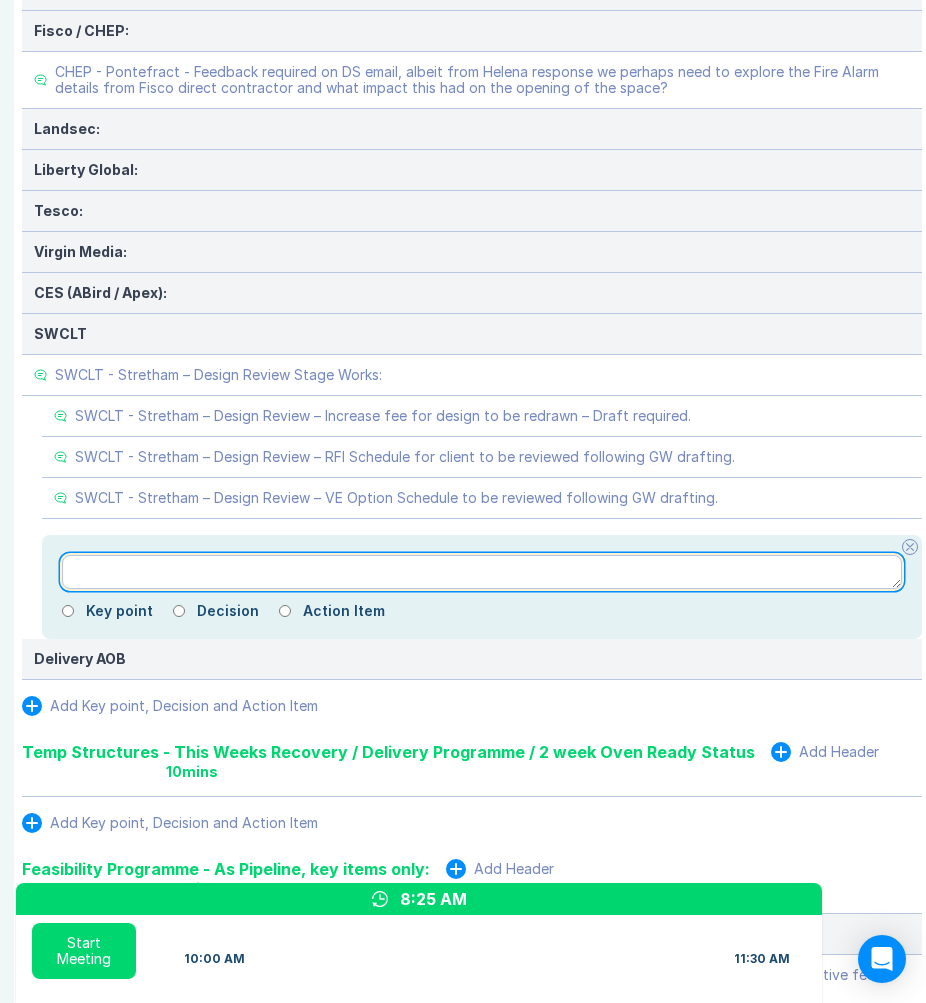 paste on "**********" 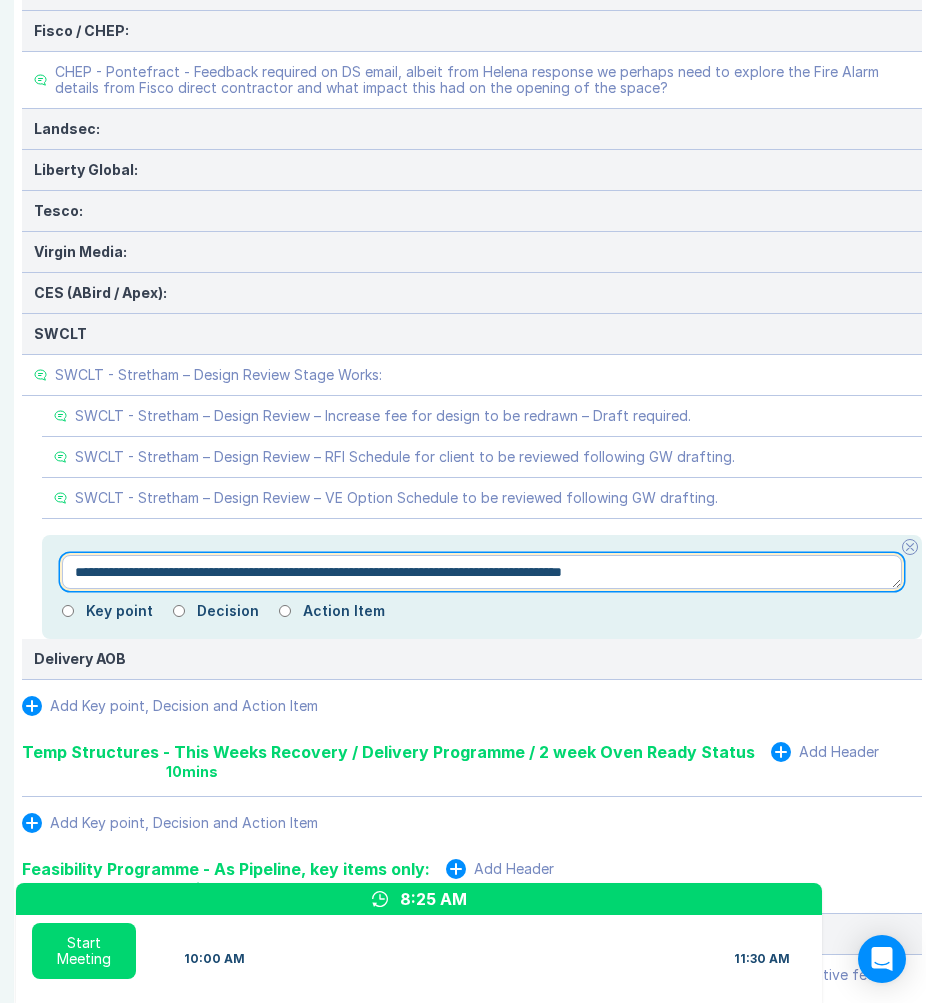 click on "**********" at bounding box center (482, 572) 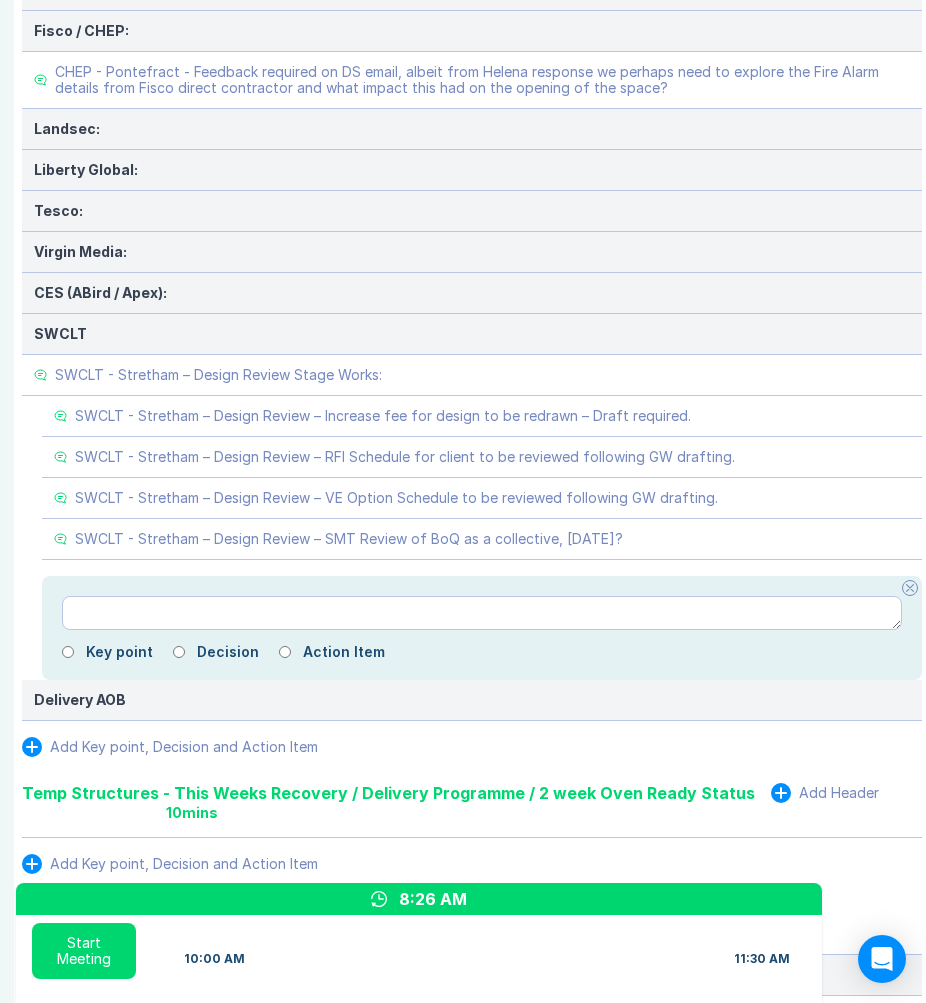 click at bounding box center [910, 588] 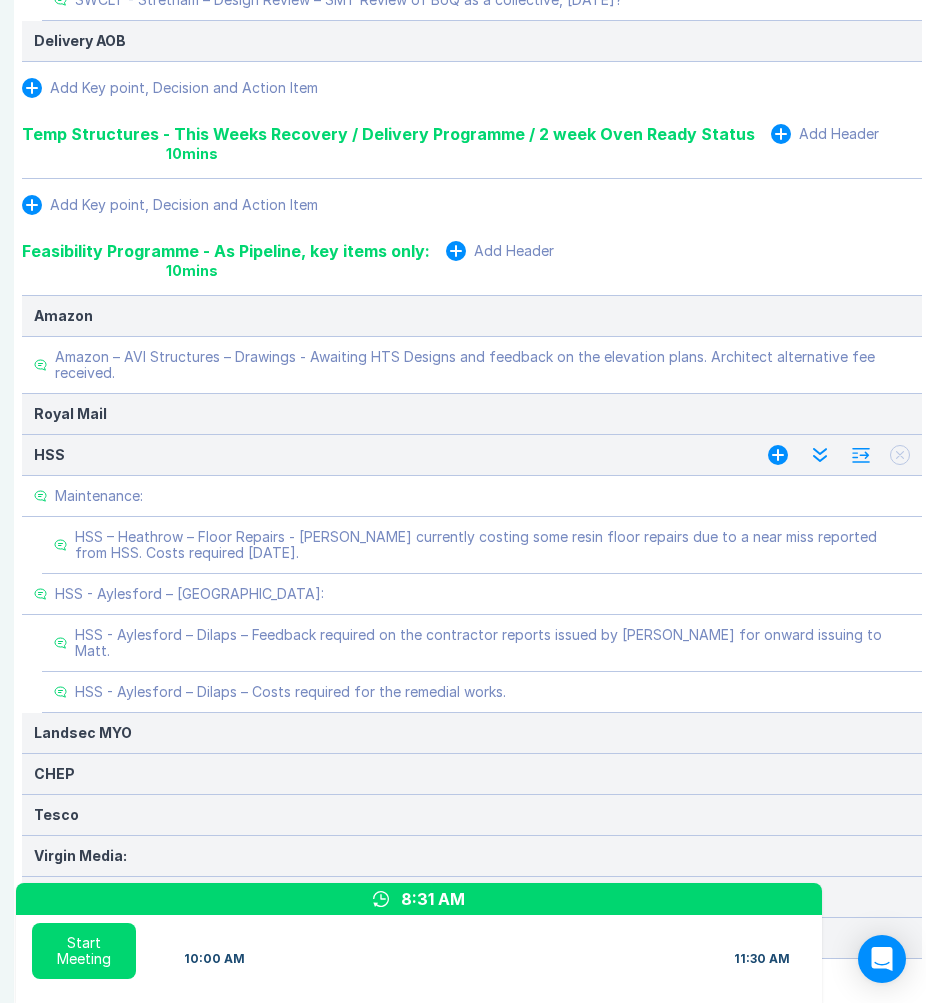 scroll, scrollTop: 1917, scrollLeft: 2, axis: both 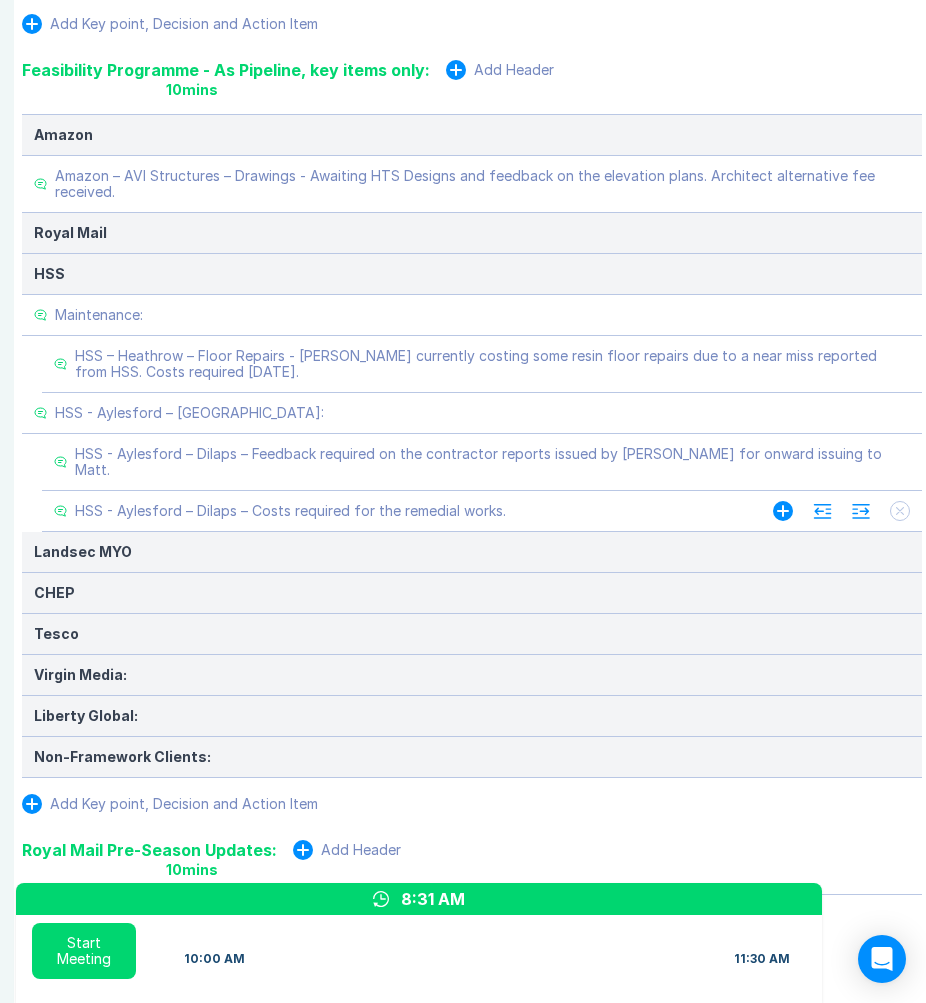 click 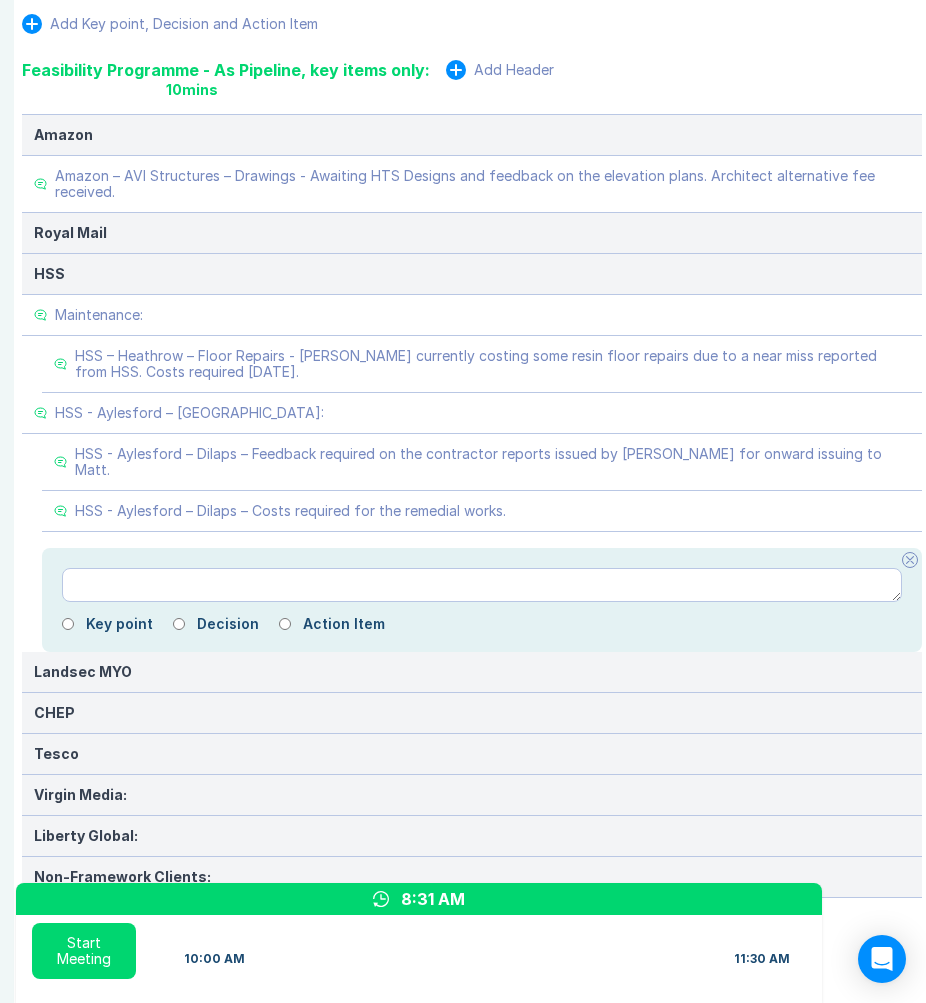 click at bounding box center [482, 585] 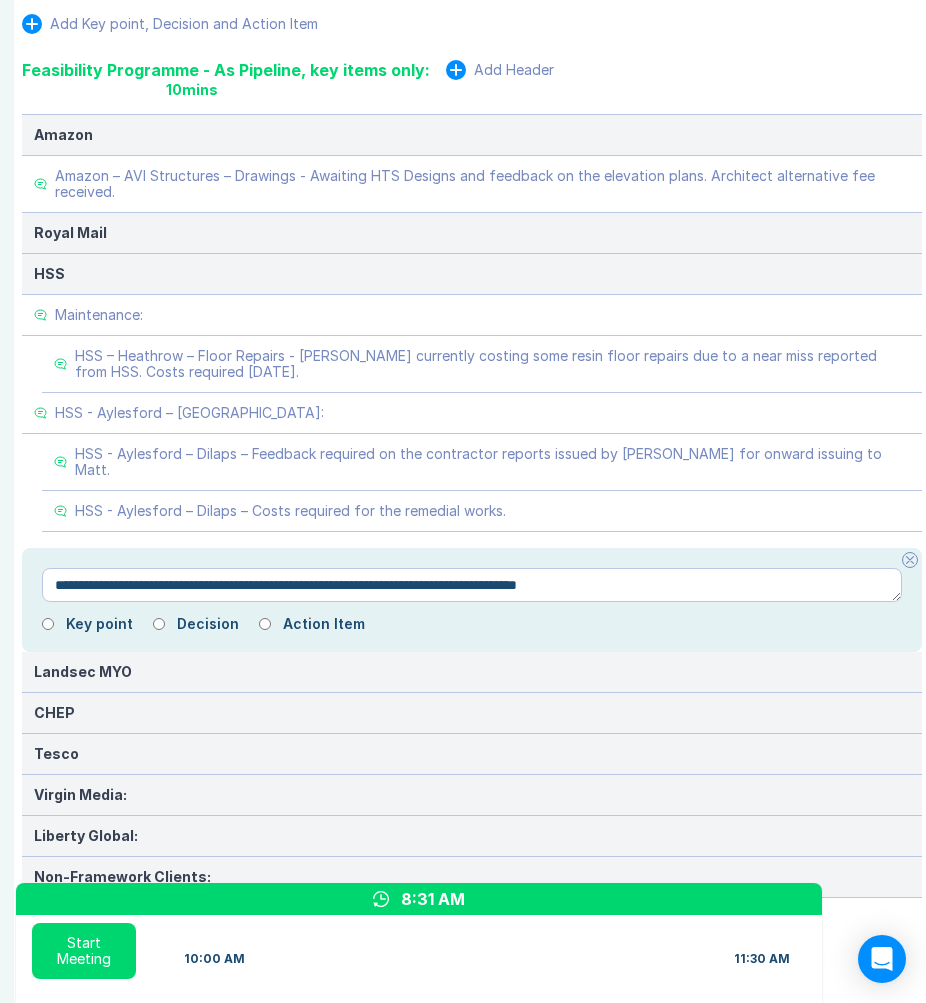 click on "**********" at bounding box center (472, 585) 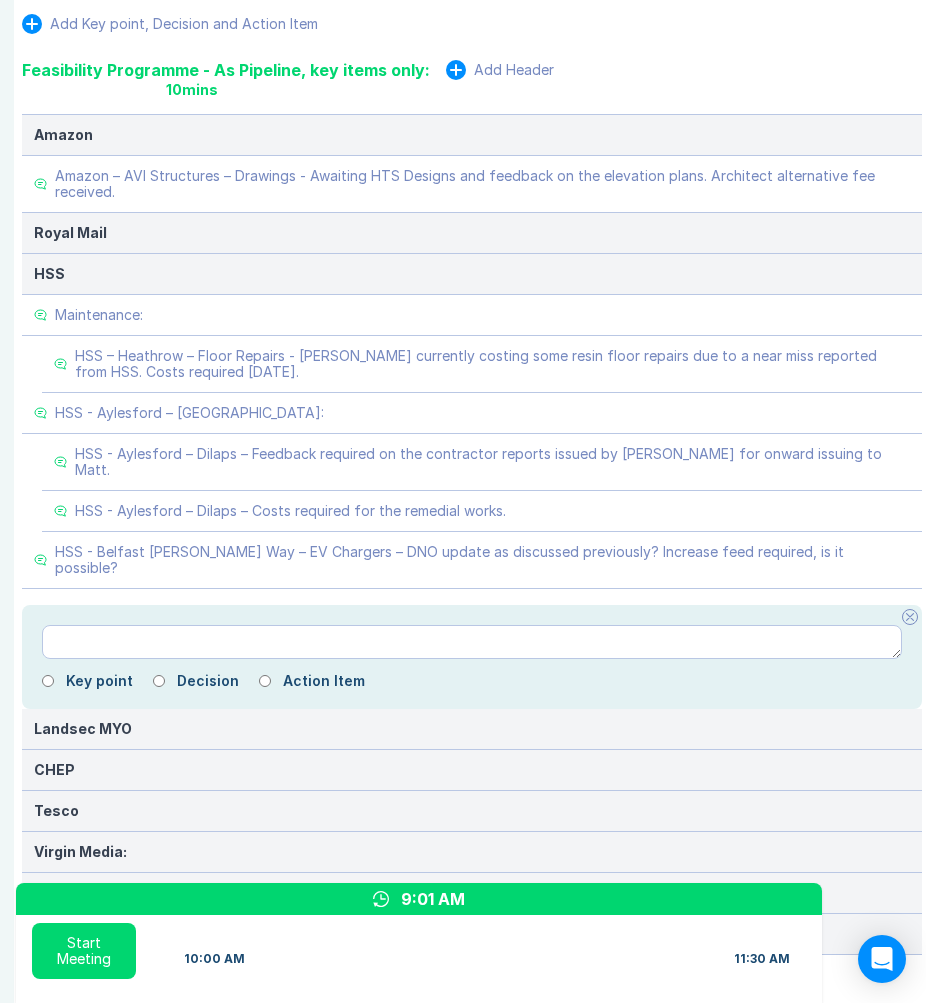 click 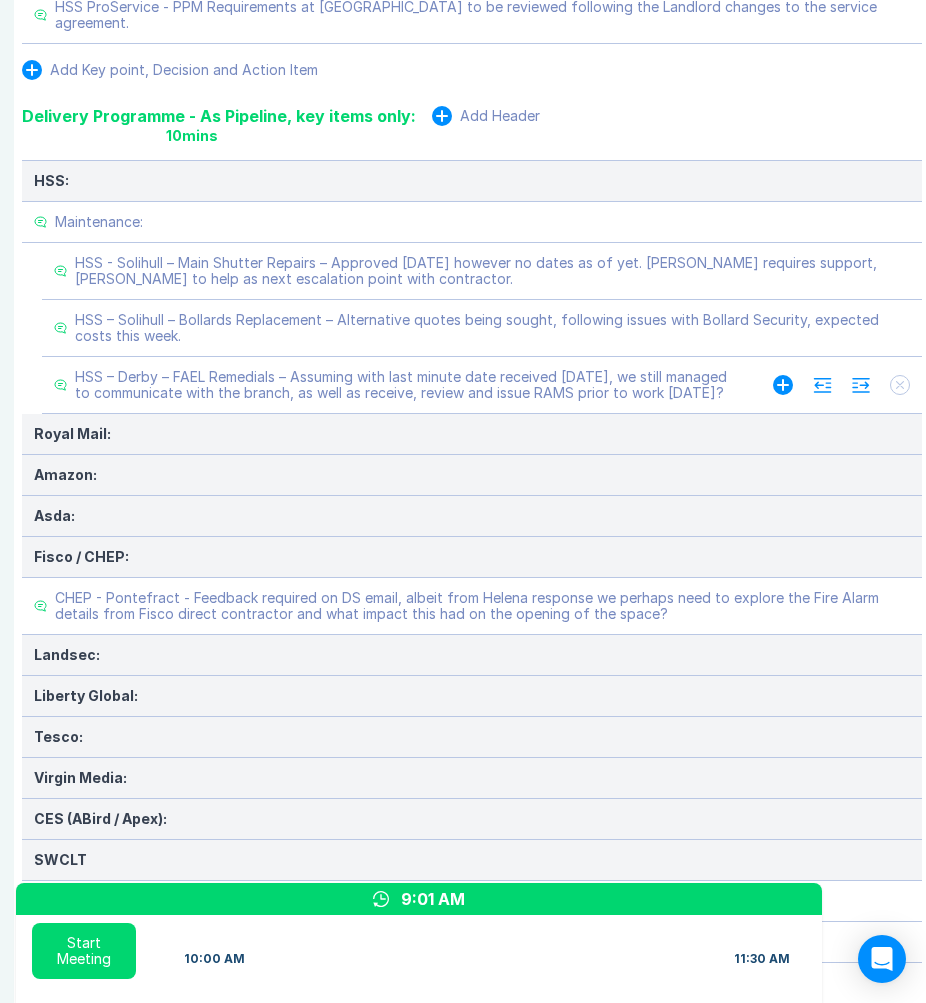 scroll, scrollTop: 675, scrollLeft: 2, axis: both 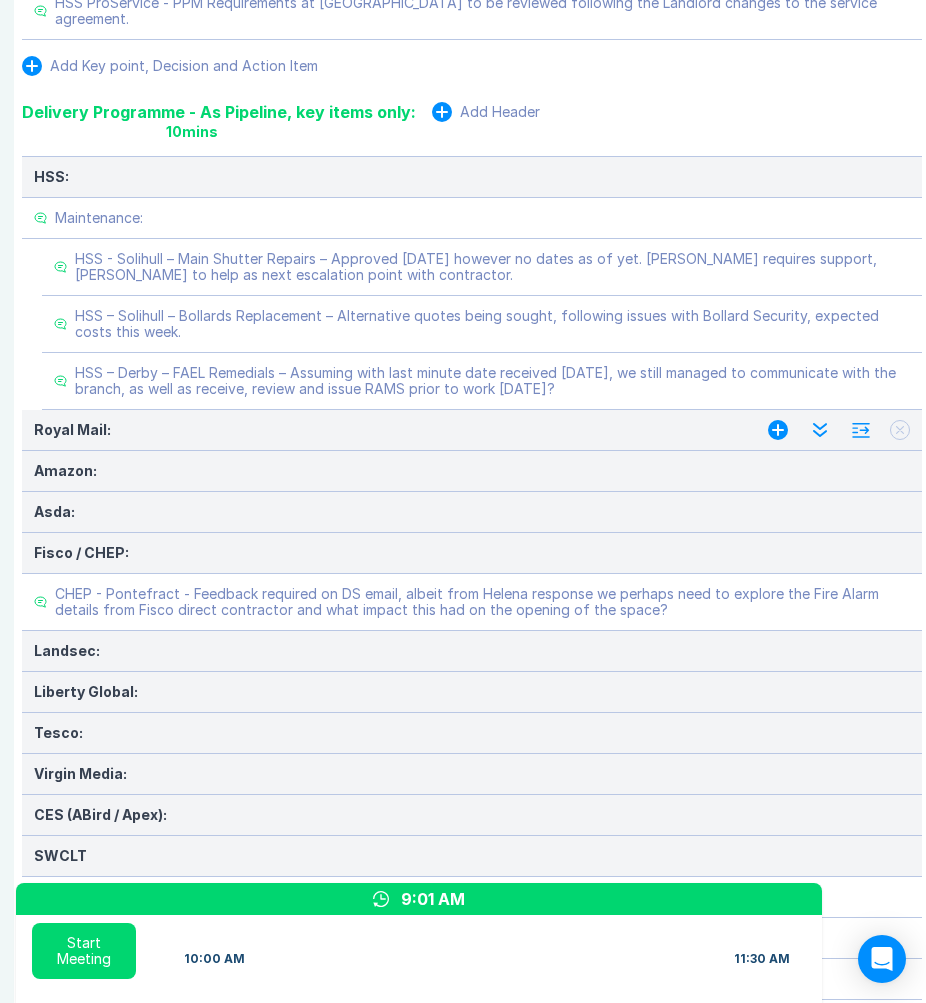 click 